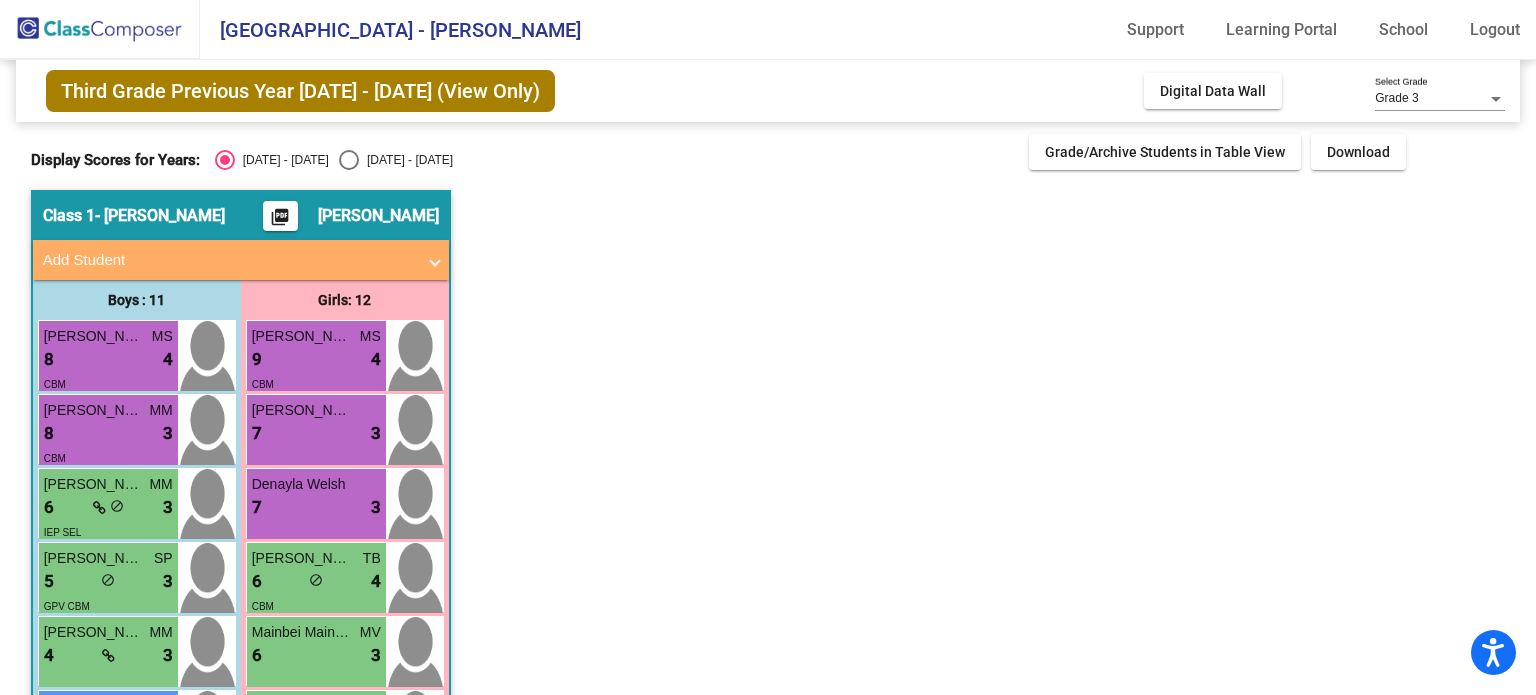 scroll, scrollTop: 0, scrollLeft: 0, axis: both 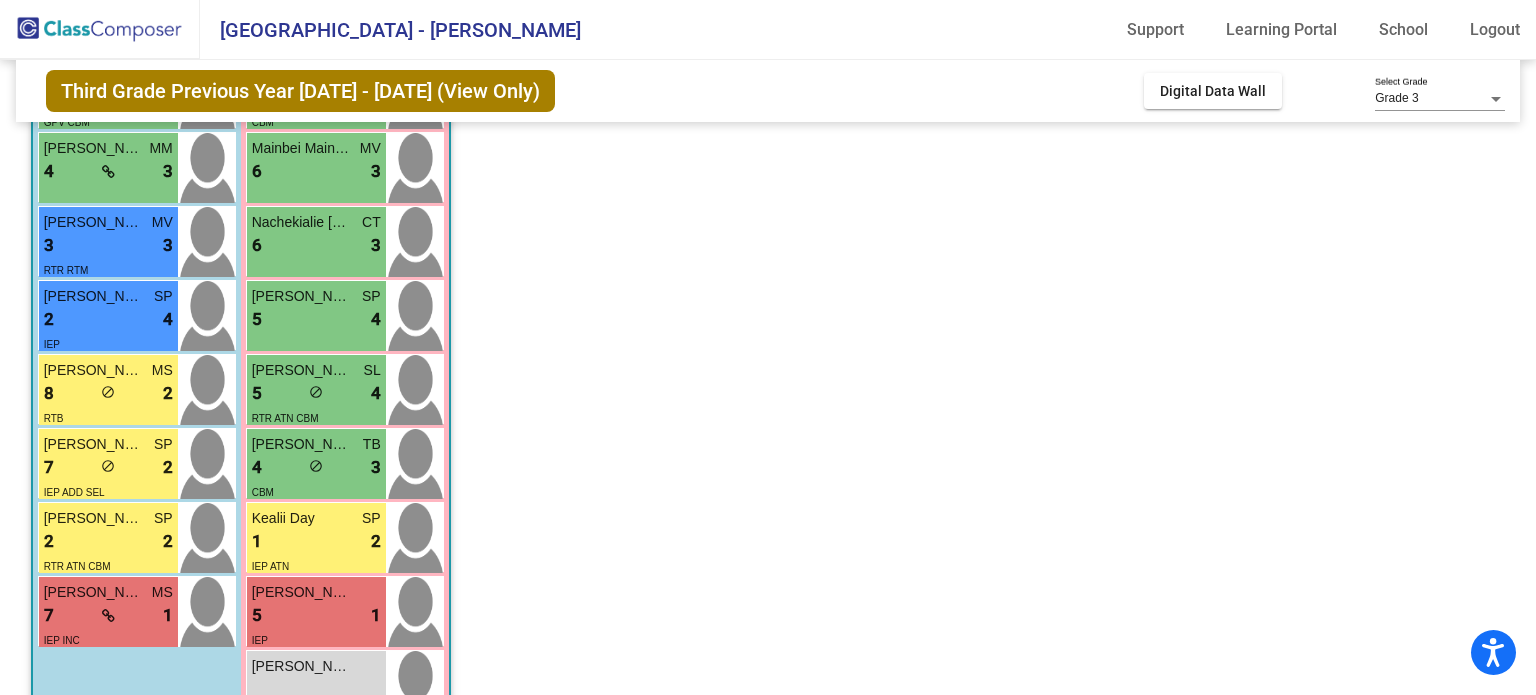 click on "Class 1   - [PERSON_NAME]  picture_as_pdf [PERSON_NAME]  Add Student  First Name Last Name Student Id  (Recommended)   Boy   Girl   [DEMOGRAPHIC_DATA] Add Close  Boys : 11  [PERSON_NAME] [PERSON_NAME] MS 8 lock do_not_disturb_alt 4 CBM [PERSON_NAME] MM 8 lock do_not_disturb_alt 3 CBM [PERSON_NAME] MM 6 lock do_not_disturb_alt 3 IEP SEL [PERSON_NAME] [PERSON_NAME] 5 lock do_not_disturb_alt 3 GPV CBM [PERSON_NAME] MM 4 lock do_not_disturb_alt 3 [PERSON_NAME] MV 3 lock do_not_disturb_alt 3 RTR RTM [PERSON_NAME] SP 2 lock do_not_disturb_alt 4 IEP [PERSON_NAME] MS 8 lock do_not_disturb_alt 2 RTB [PERSON_NAME] SP 7 lock do_not_disturb_alt 2 IEP ADD SEL [PERSON_NAME] SP 2 lock do_not_disturb_alt 2 RTR ATN CBM [PERSON_NAME] MS 7 lock do_not_disturb_alt 1 IEP INC Girls: 12 [PERSON_NAME] MS 9 lock do_not_disturb_alt 4 CBM [PERSON_NAME] 7 lock do_not_disturb_alt 3 Denayla Welsh 7 lock do_not_disturb_alt 3 Arya [PERSON_NAME] 6 lock do_not_disturb_alt 4 CBM Mainbei Mainbei MV 6 lock do_not_disturb_alt 3 Nachekialie [PERSON_NAME] CT 6 lock do_not_disturb_alt 3" 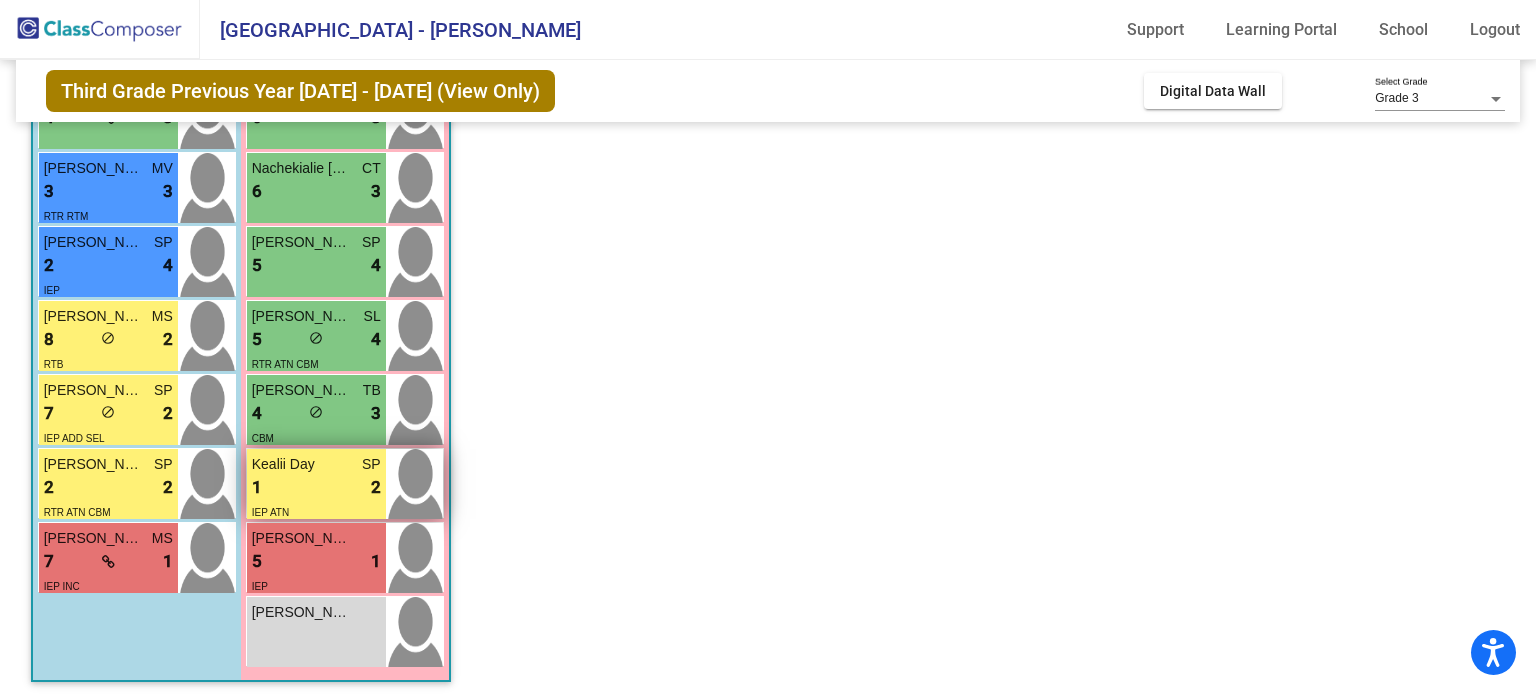scroll, scrollTop: 540, scrollLeft: 0, axis: vertical 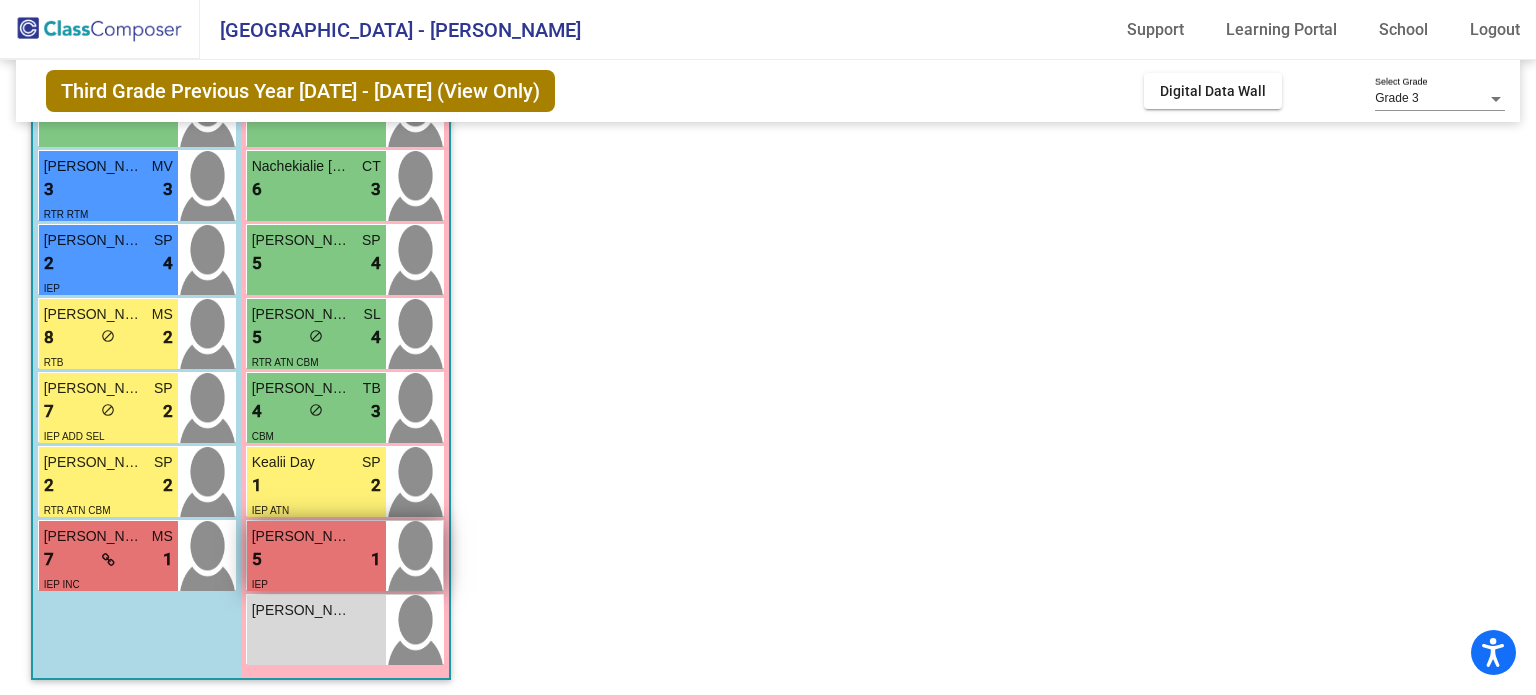 click on "5 lock do_not_disturb_alt 1" at bounding box center (316, 560) 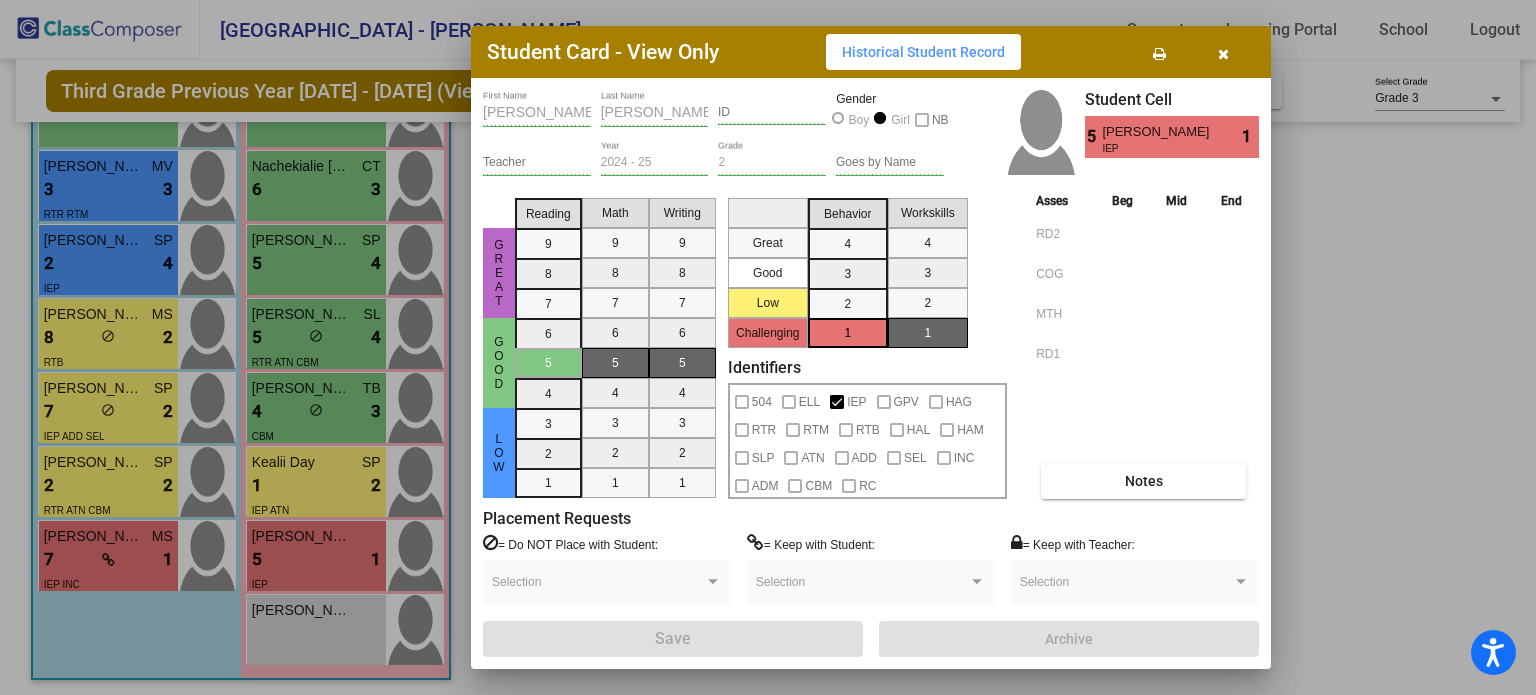 click at bounding box center [1223, 54] 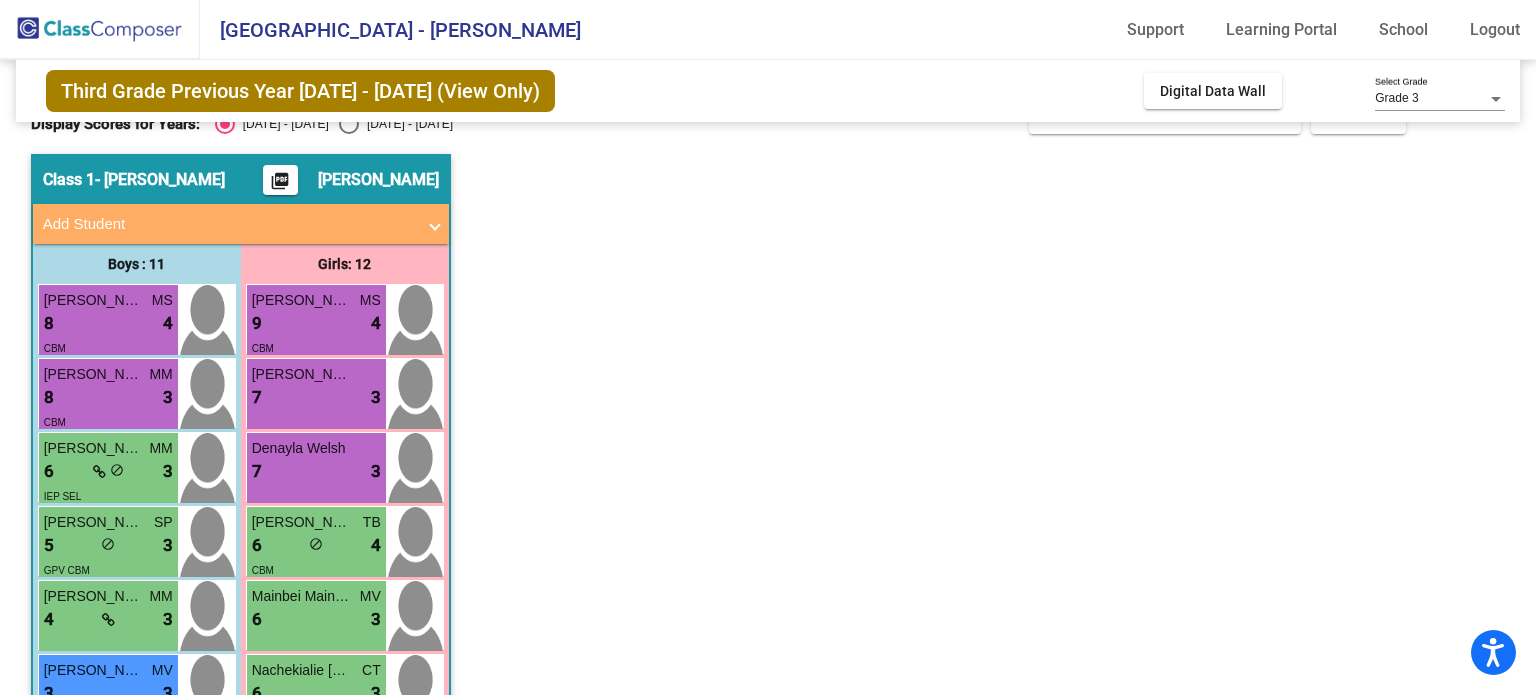 scroll, scrollTop: 32, scrollLeft: 0, axis: vertical 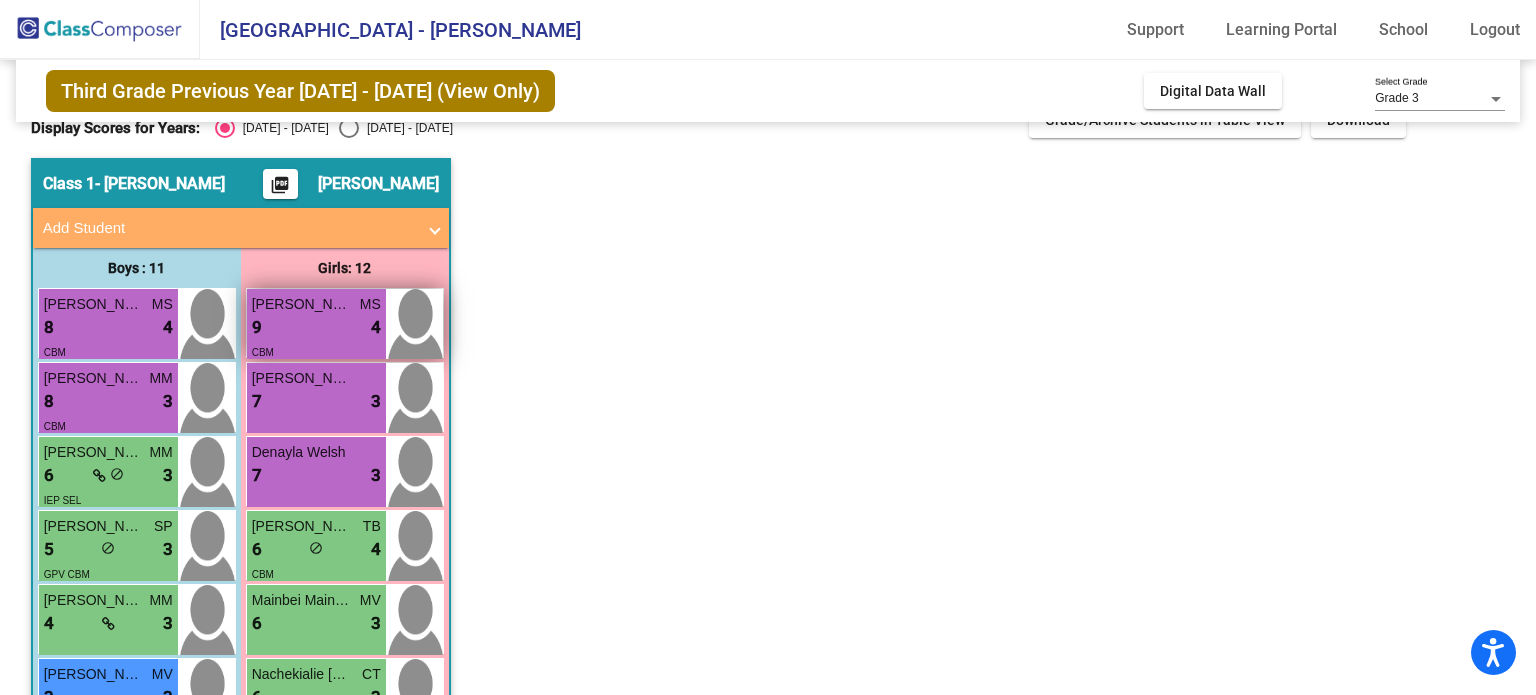 click on "CBM" at bounding box center (316, 351) 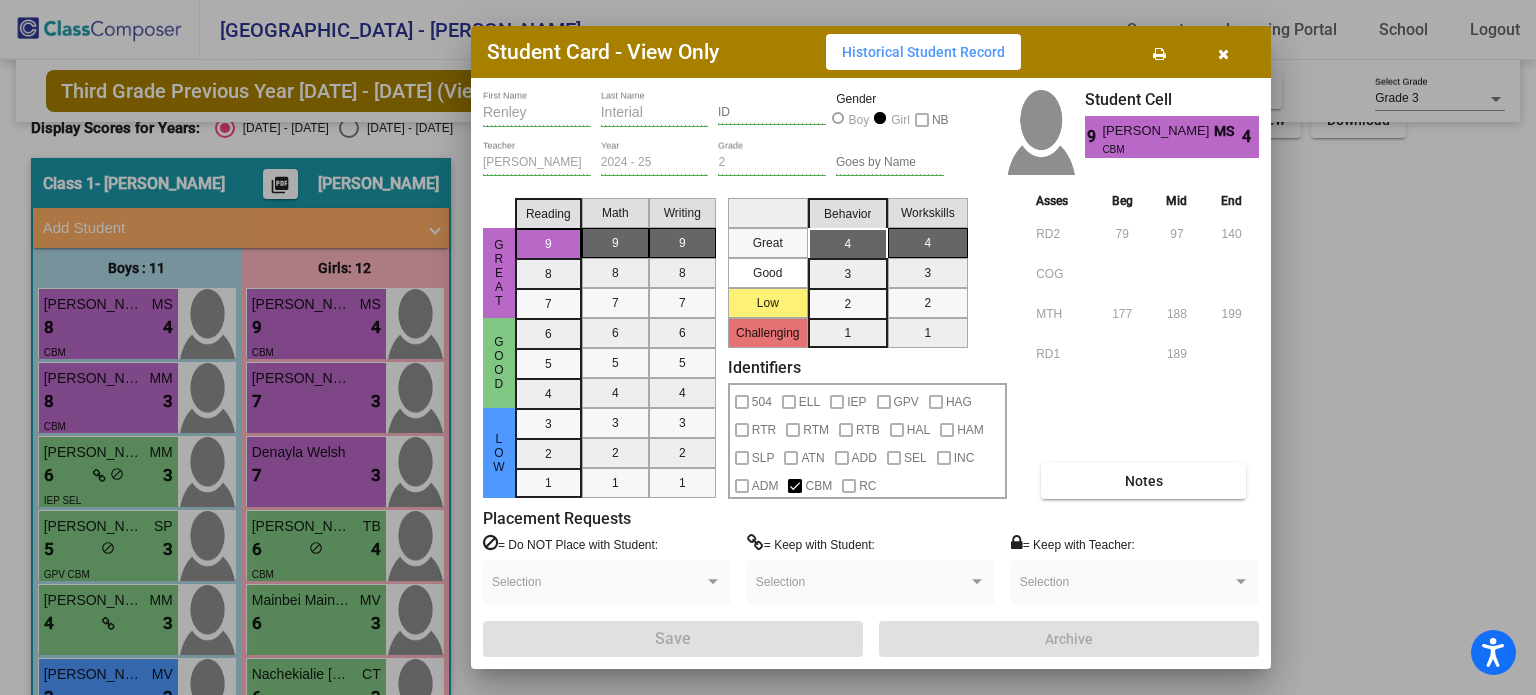 click at bounding box center (1223, 54) 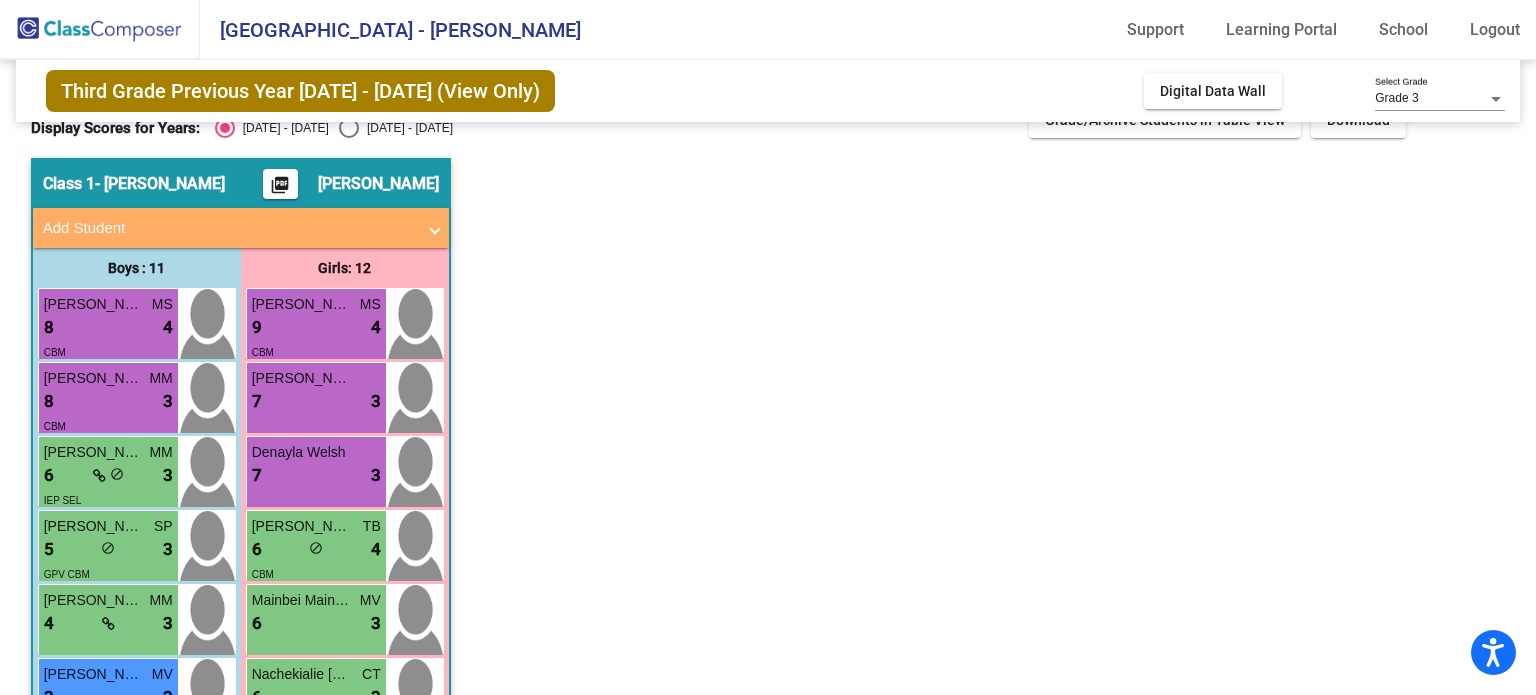 click on "picture_as_pdf" 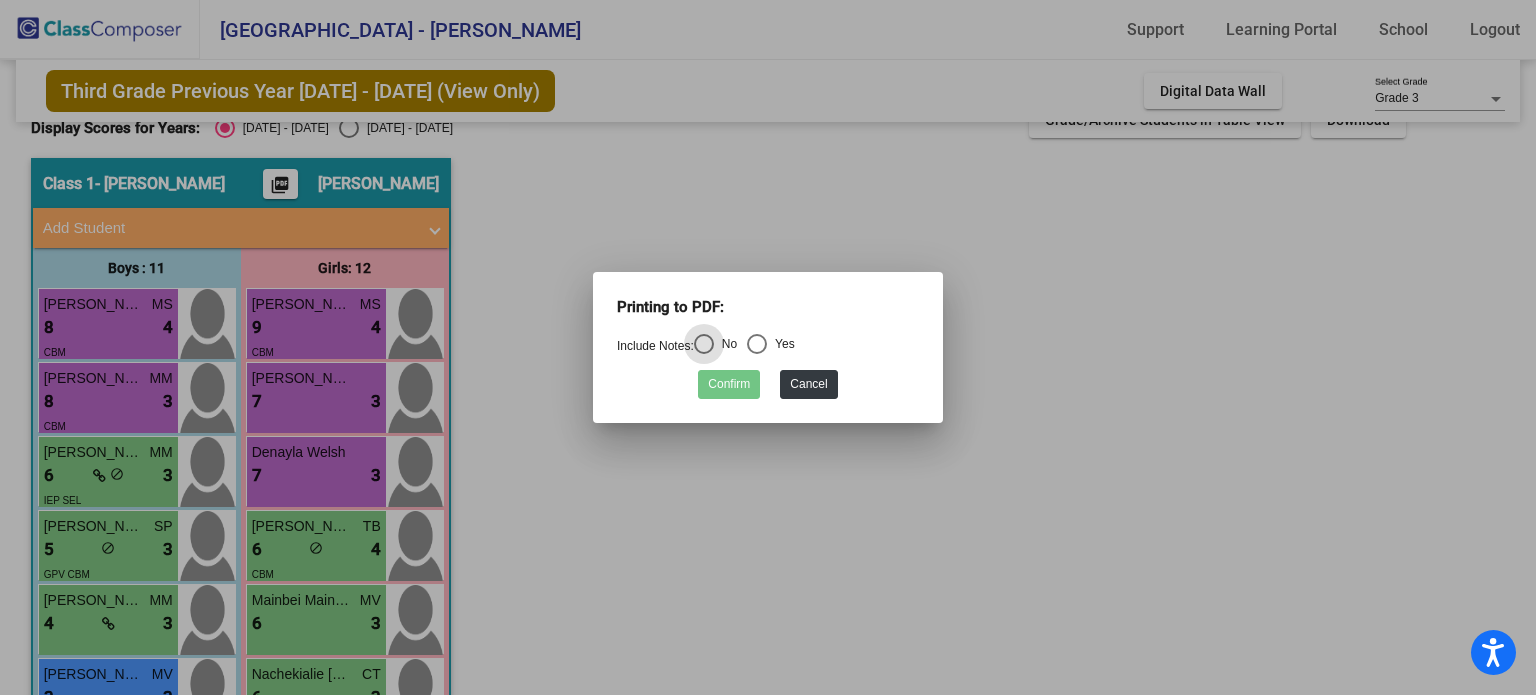 click on "Include Notes:      No        Yes" at bounding box center (706, 346) 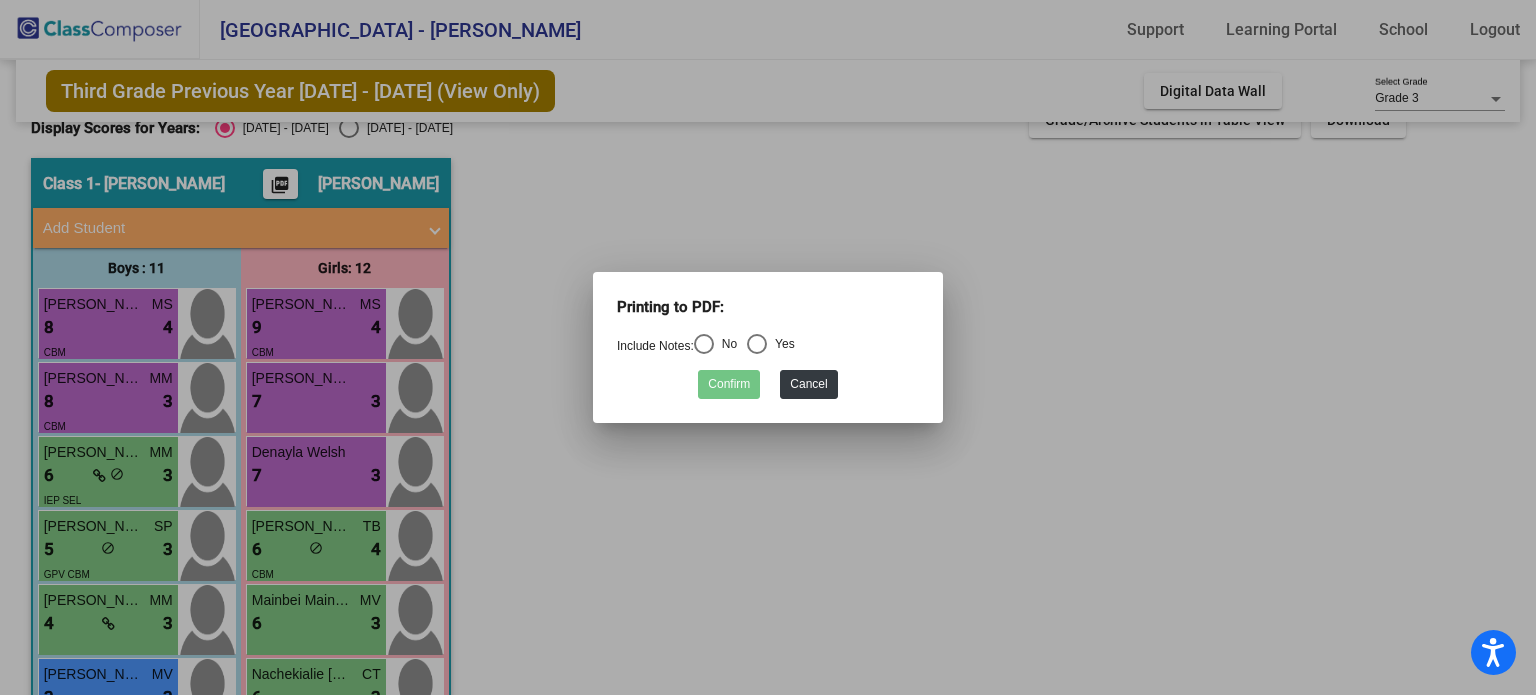 click at bounding box center [757, 344] 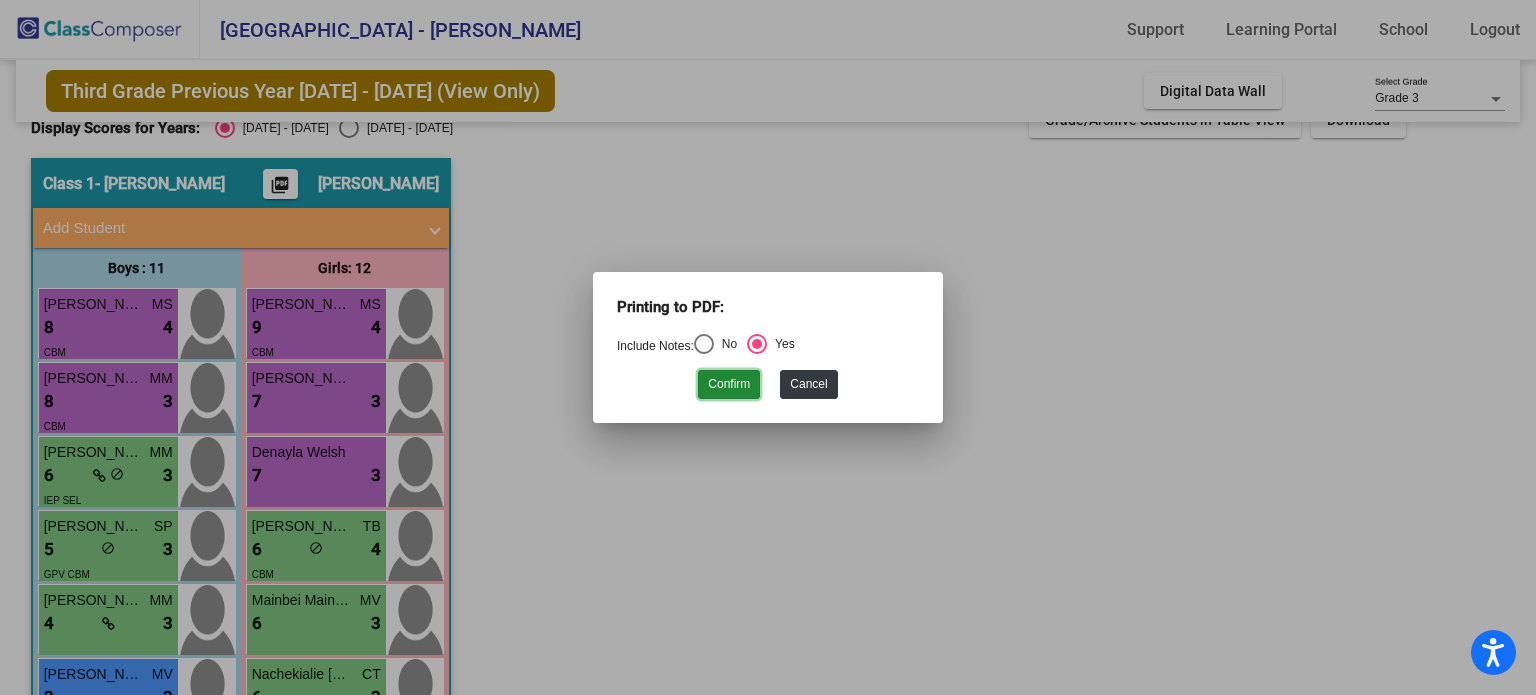 click on "Confirm" at bounding box center [729, 384] 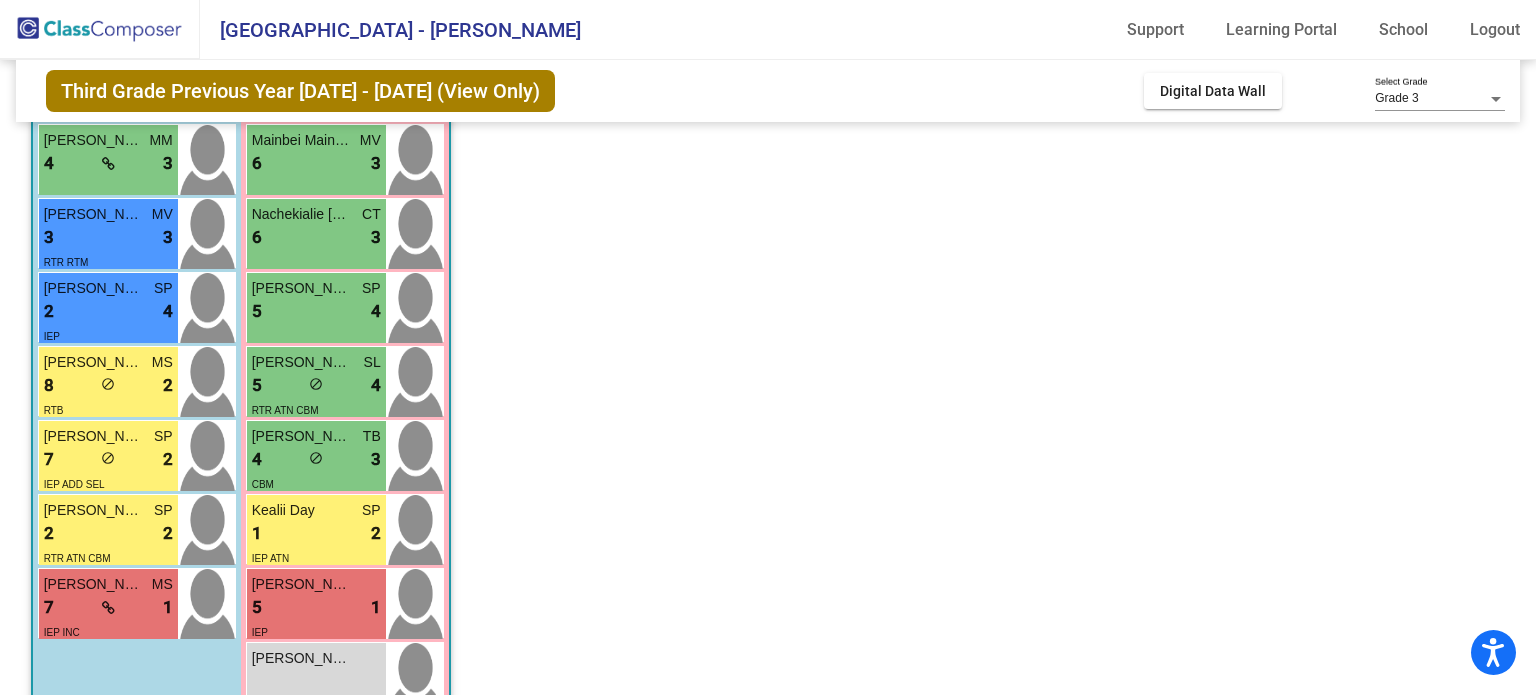 scroll, scrollTop: 544, scrollLeft: 0, axis: vertical 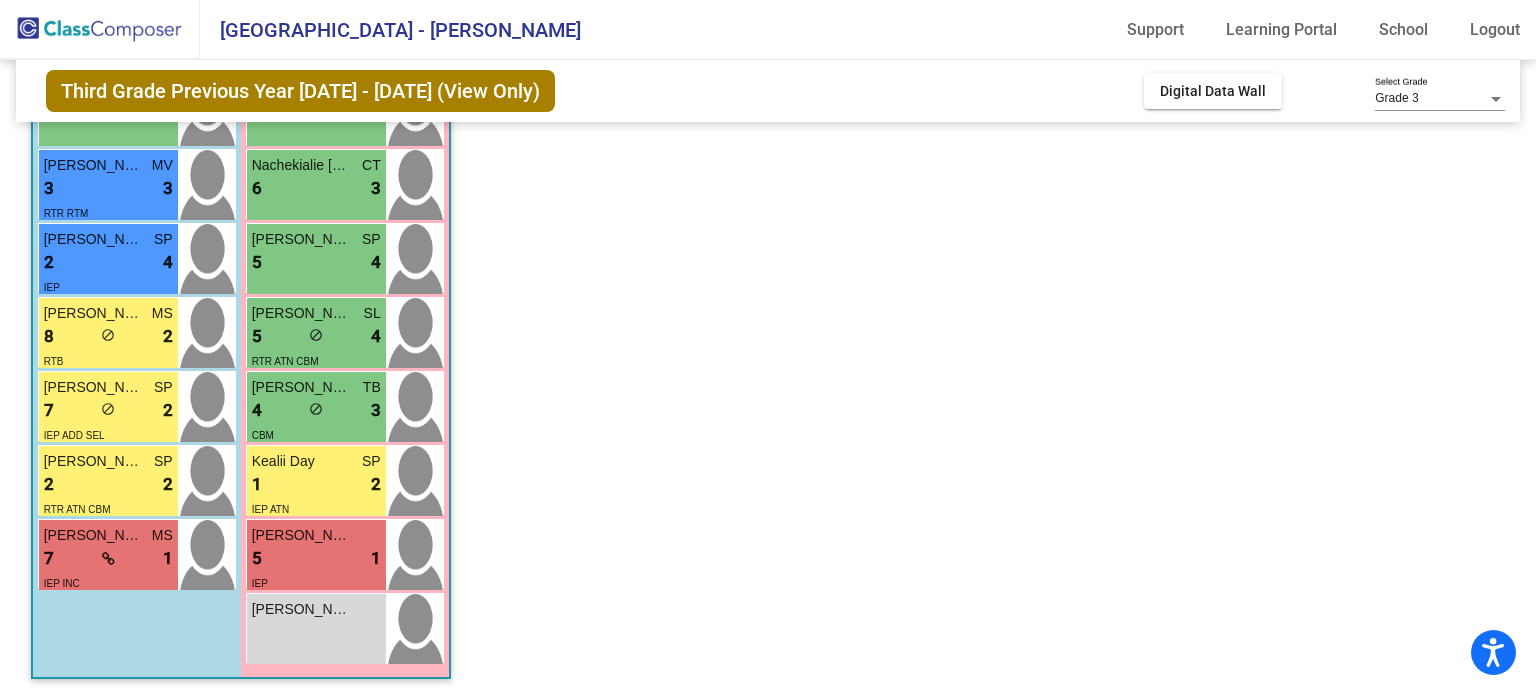 click on "Class 1   - [PERSON_NAME]  picture_as_pdf [PERSON_NAME]  Add Student  First Name Last Name Student Id  (Recommended)   Boy   Girl   [DEMOGRAPHIC_DATA] Add Close  Boys : 11  [PERSON_NAME] [PERSON_NAME] MS 8 lock do_not_disturb_alt 4 CBM [PERSON_NAME] MM 8 lock do_not_disturb_alt 3 CBM [PERSON_NAME] MM 6 lock do_not_disturb_alt 3 IEP SEL [PERSON_NAME] [PERSON_NAME] 5 lock do_not_disturb_alt 3 GPV CBM [PERSON_NAME] MM 4 lock do_not_disturb_alt 3 [PERSON_NAME] MV 3 lock do_not_disturb_alt 3 RTR RTM [PERSON_NAME] SP 2 lock do_not_disturb_alt 4 IEP [PERSON_NAME] MS 8 lock do_not_disturb_alt 2 RTB [PERSON_NAME] SP 7 lock do_not_disturb_alt 2 IEP ADD SEL [PERSON_NAME] SP 2 lock do_not_disturb_alt 2 RTR ATN CBM [PERSON_NAME] MS 7 lock do_not_disturb_alt 1 IEP INC Girls: 12 [PERSON_NAME] MS 9 lock do_not_disturb_alt 4 CBM [PERSON_NAME] 7 lock do_not_disturb_alt 3 Denayla Welsh 7 lock do_not_disturb_alt 3 Arya [PERSON_NAME] 6 lock do_not_disturb_alt 4 CBM Mainbei Mainbei MV 6 lock do_not_disturb_alt 3 Nachekialie [PERSON_NAME] CT 6 lock do_not_disturb_alt 3" 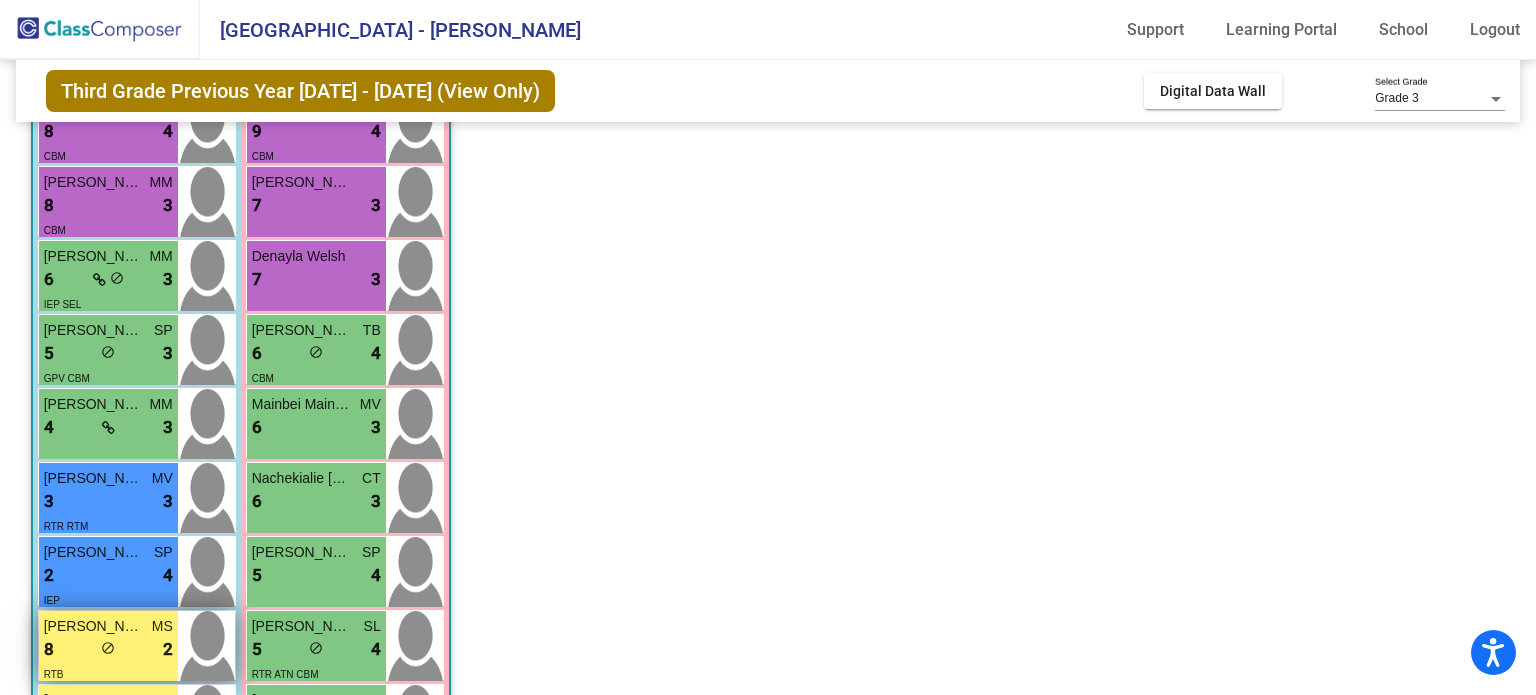 scroll, scrollTop: 220, scrollLeft: 0, axis: vertical 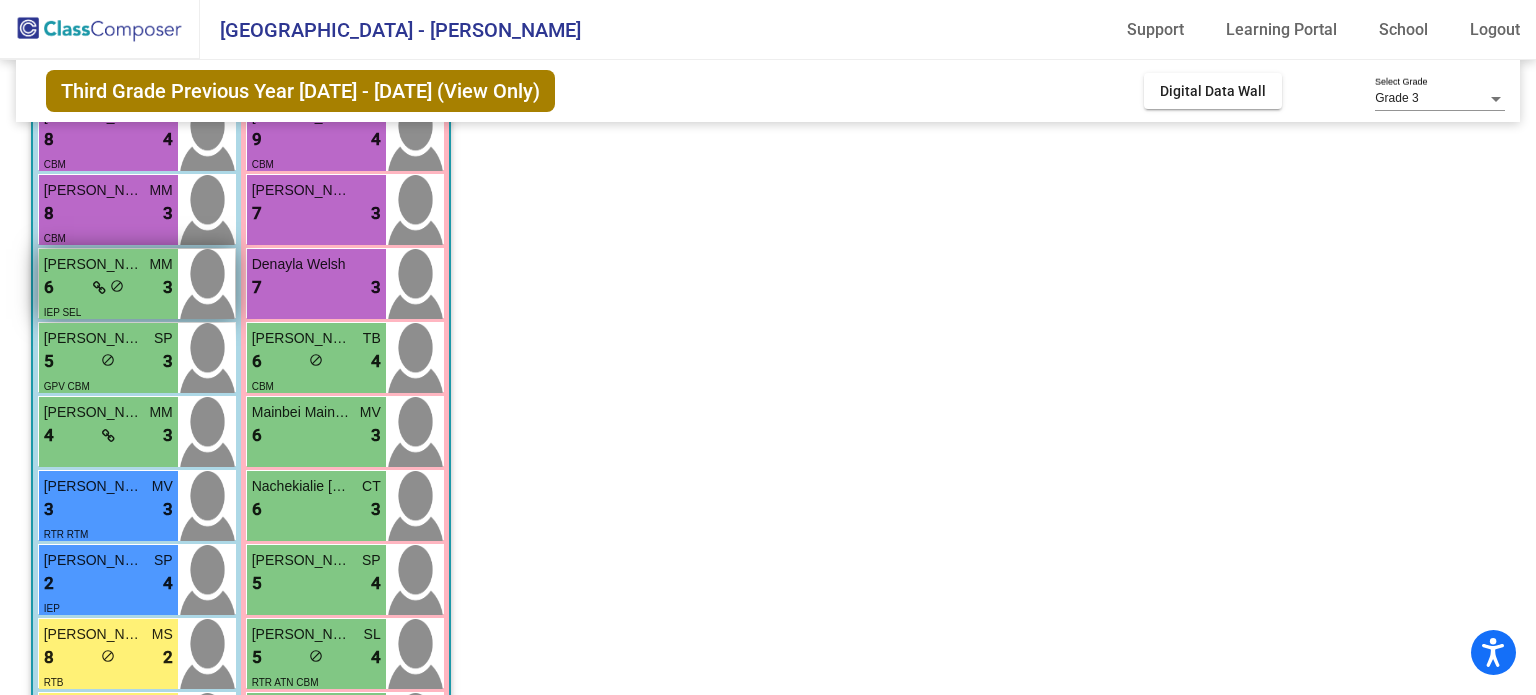 click on "6 lock do_not_disturb_alt 3" at bounding box center (108, 288) 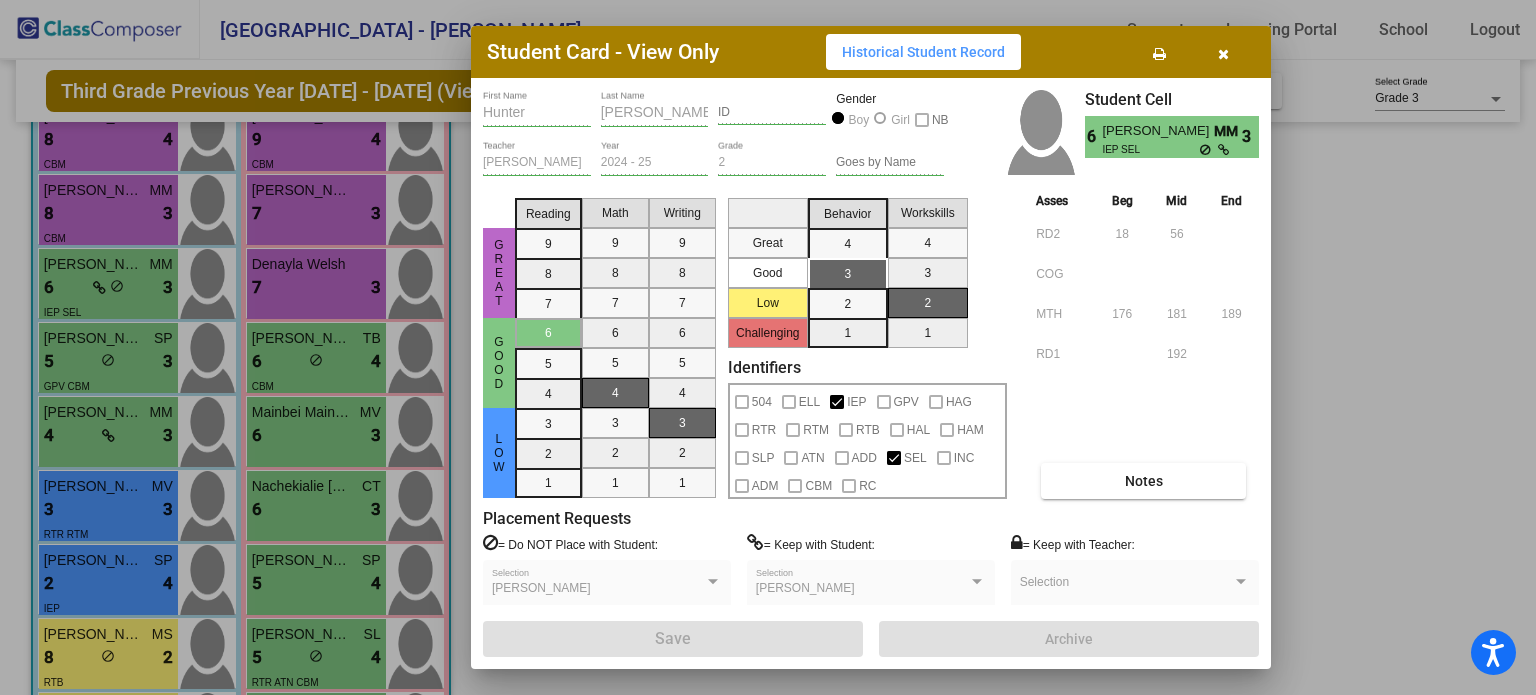 click on "Notes" at bounding box center [1143, 481] 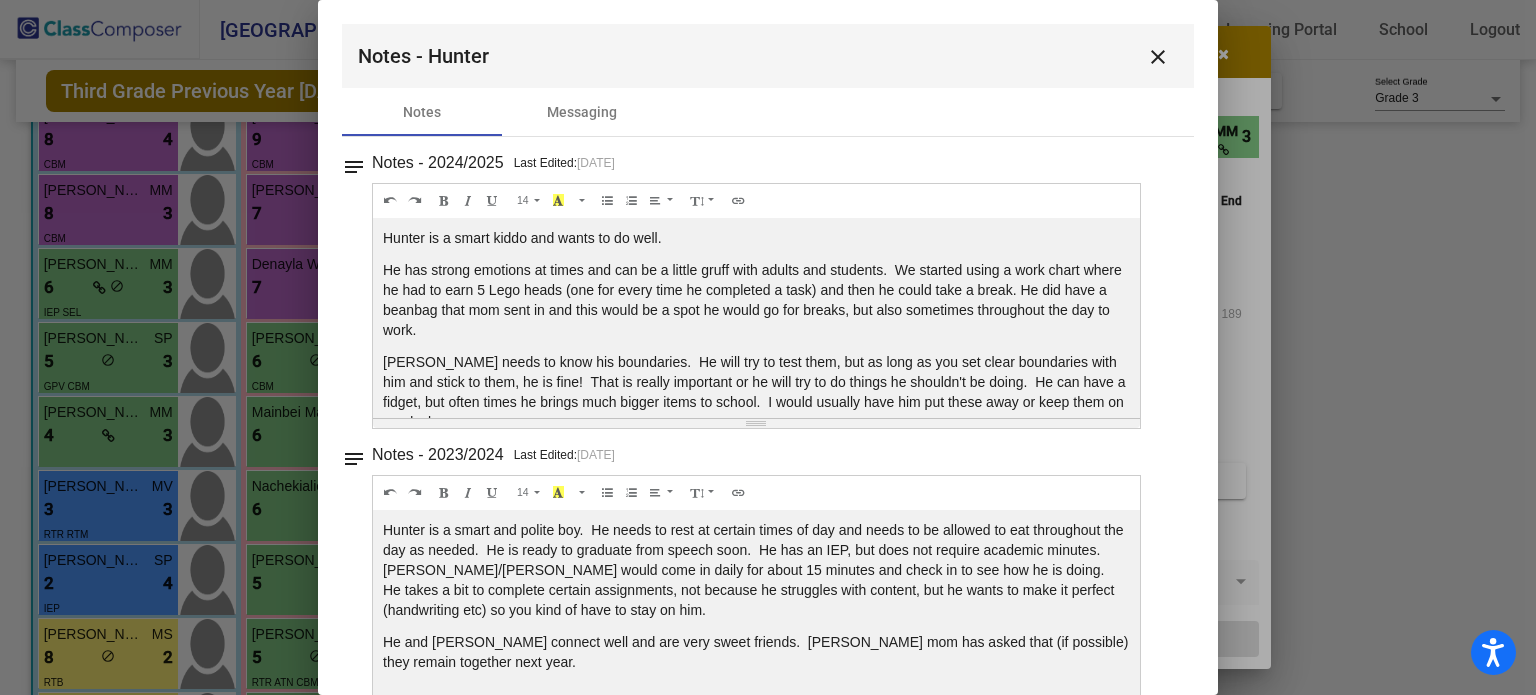 scroll, scrollTop: 88, scrollLeft: 0, axis: vertical 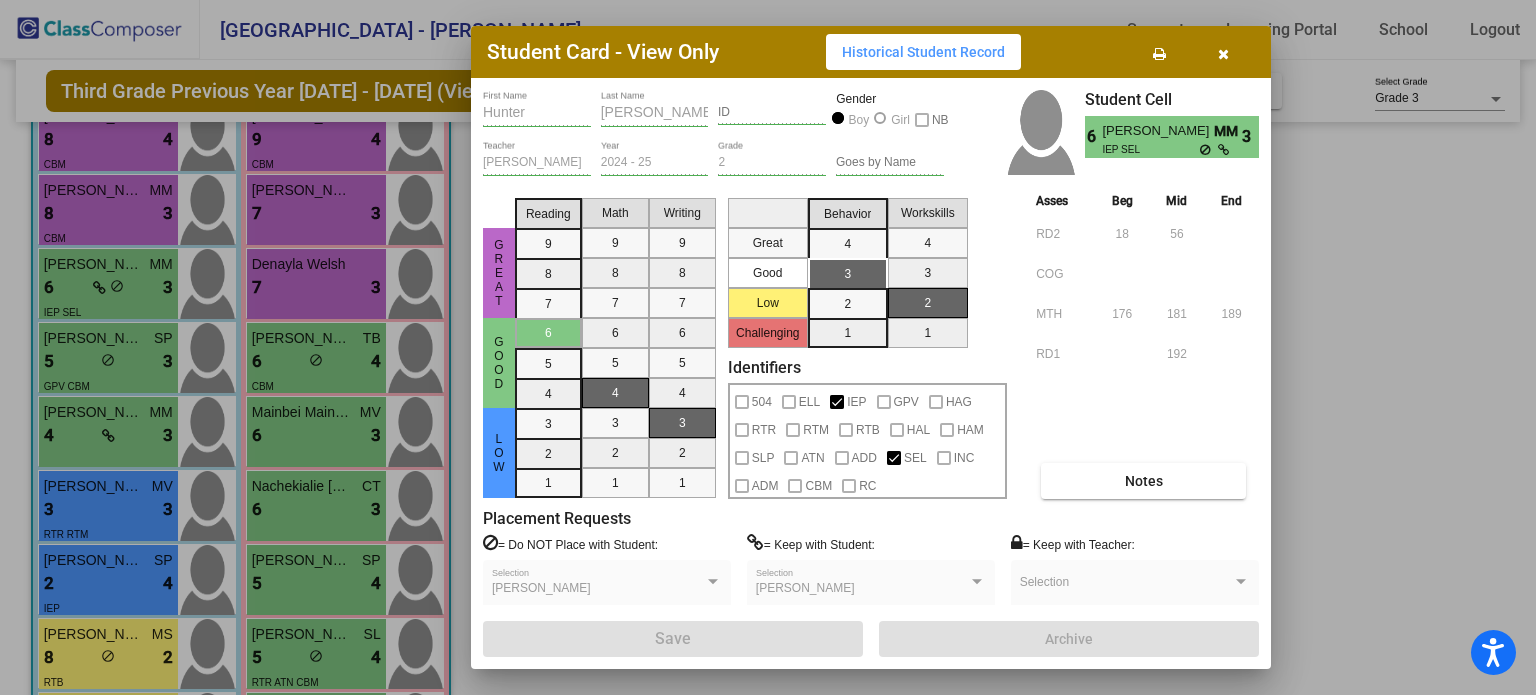 click at bounding box center [1223, 54] 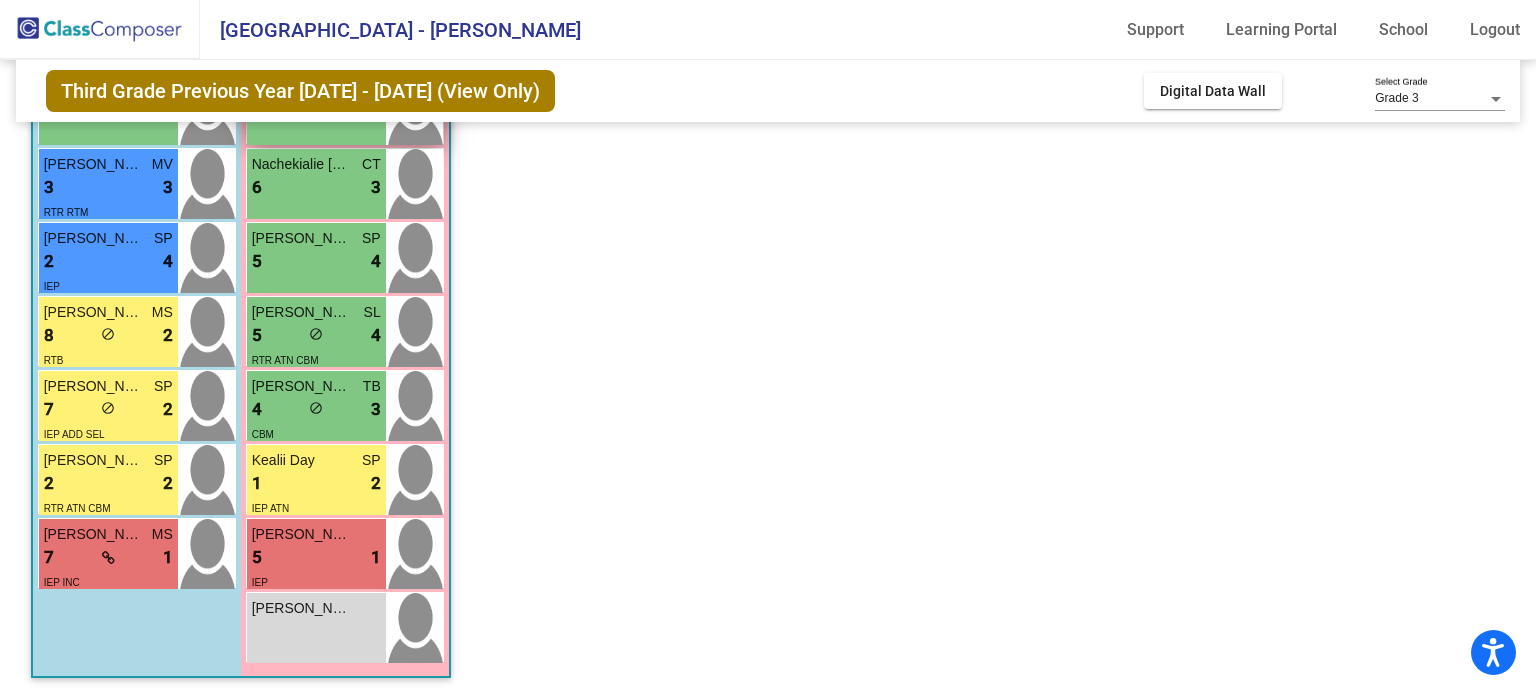 scroll, scrollTop: 544, scrollLeft: 0, axis: vertical 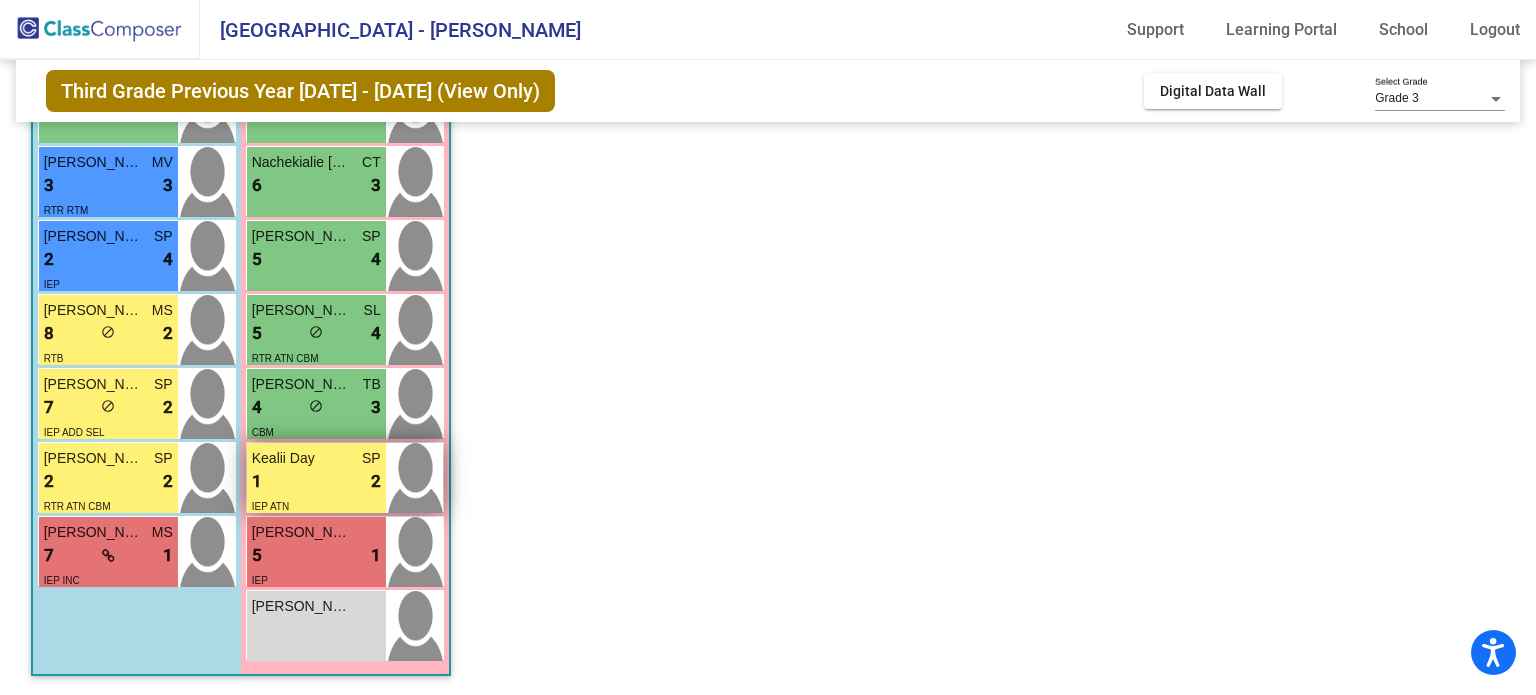 click on "1 lock do_not_disturb_alt 2" at bounding box center (316, 482) 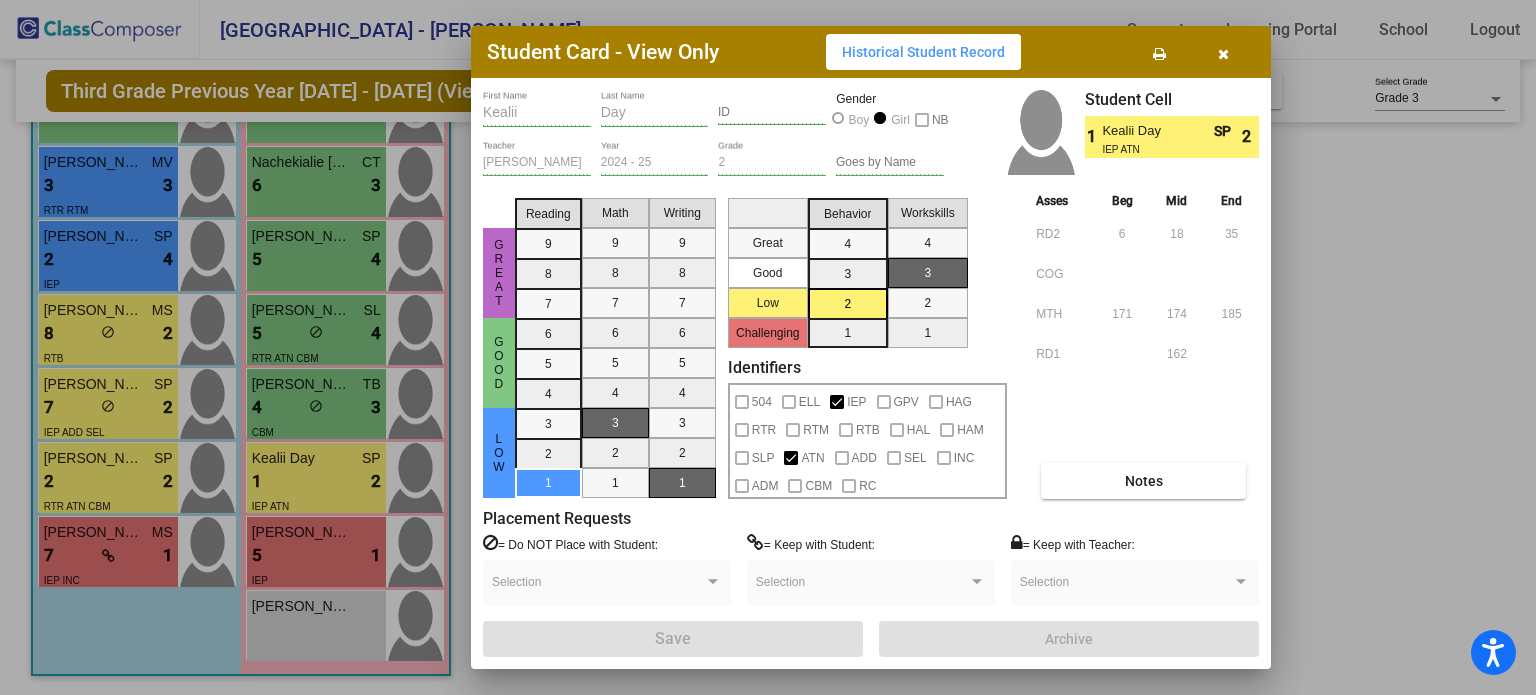 click on "Notes" at bounding box center [1143, 481] 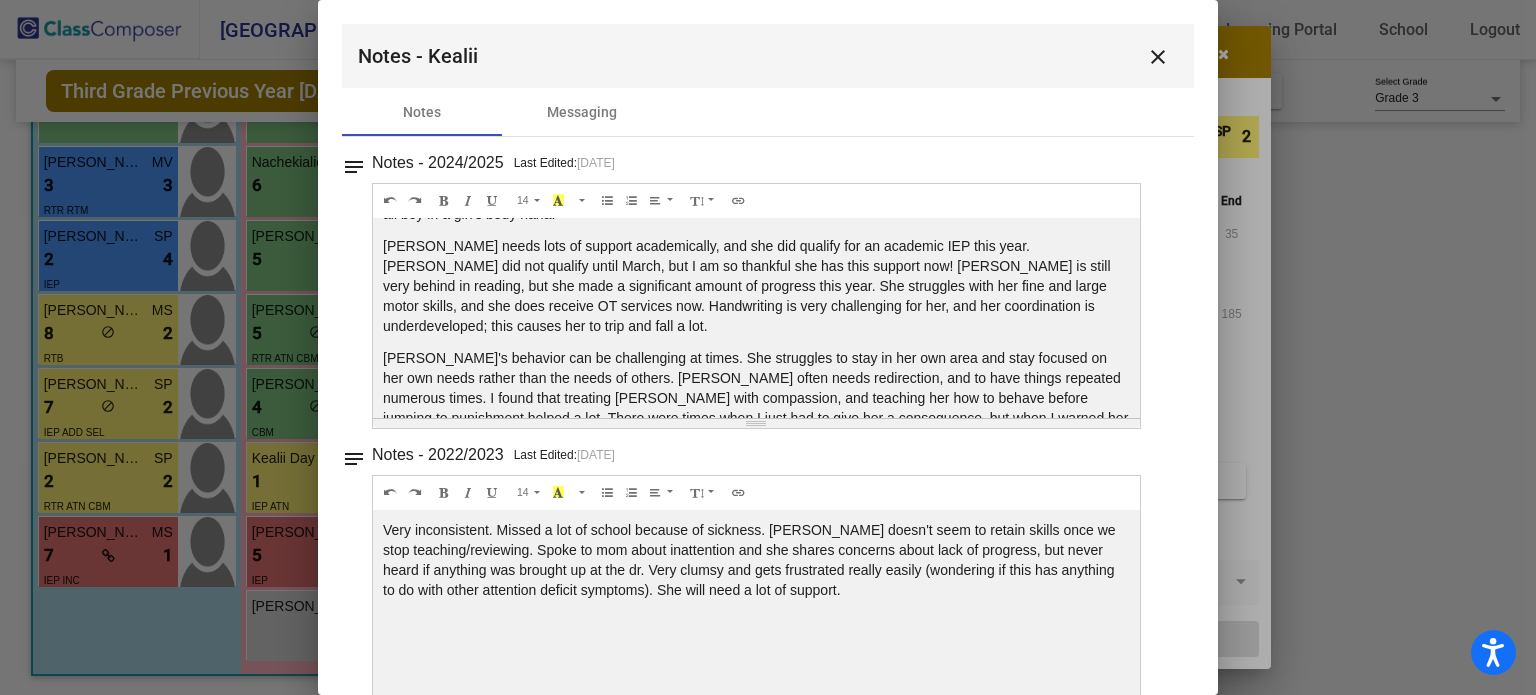 scroll, scrollTop: 133, scrollLeft: 0, axis: vertical 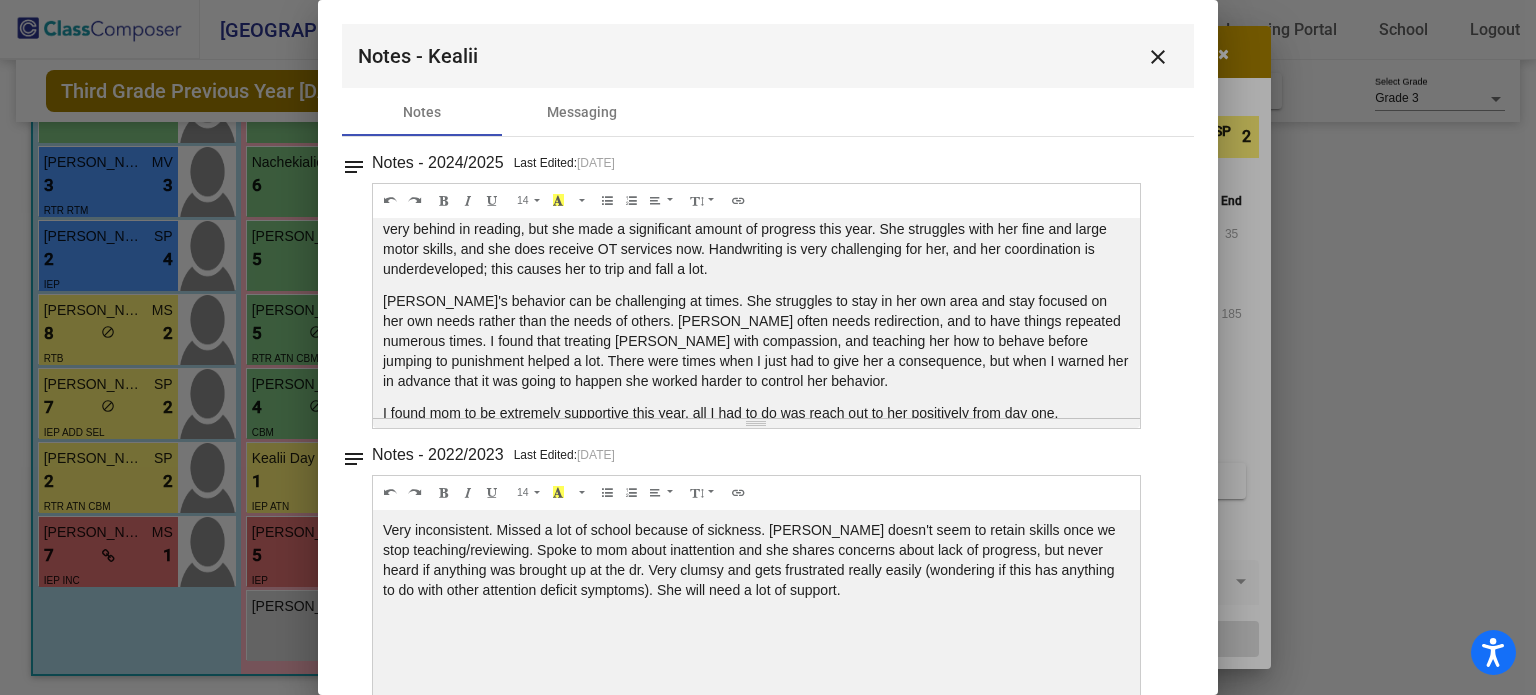 click on "close" at bounding box center (1158, 57) 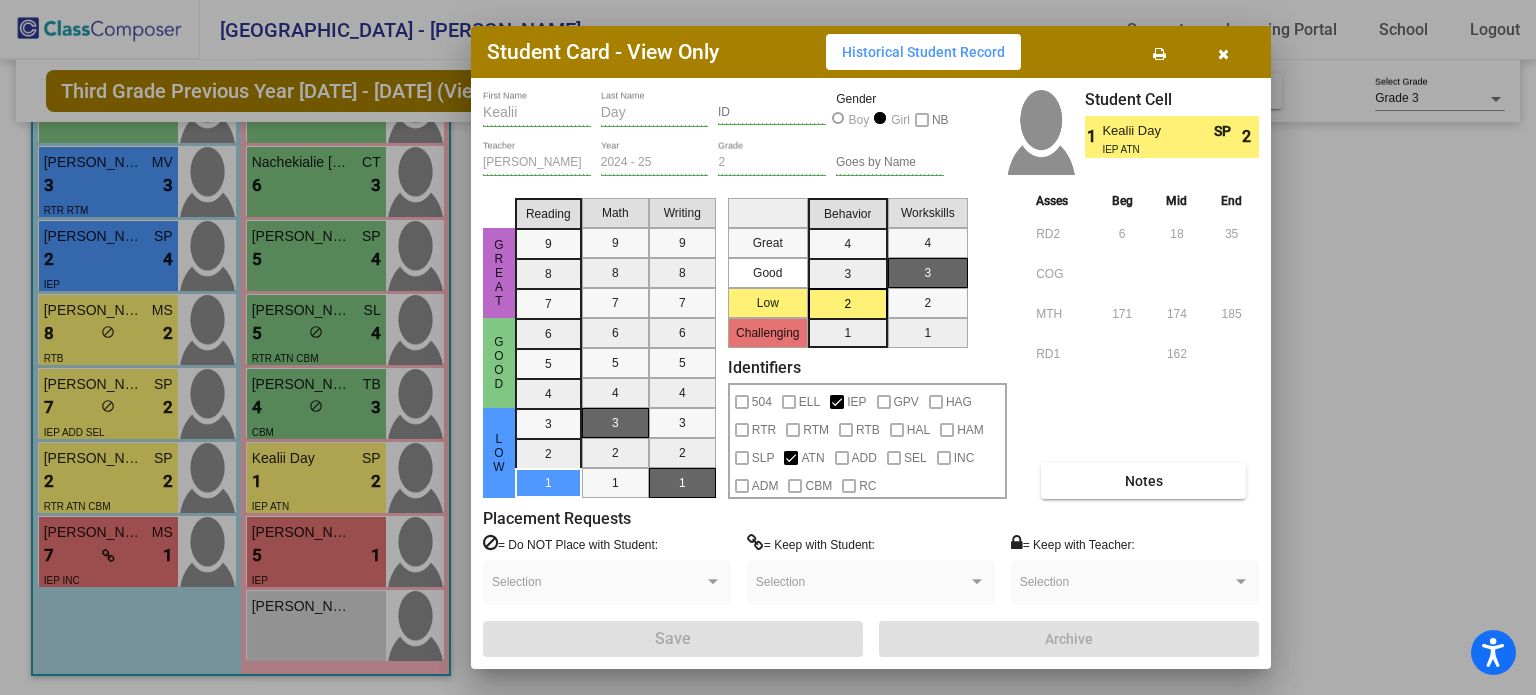 click at bounding box center [1223, 54] 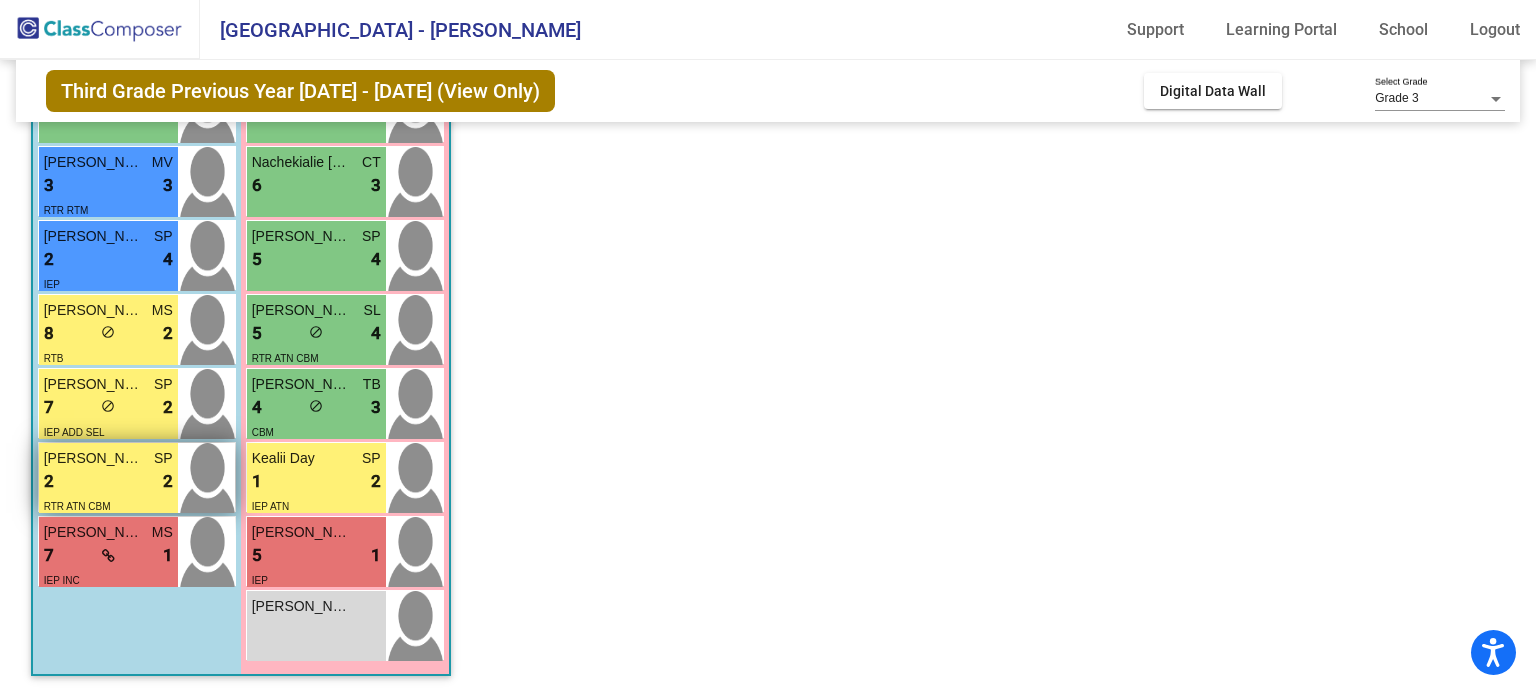 click on "[PERSON_NAME] SP" at bounding box center [108, 458] 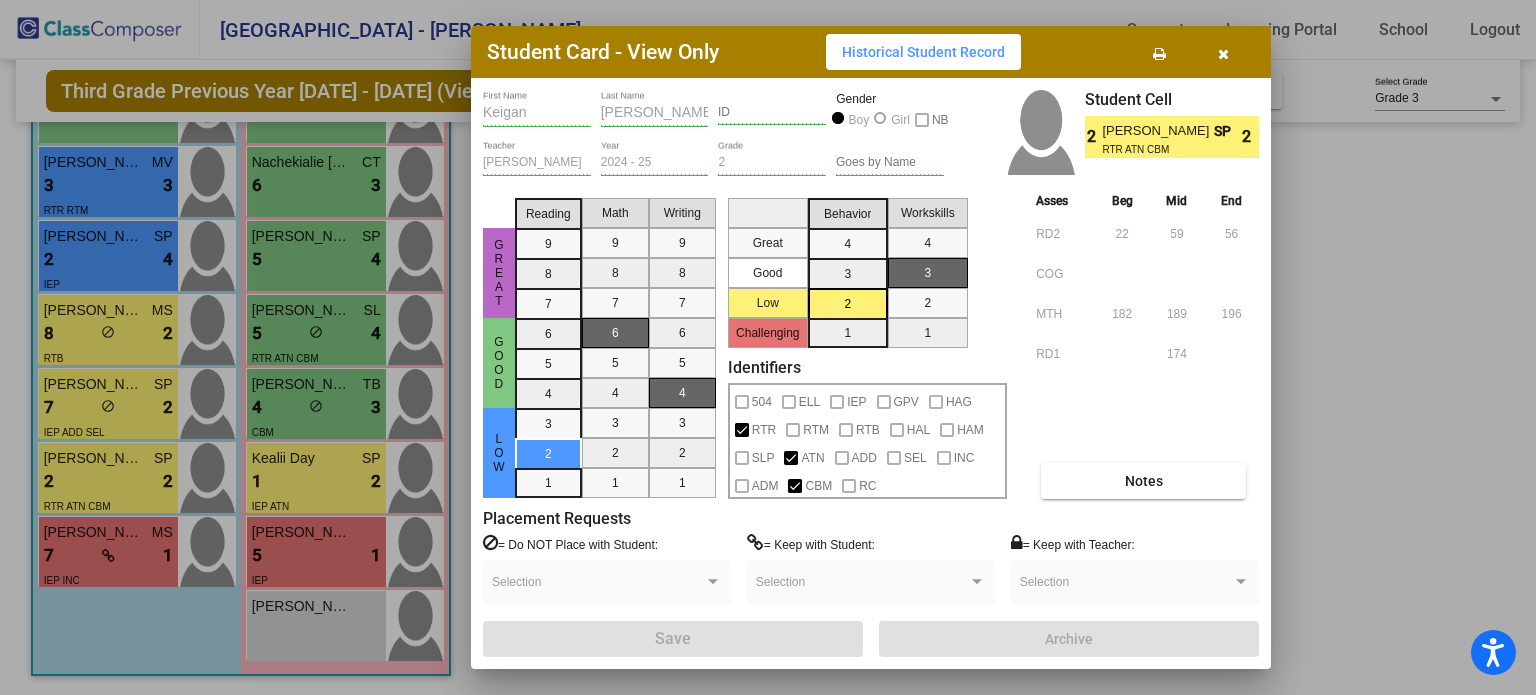 click on "[PERSON_NAME] First Name [PERSON_NAME] Last Name ID Gender   Boy   Girl   NB [PERSON_NAME] Teacher 2024 - 25 Year 2 Grade Goes by Name Student Cell 2 [PERSON_NAME] SP RTR ATN CBM 2  Great   Good   Low  Reading 9 8 7 6 5 4 3 2 1 Math 9 8 7 6 5 4 3 2 1 Writing 9 8 7 6 5 4 3 2 1 Great Good Low Challenging Behavior 4 3 2 1 Workskills 4 3 2 1 Identifiers   504   ELL   IEP   GPV   HAG   RTR   RTM   RTB   [PERSON_NAME]   SLP   ATN   ADD   SEL   INC   ADM   CBM   RC Asses Beg Mid End RD2 22 59 56 COG MTH 182 189 196 RD1 174  Notes  Placement Requests  = Do NOT Place with Student:   Selection  = Keep with Student:   Selection  = Keep with Teacher:   Selection  Save   Archive" at bounding box center (871, 373) 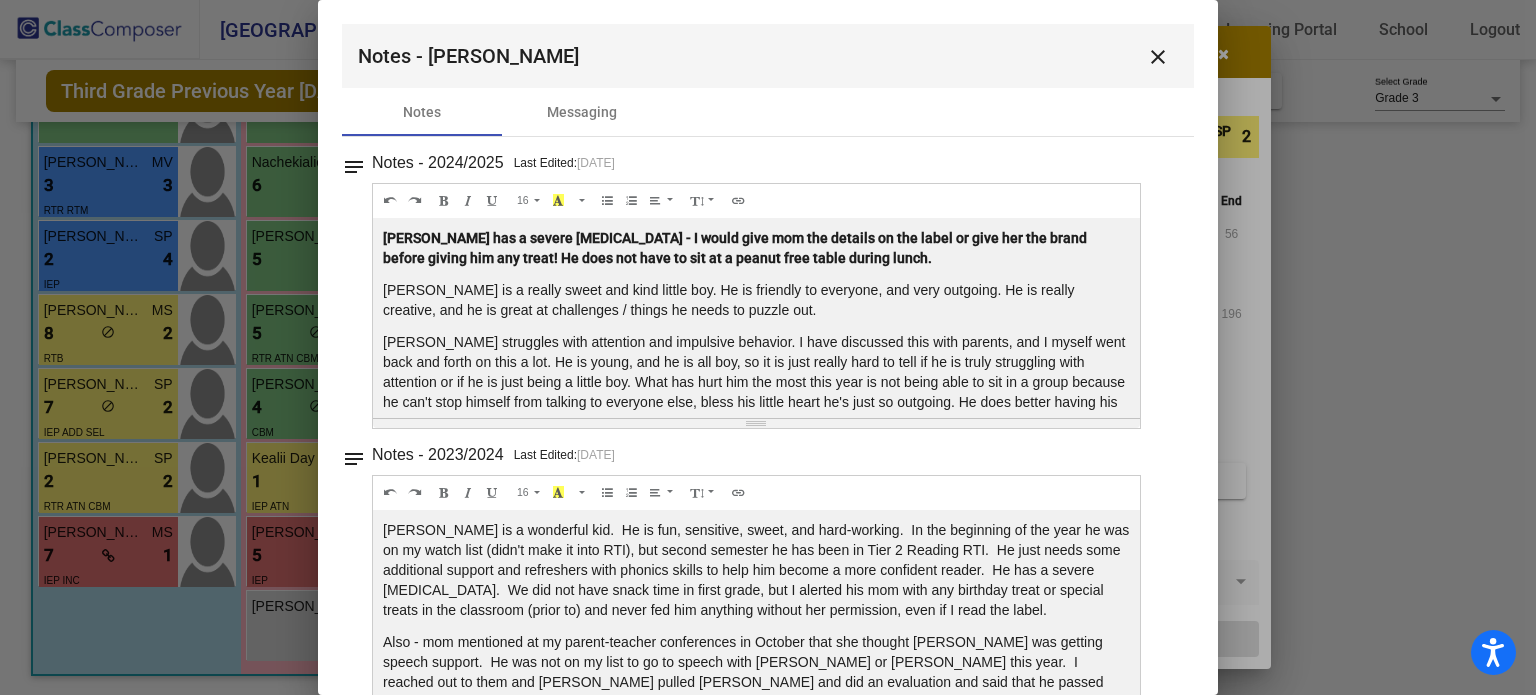 scroll, scrollTop: 128, scrollLeft: 0, axis: vertical 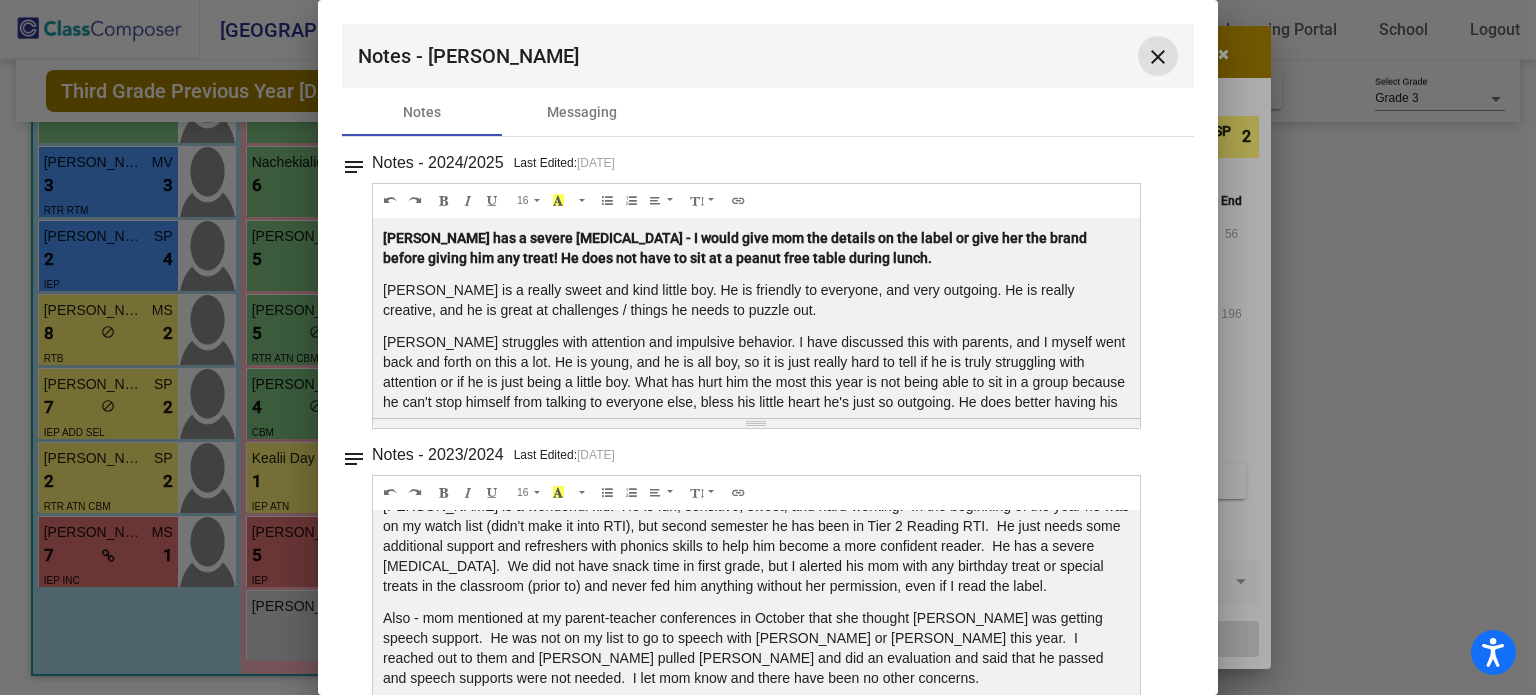 click on "close" at bounding box center (1158, 57) 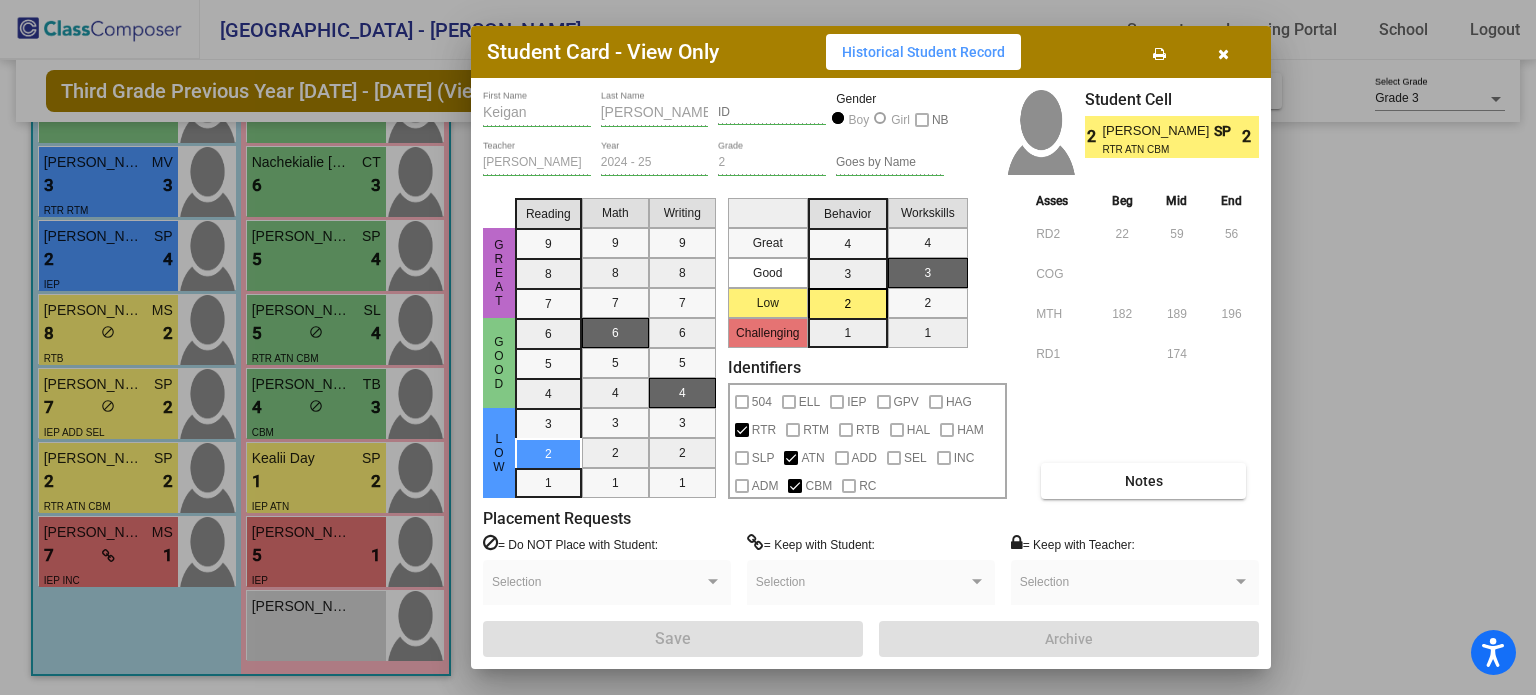 click at bounding box center (1223, 52) 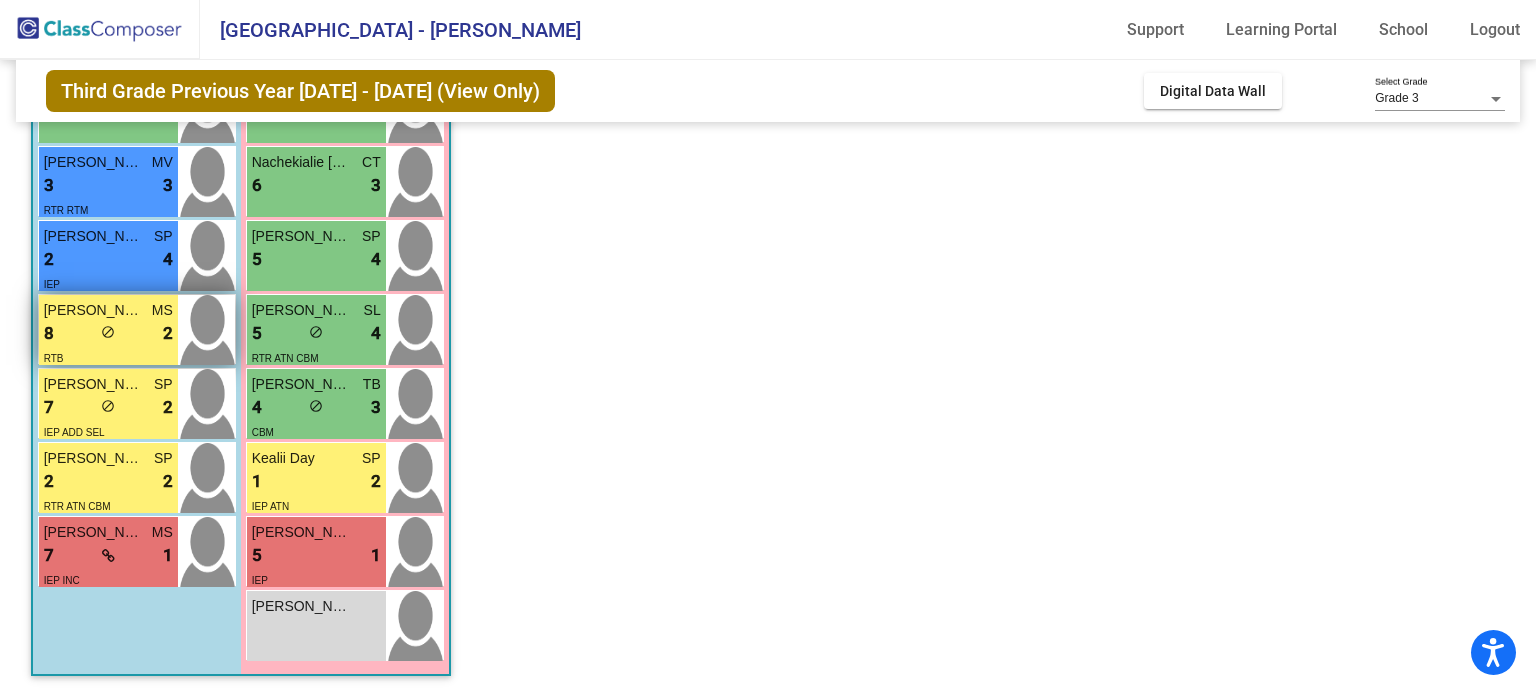 click at bounding box center [206, 330] 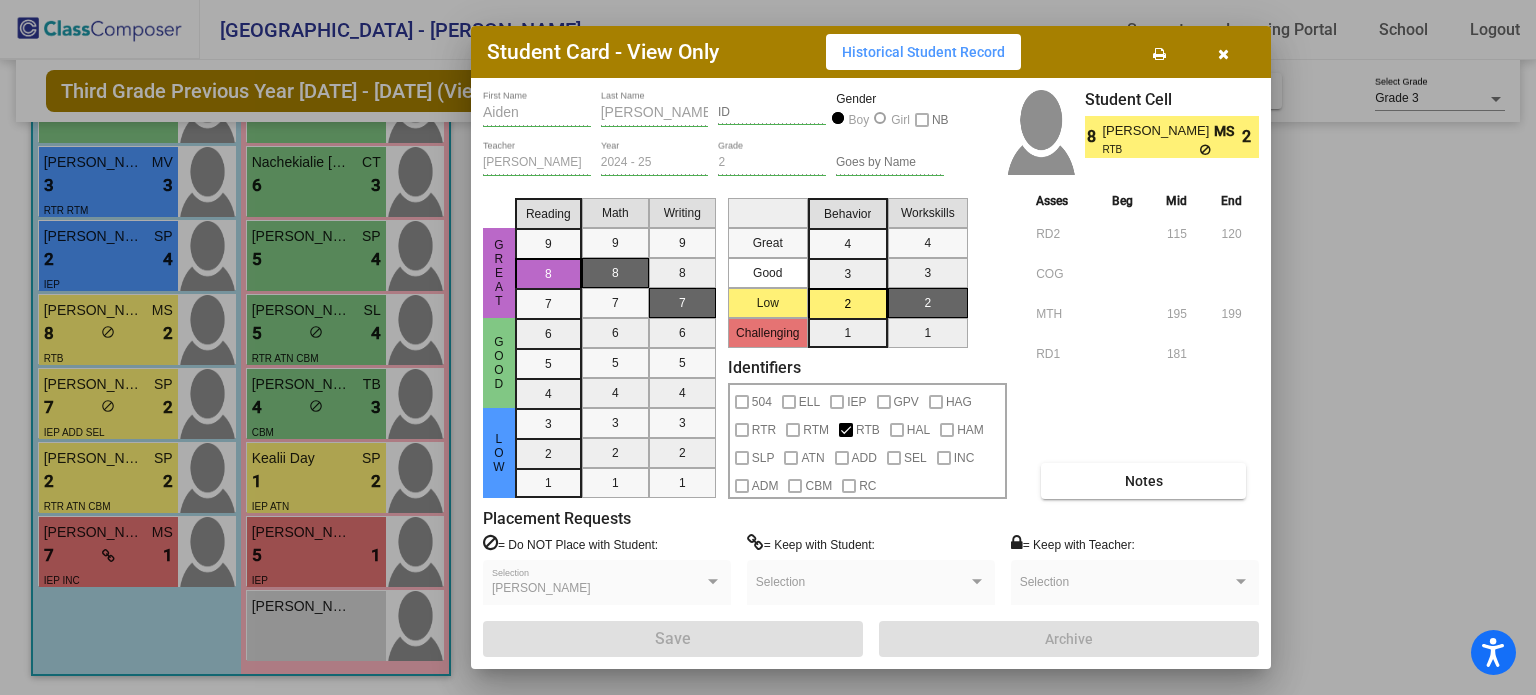 click on "Notes" at bounding box center (1143, 481) 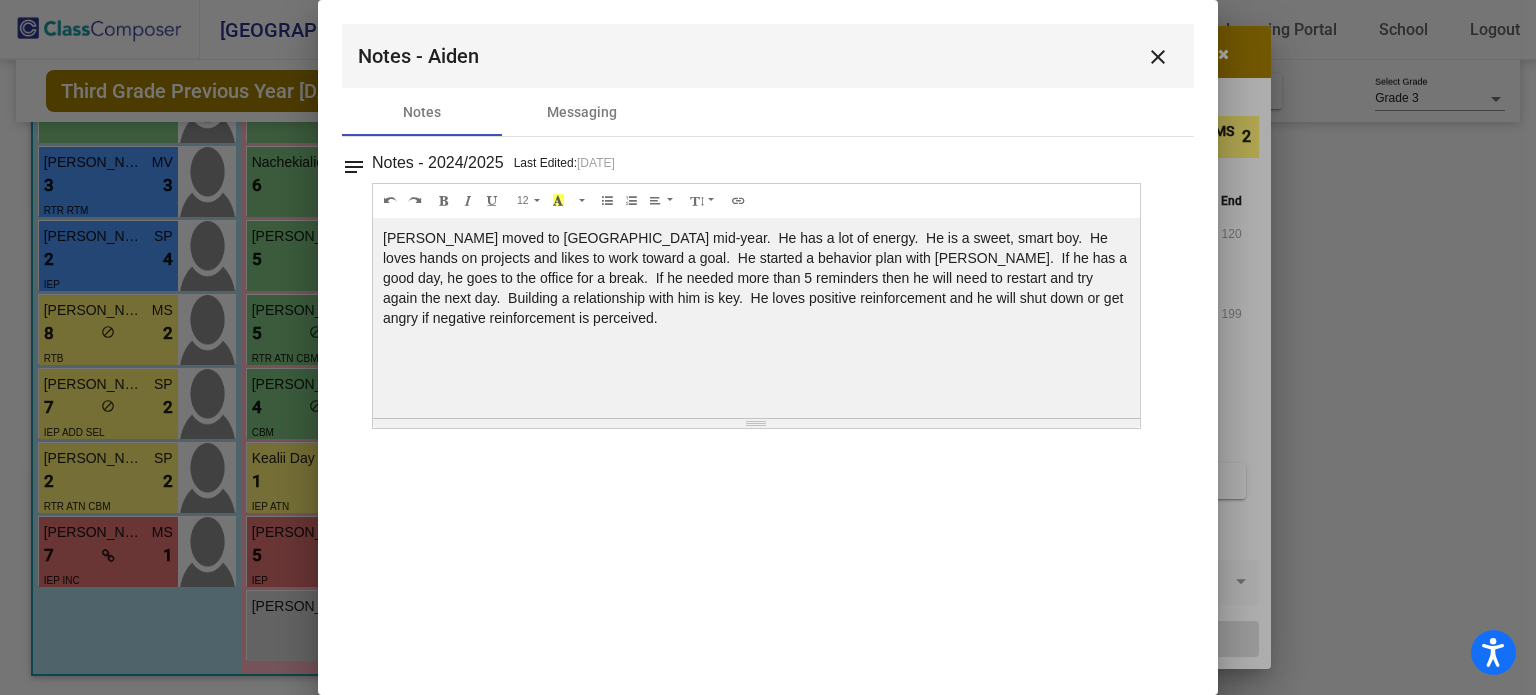 click on "close" at bounding box center [1158, 57] 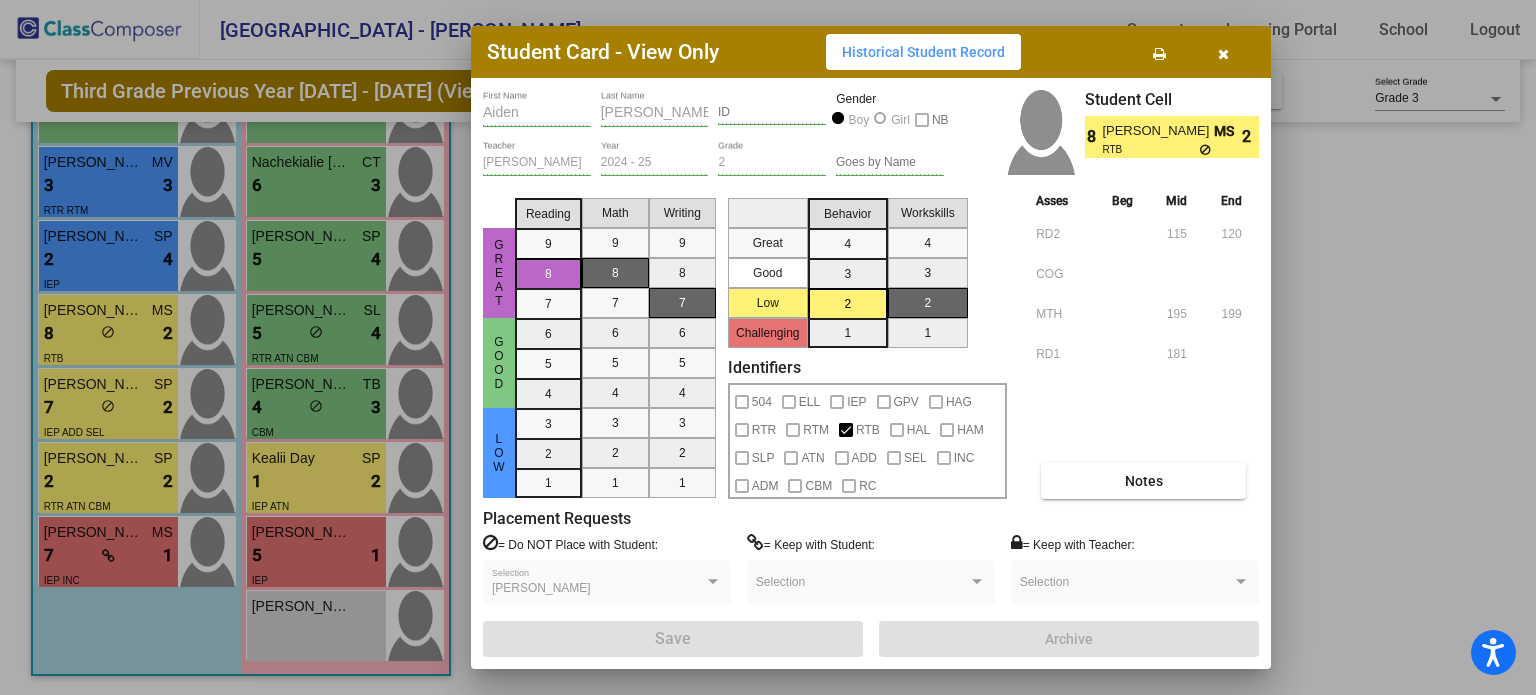 click at bounding box center [1223, 52] 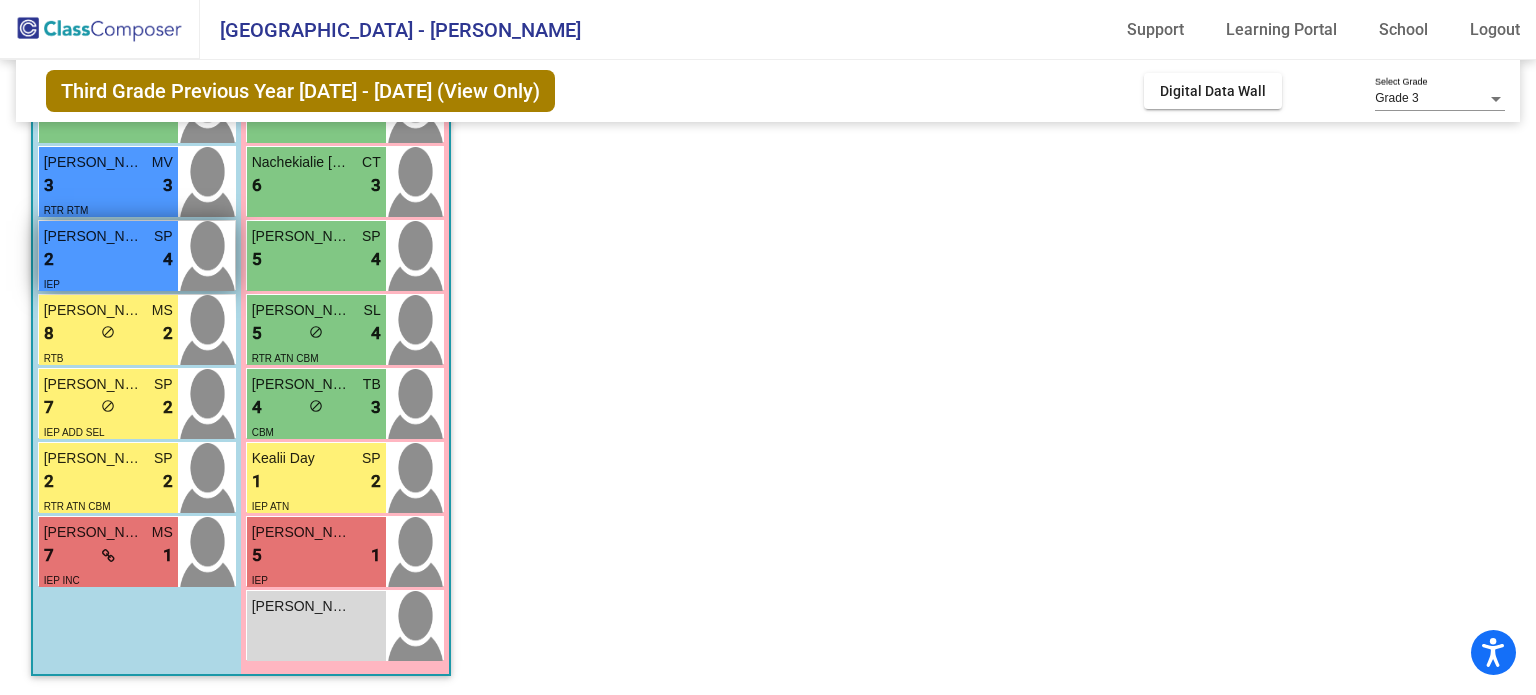 click on "IEP" at bounding box center [108, 283] 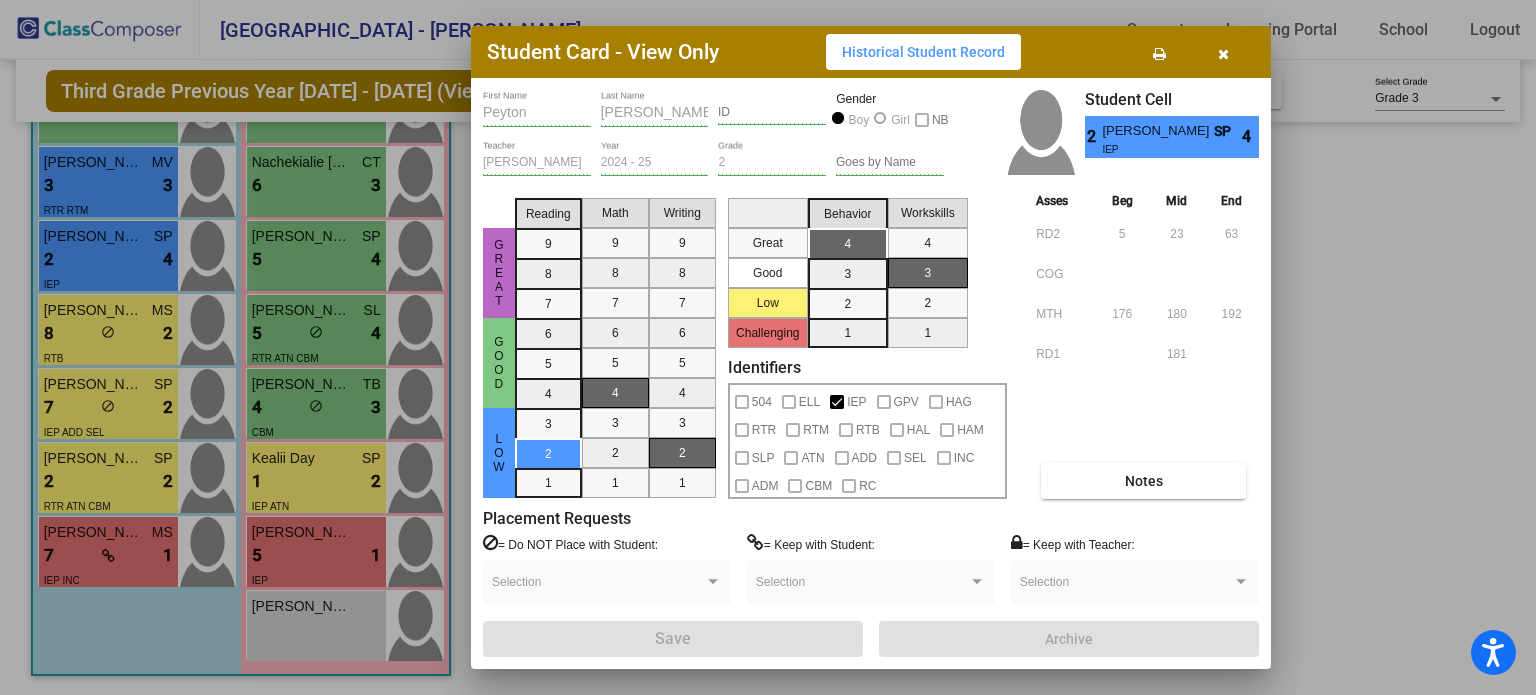 click on "Notes" at bounding box center [1143, 481] 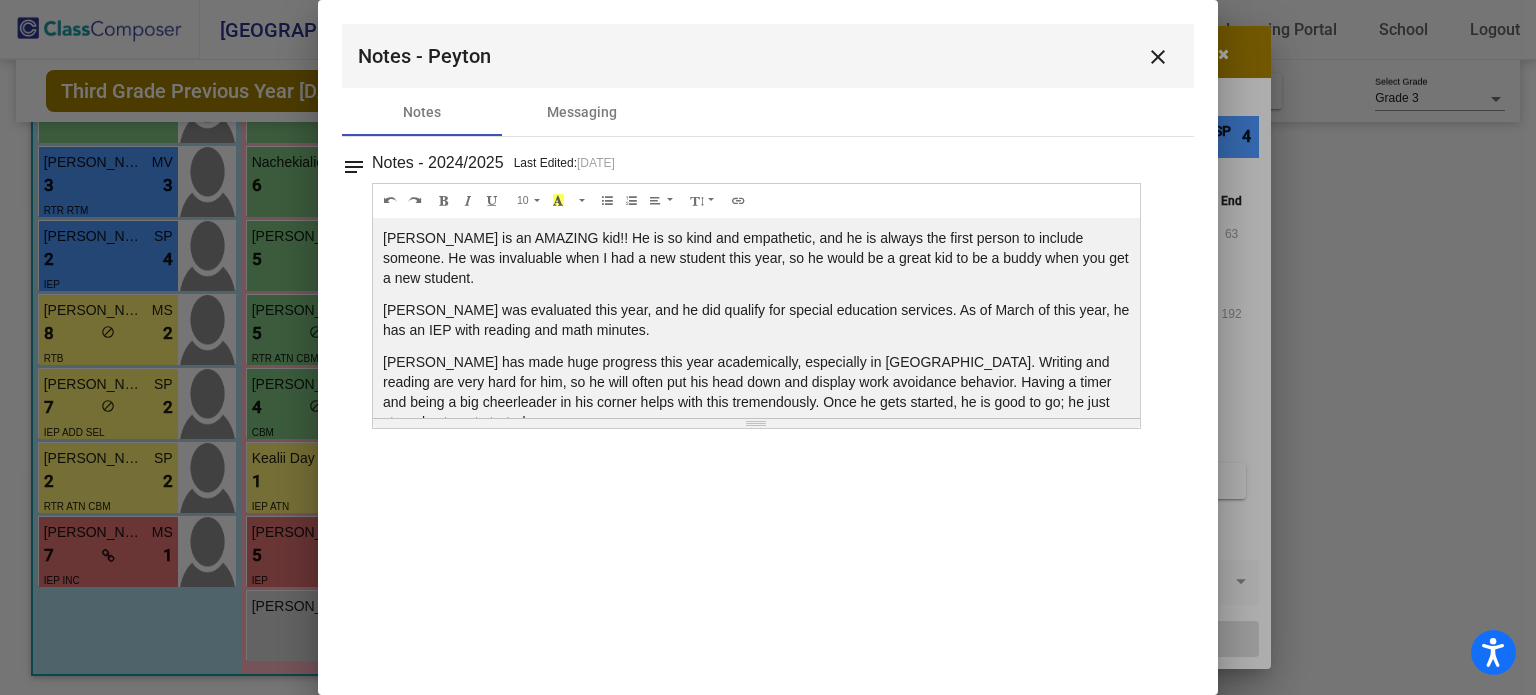 click on "close" at bounding box center [1158, 57] 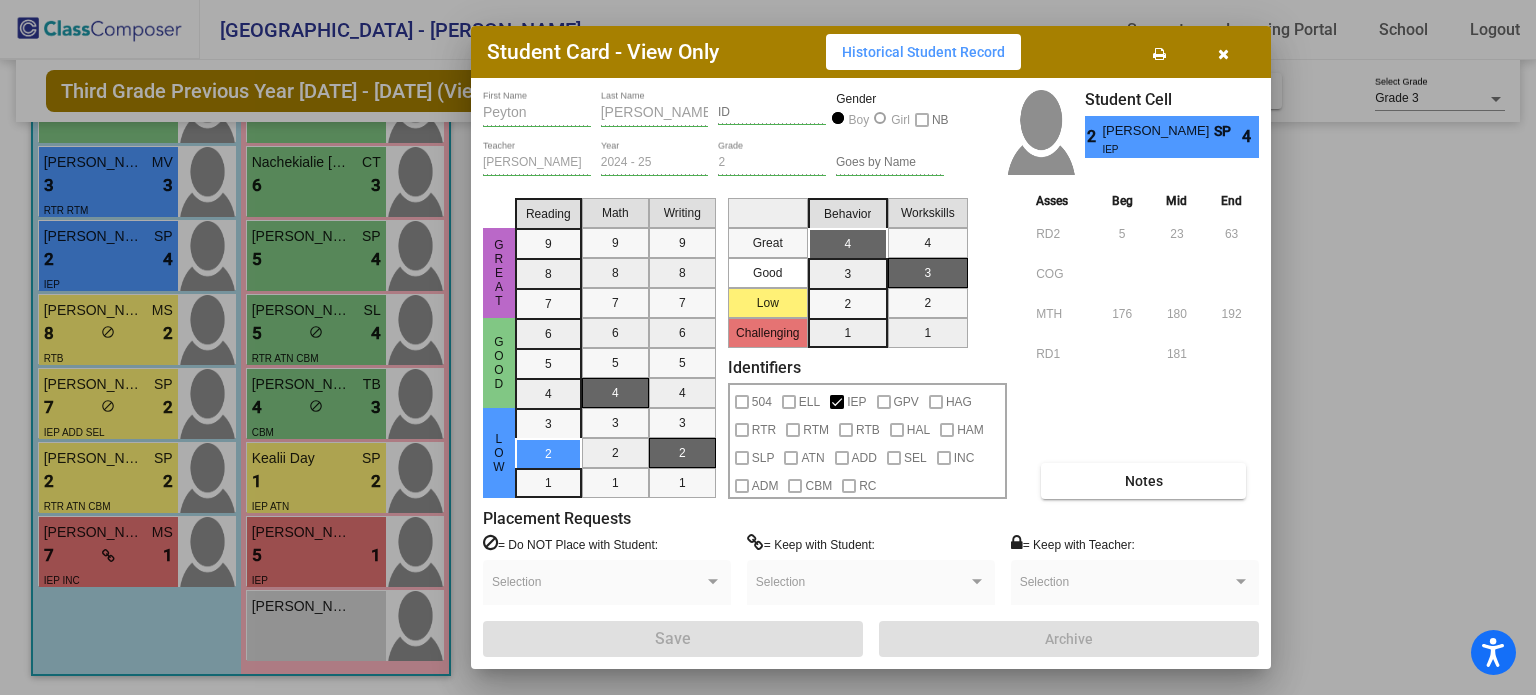 click at bounding box center (1223, 52) 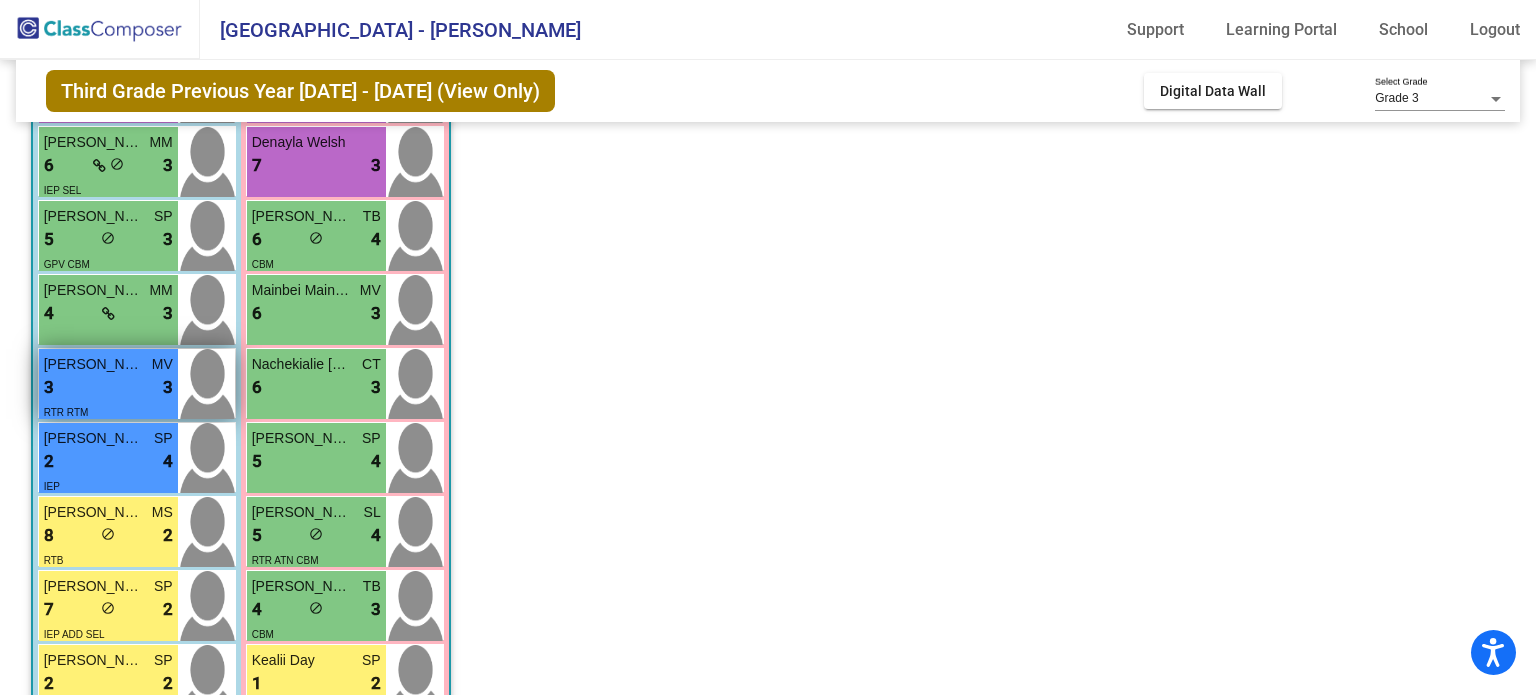scroll, scrollTop: 343, scrollLeft: 0, axis: vertical 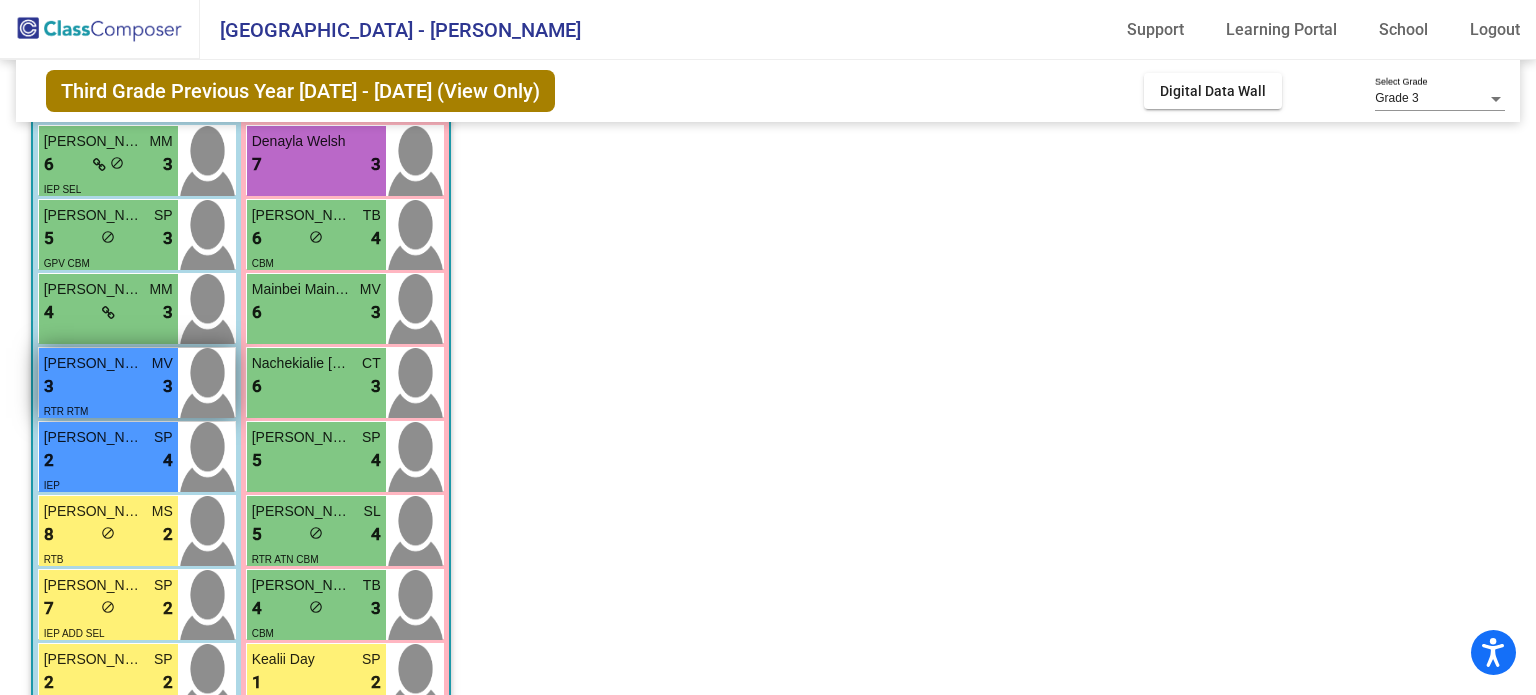click on "3" at bounding box center (168, 387) 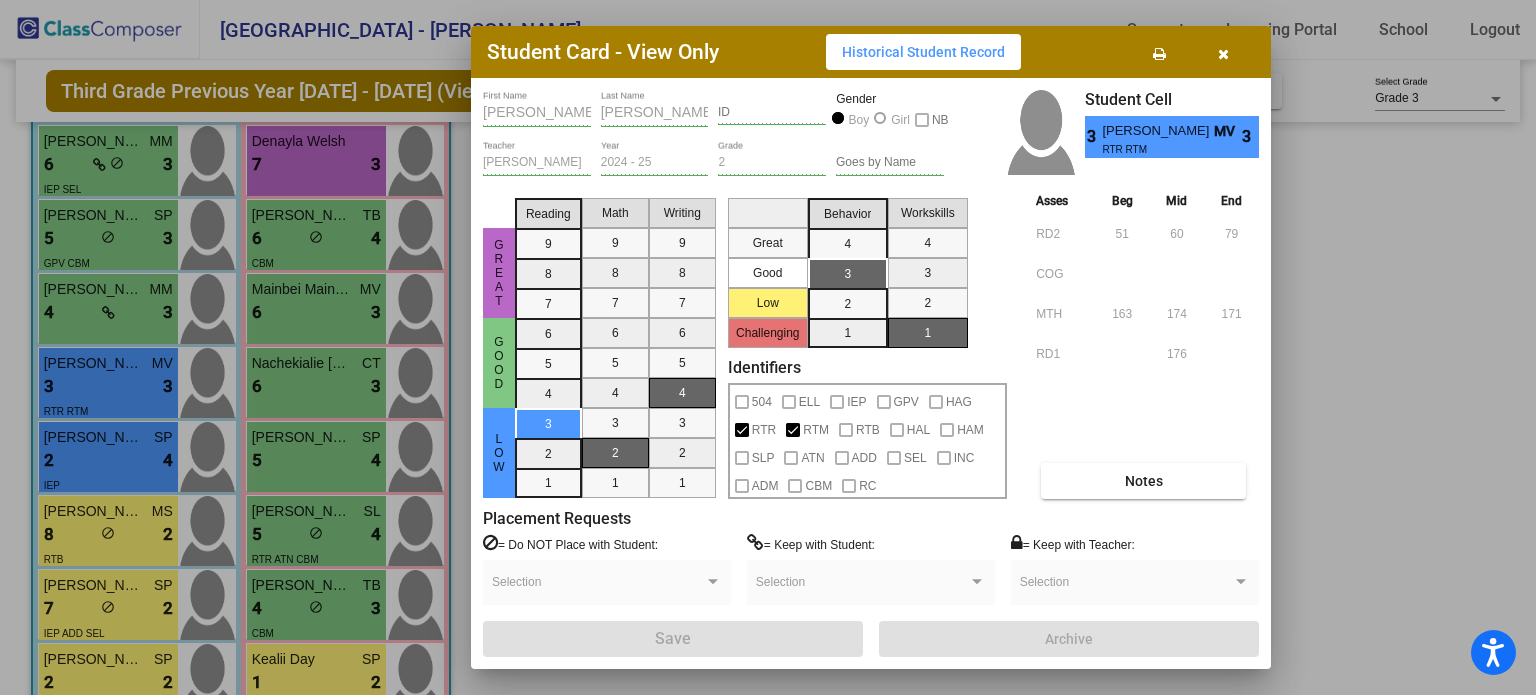 click on "Notes" at bounding box center (1144, 481) 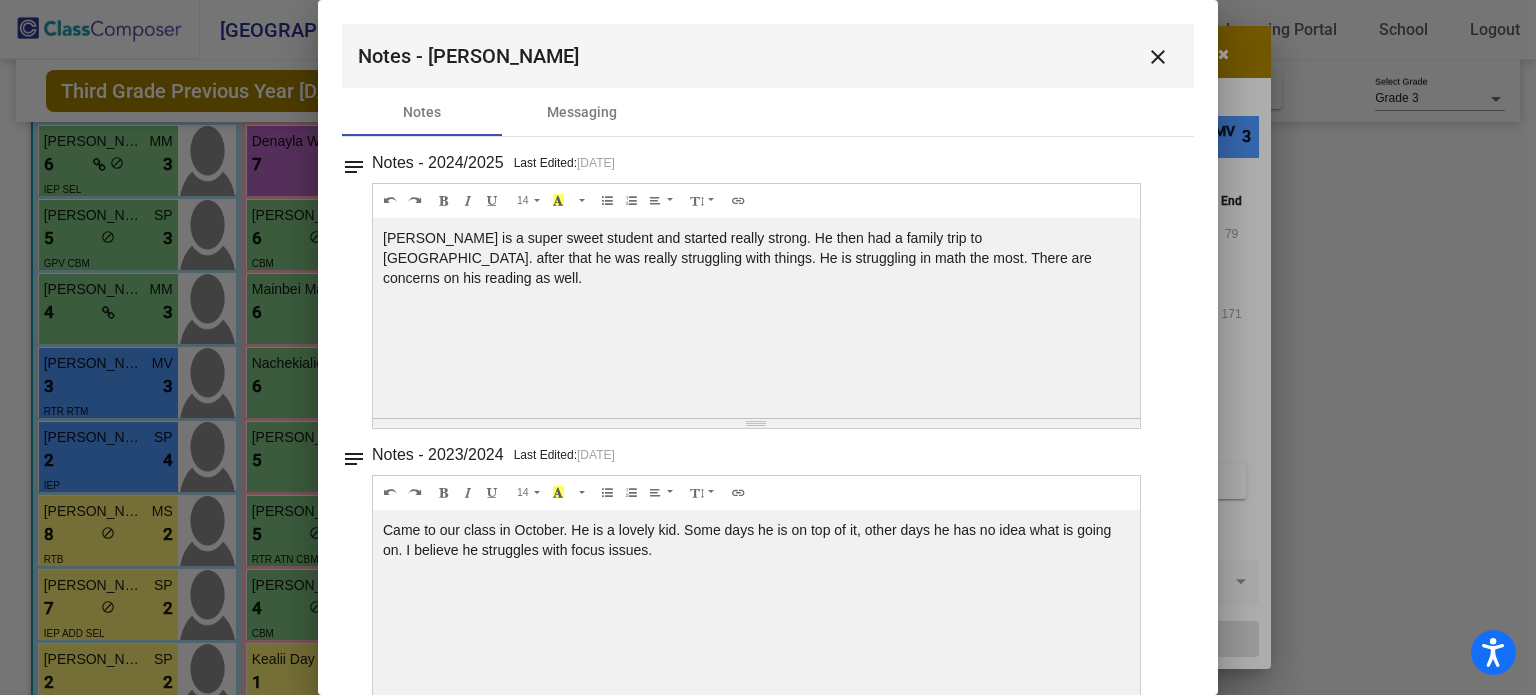 scroll, scrollTop: 0, scrollLeft: 0, axis: both 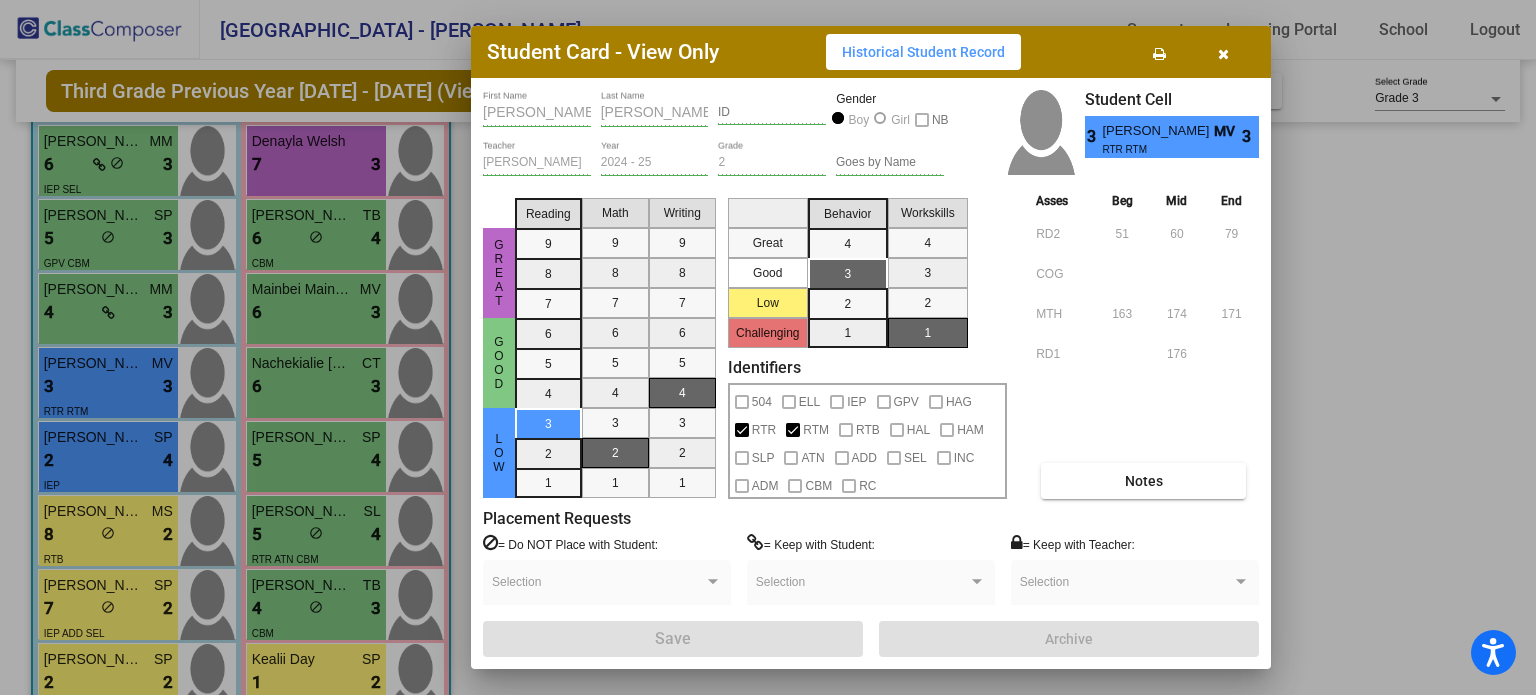 click at bounding box center (1223, 54) 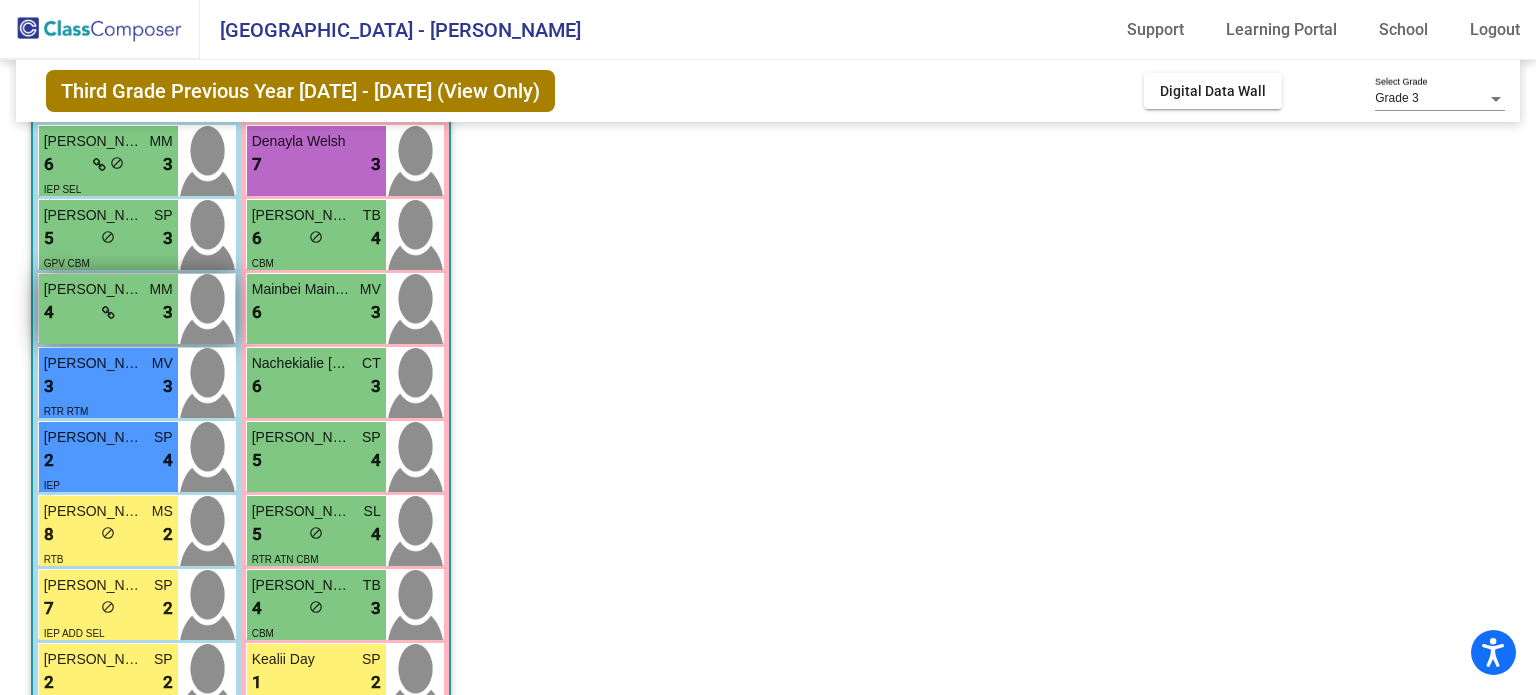 click on "4 lock do_not_disturb_alt 3" at bounding box center (108, 313) 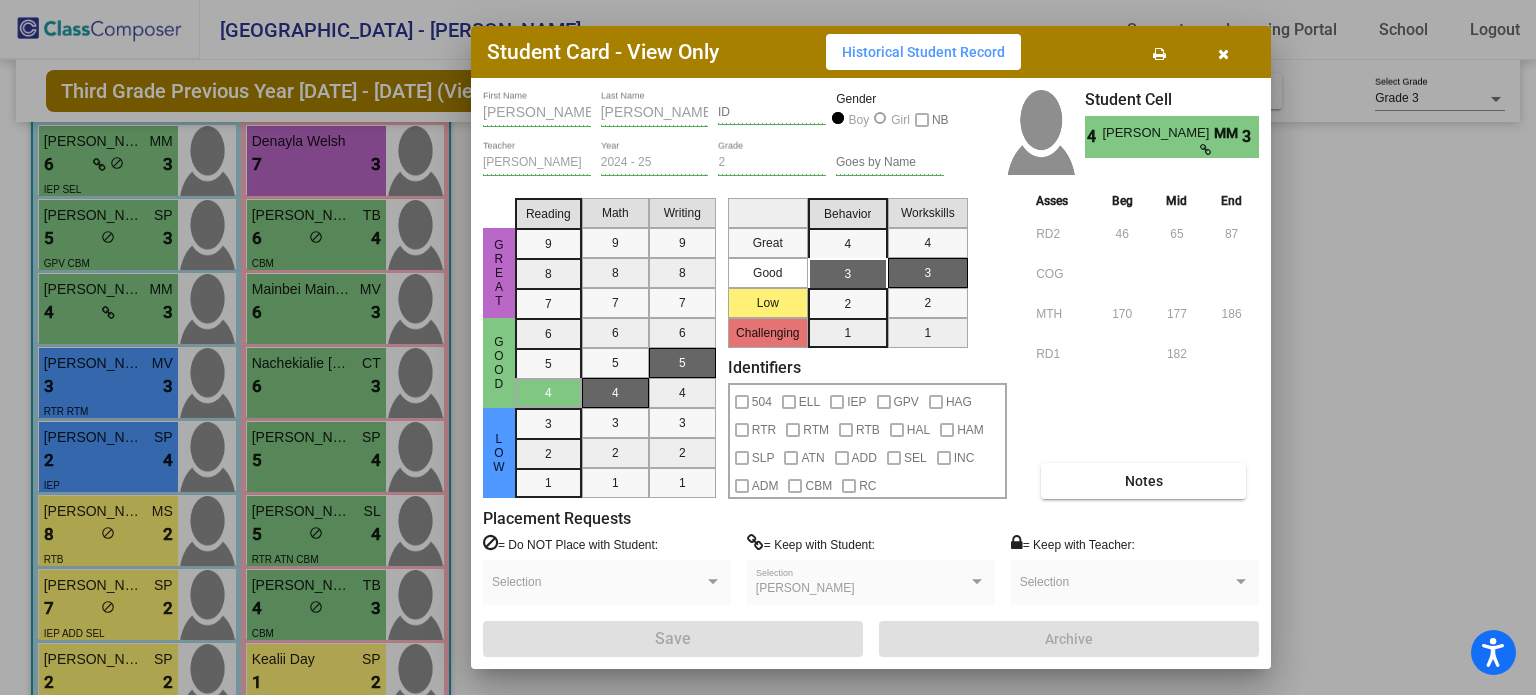 click on "Notes" at bounding box center [1143, 481] 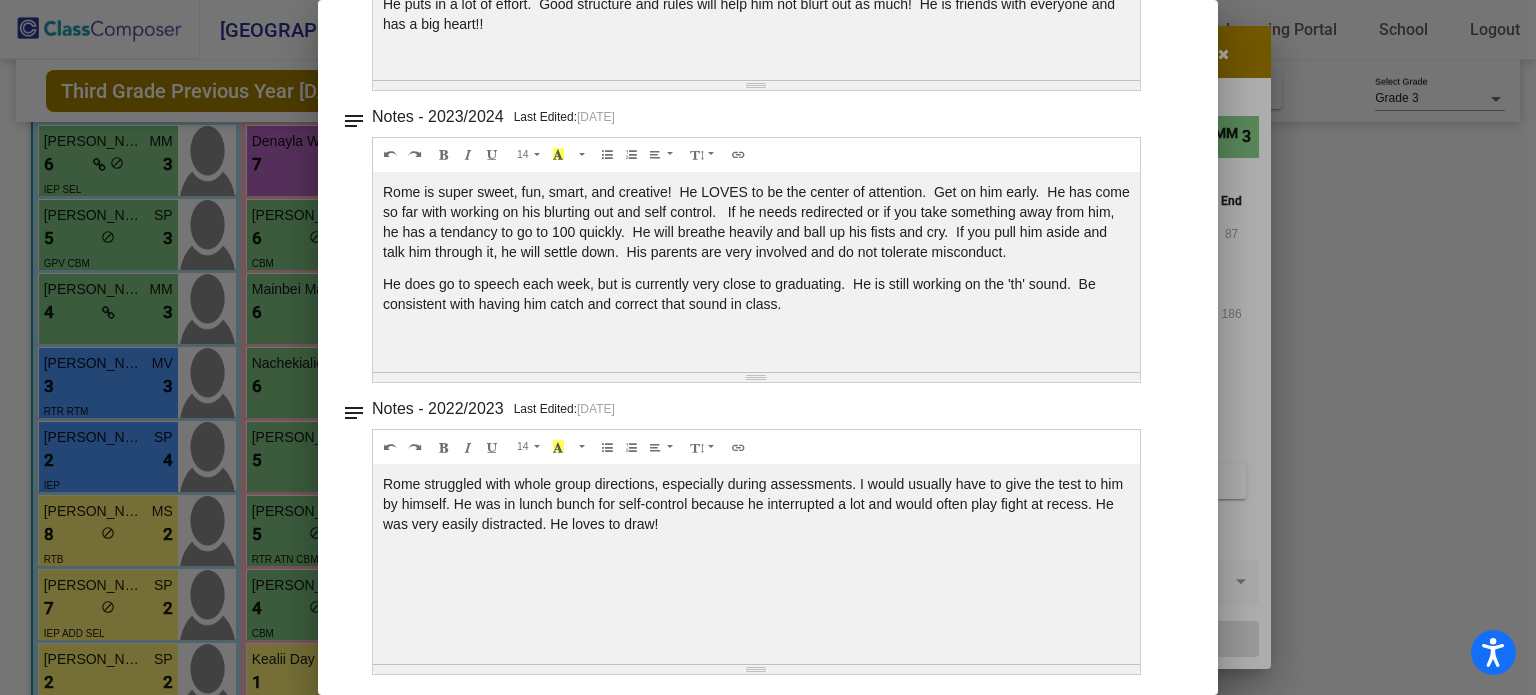 scroll, scrollTop: 0, scrollLeft: 0, axis: both 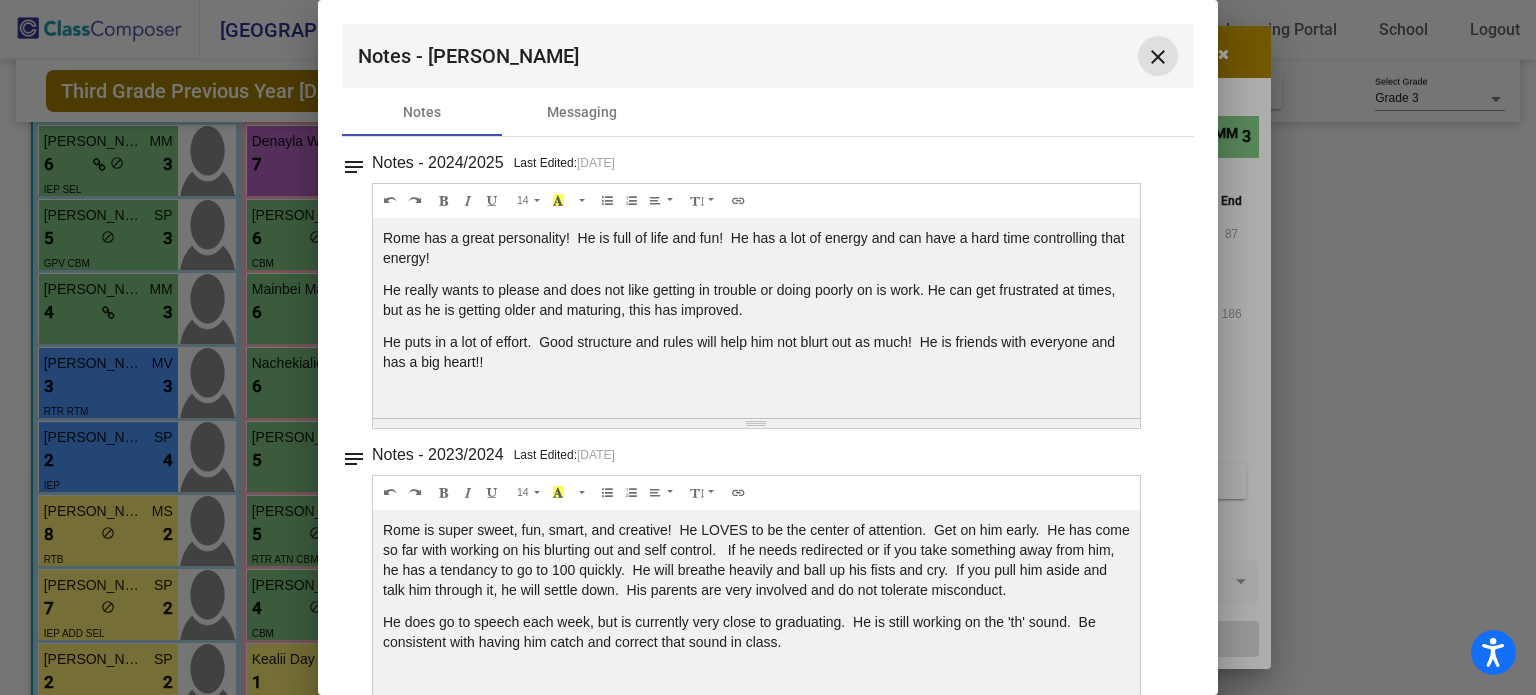 click on "close" at bounding box center [1158, 57] 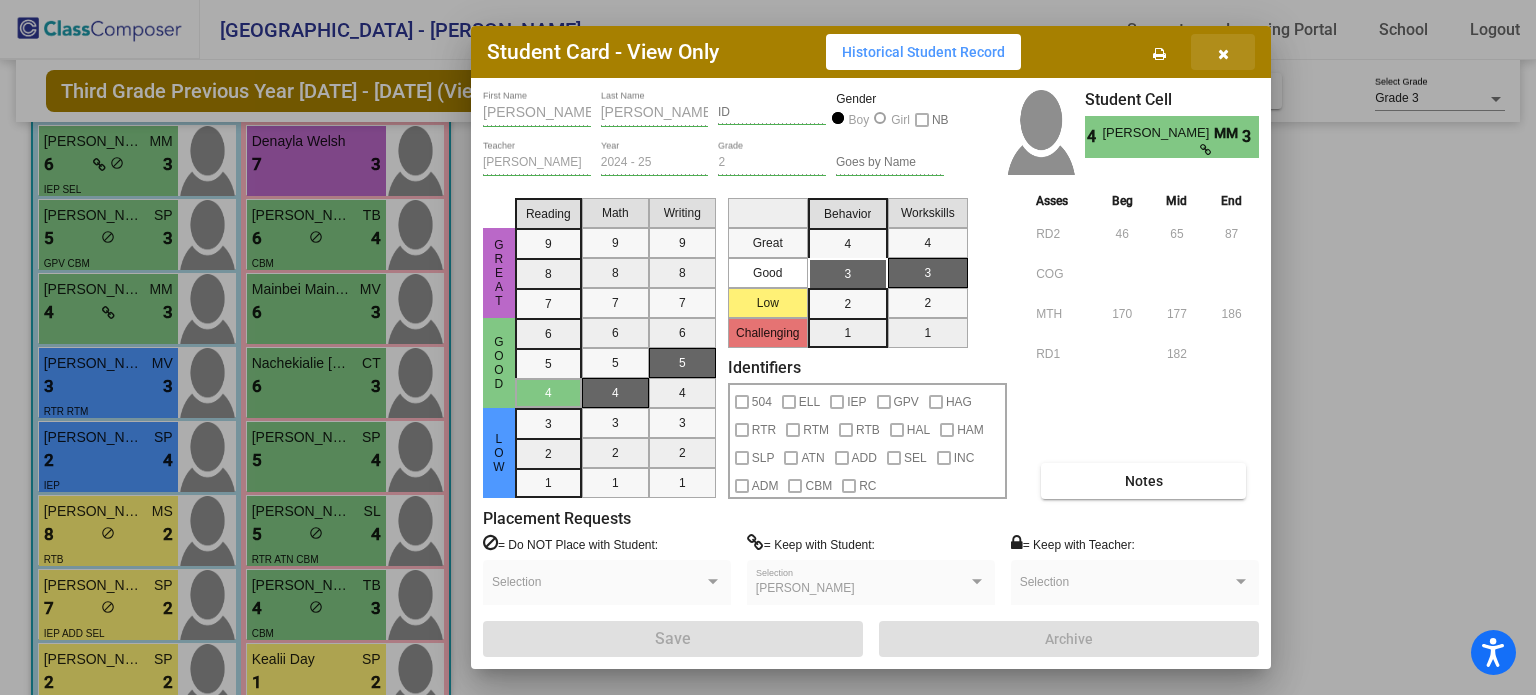 click at bounding box center [1223, 52] 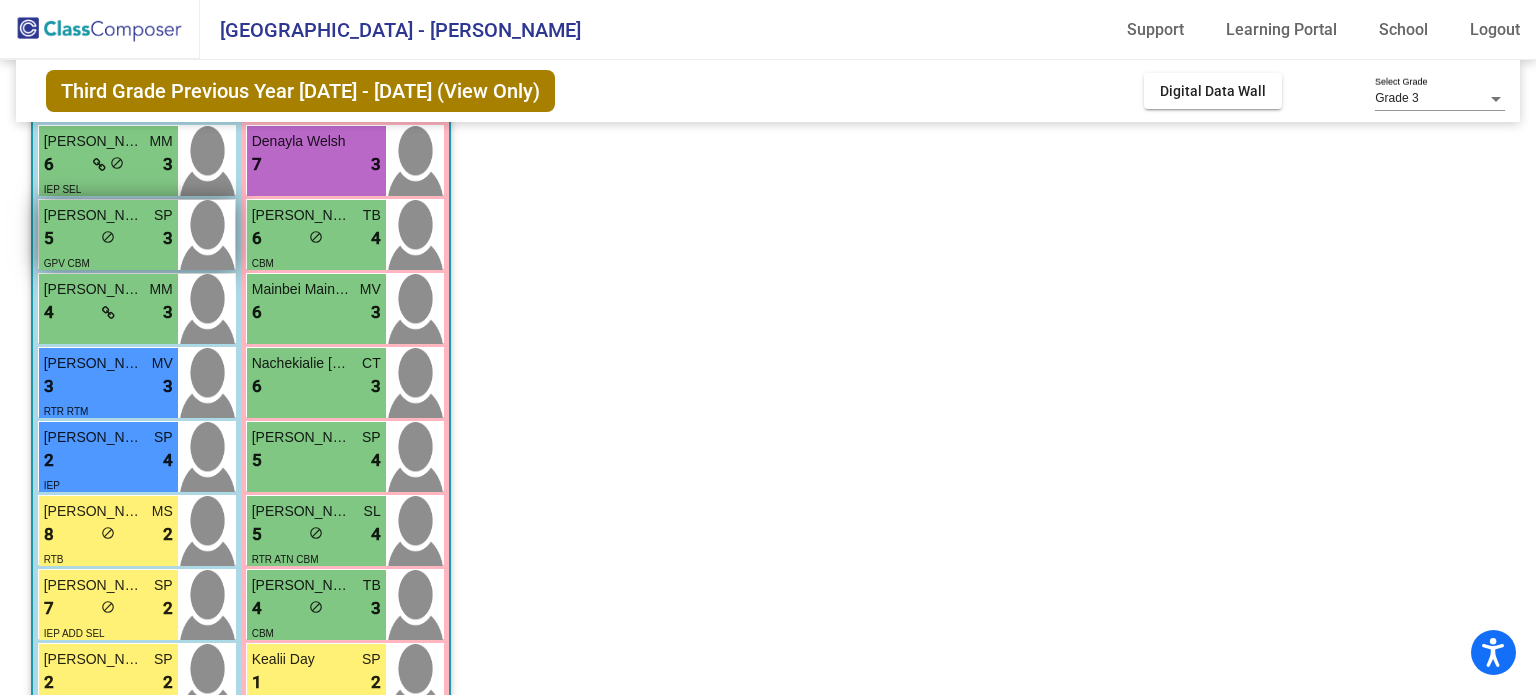 click on "5 lock do_not_disturb_alt 3" at bounding box center (108, 239) 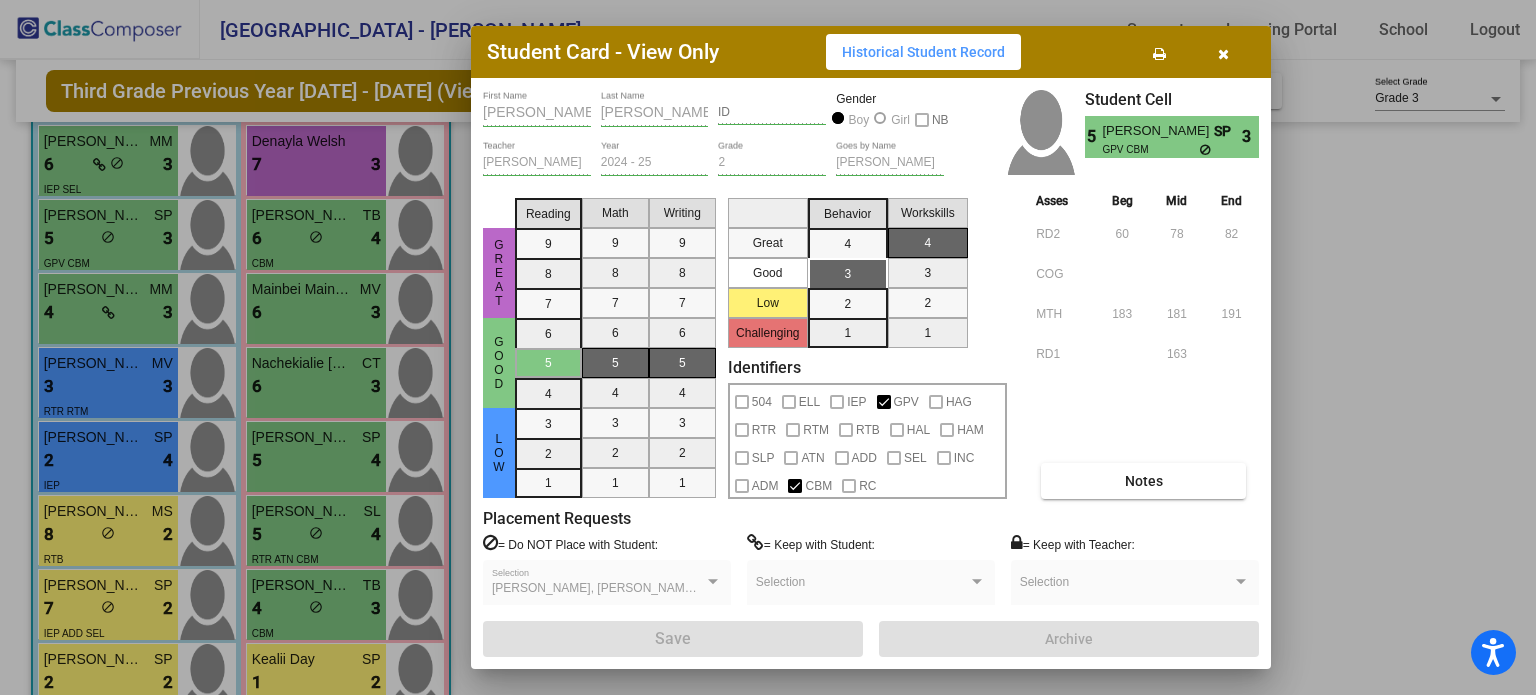 click on "Notes" at bounding box center [1143, 481] 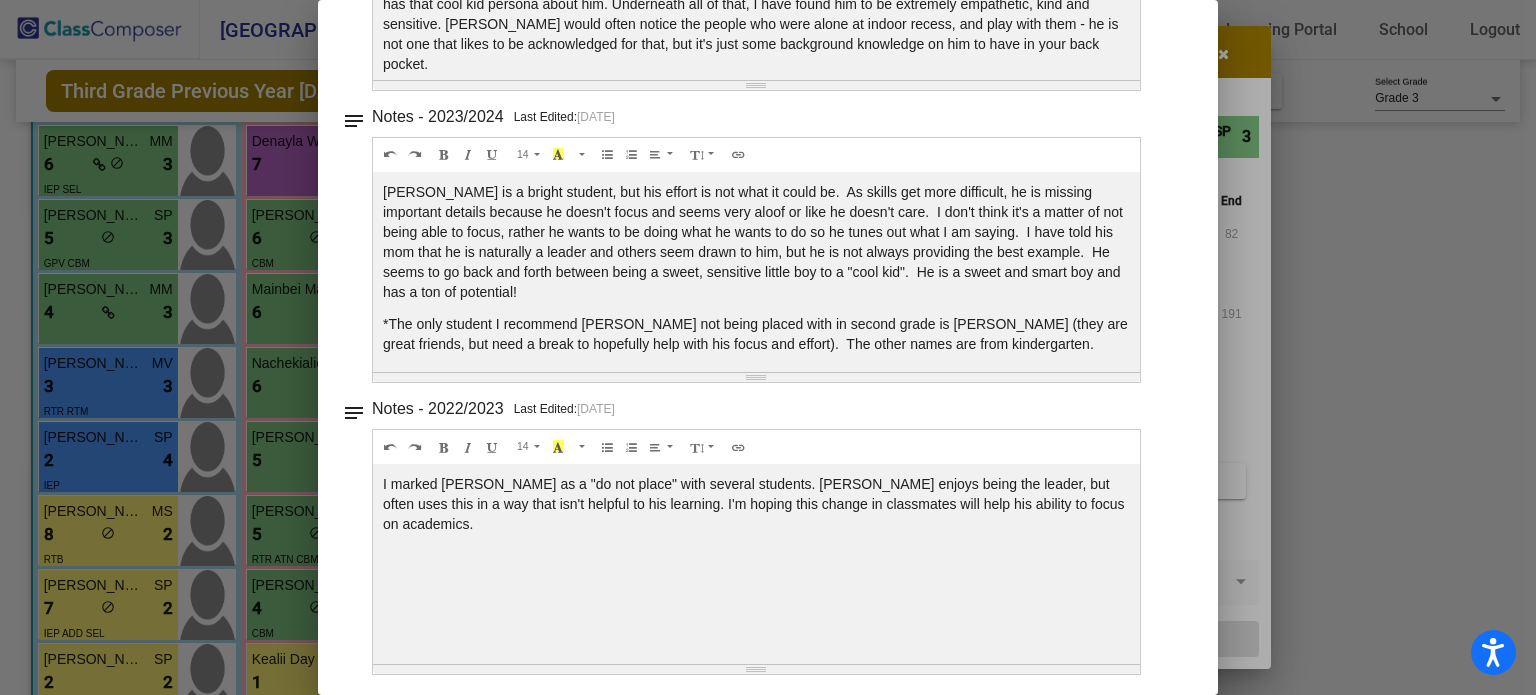 scroll, scrollTop: 337, scrollLeft: 0, axis: vertical 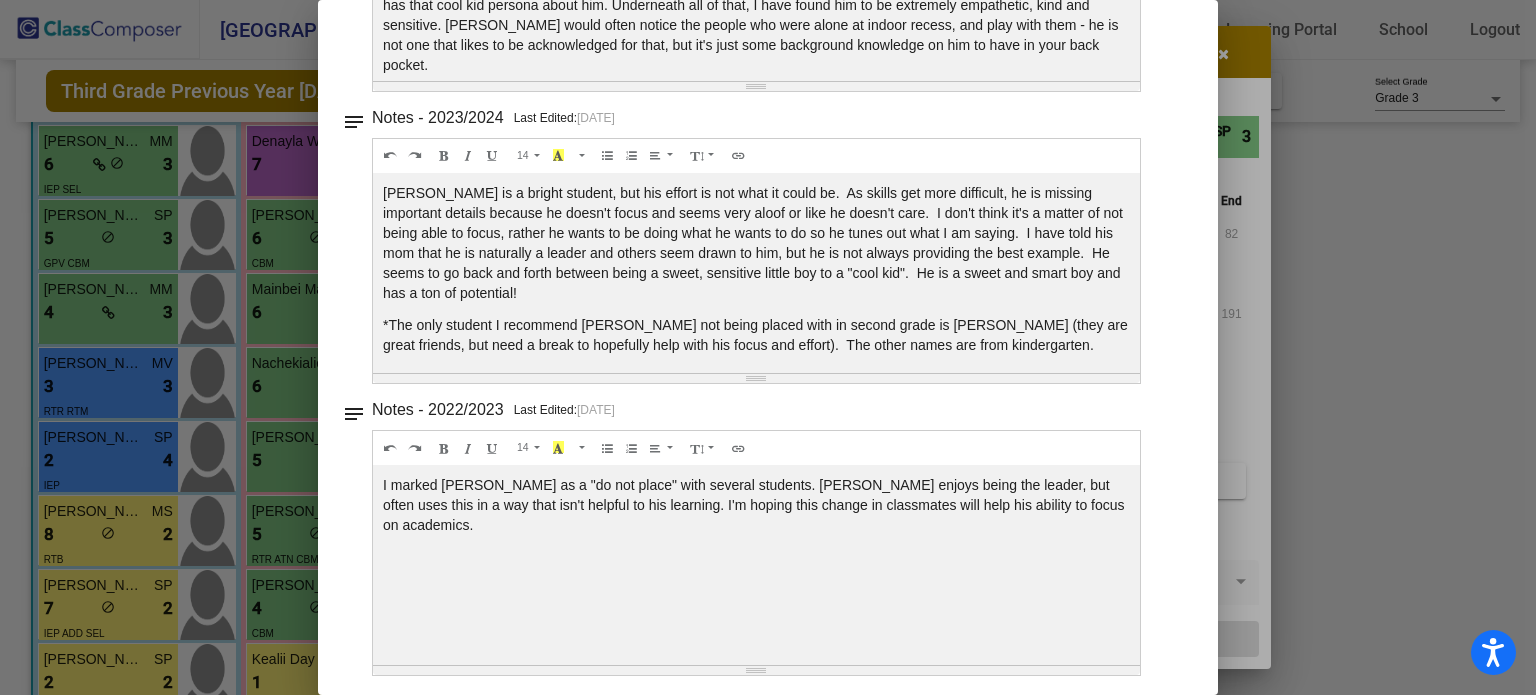 click on "I marked [PERSON_NAME] as a "do not place" with several students. [PERSON_NAME] enjoys being the leader, but often uses this in a way that isn't helpful to his learning. I'm hoping this change in classmates will help his ability to focus on academics." at bounding box center (756, -19) 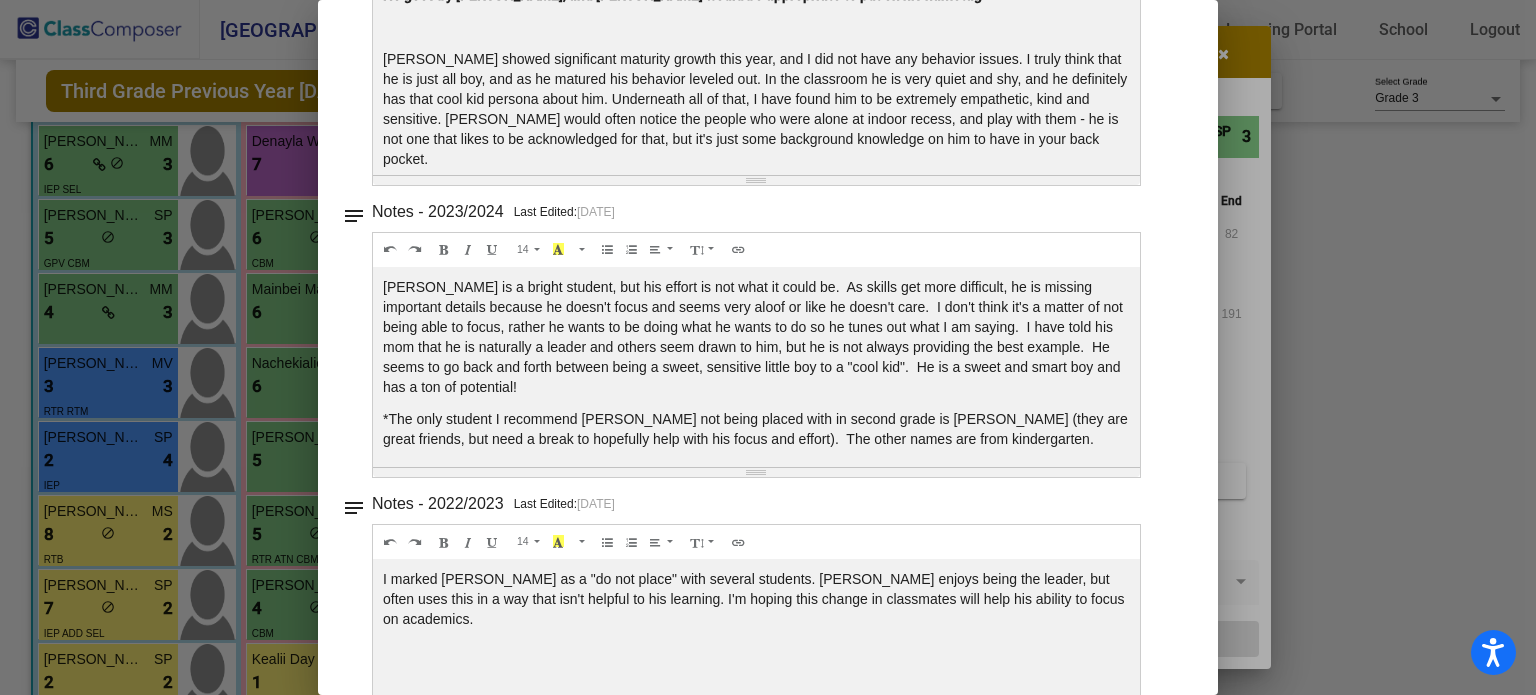 scroll, scrollTop: 242, scrollLeft: 0, axis: vertical 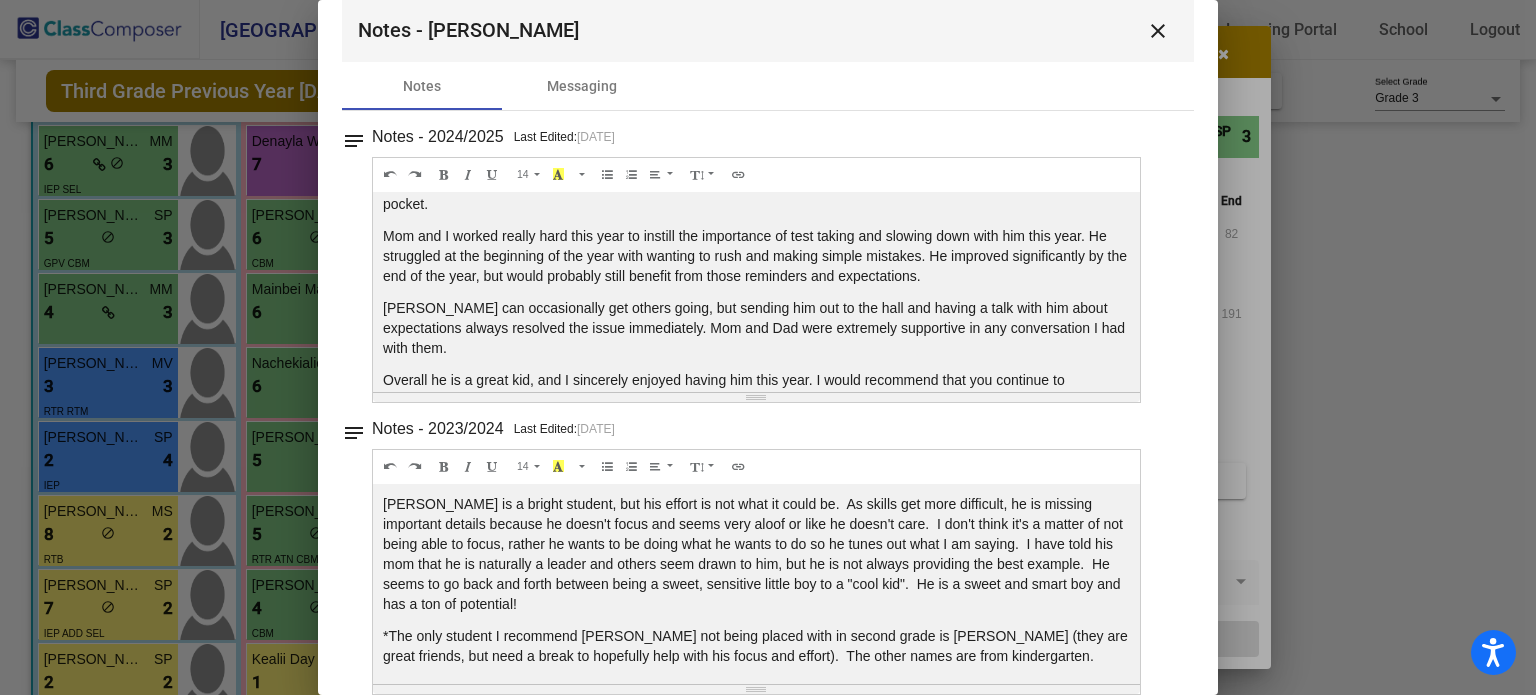 click on "close" at bounding box center (1158, 31) 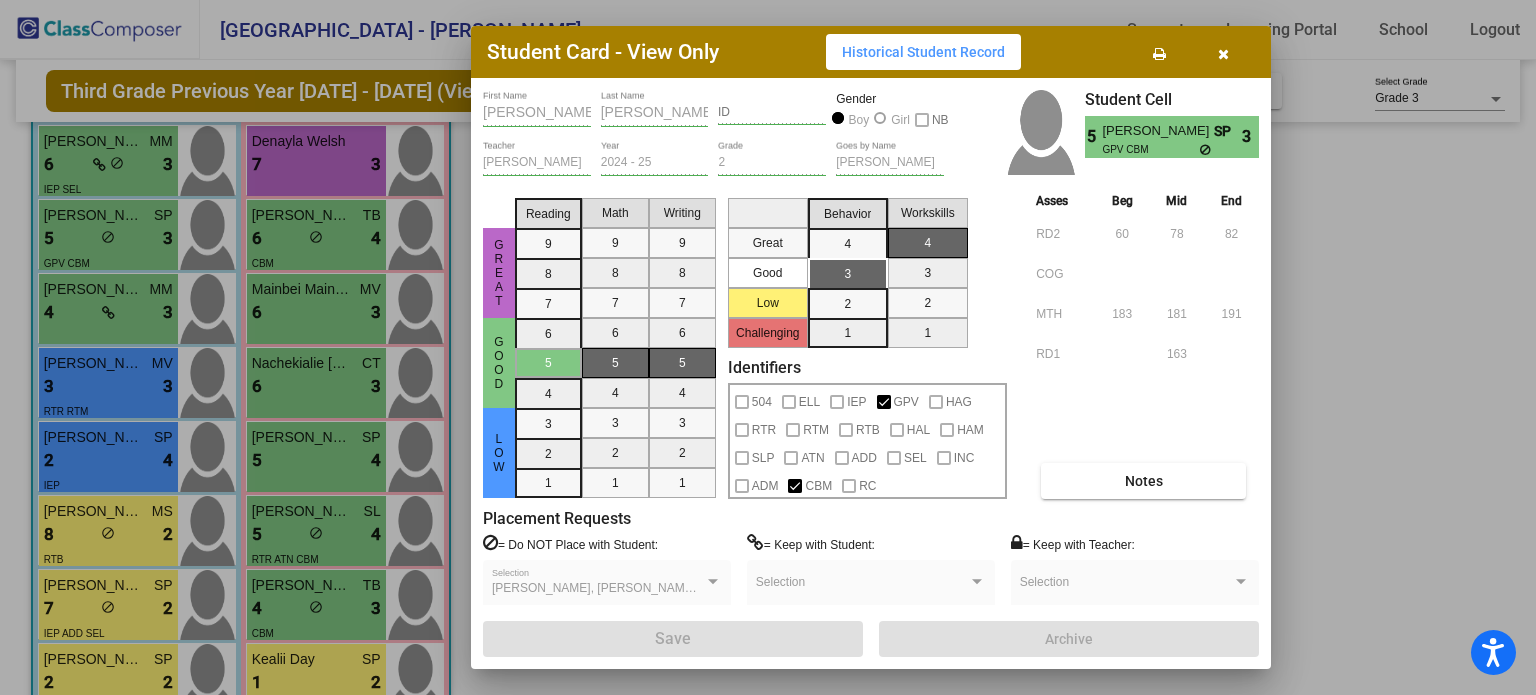 click at bounding box center (1223, 52) 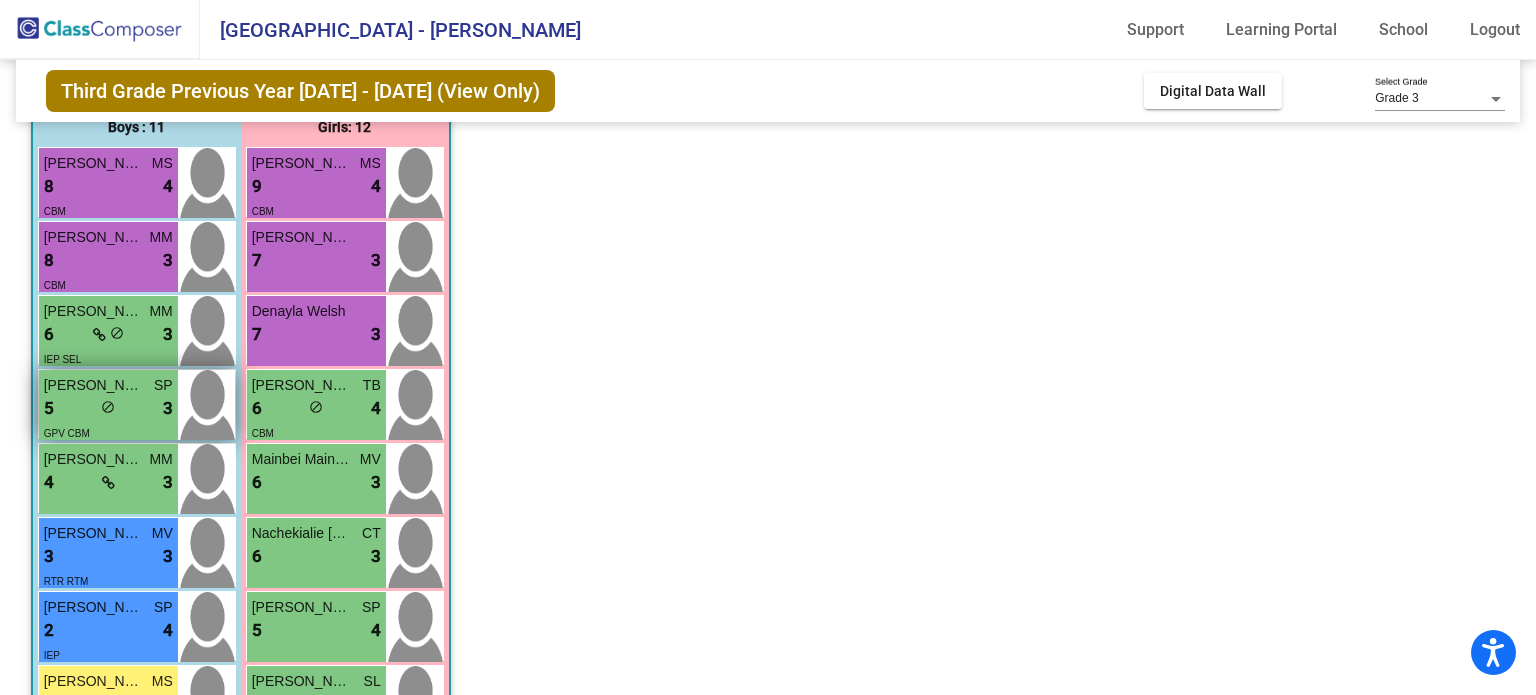 scroll, scrollTop: 172, scrollLeft: 0, axis: vertical 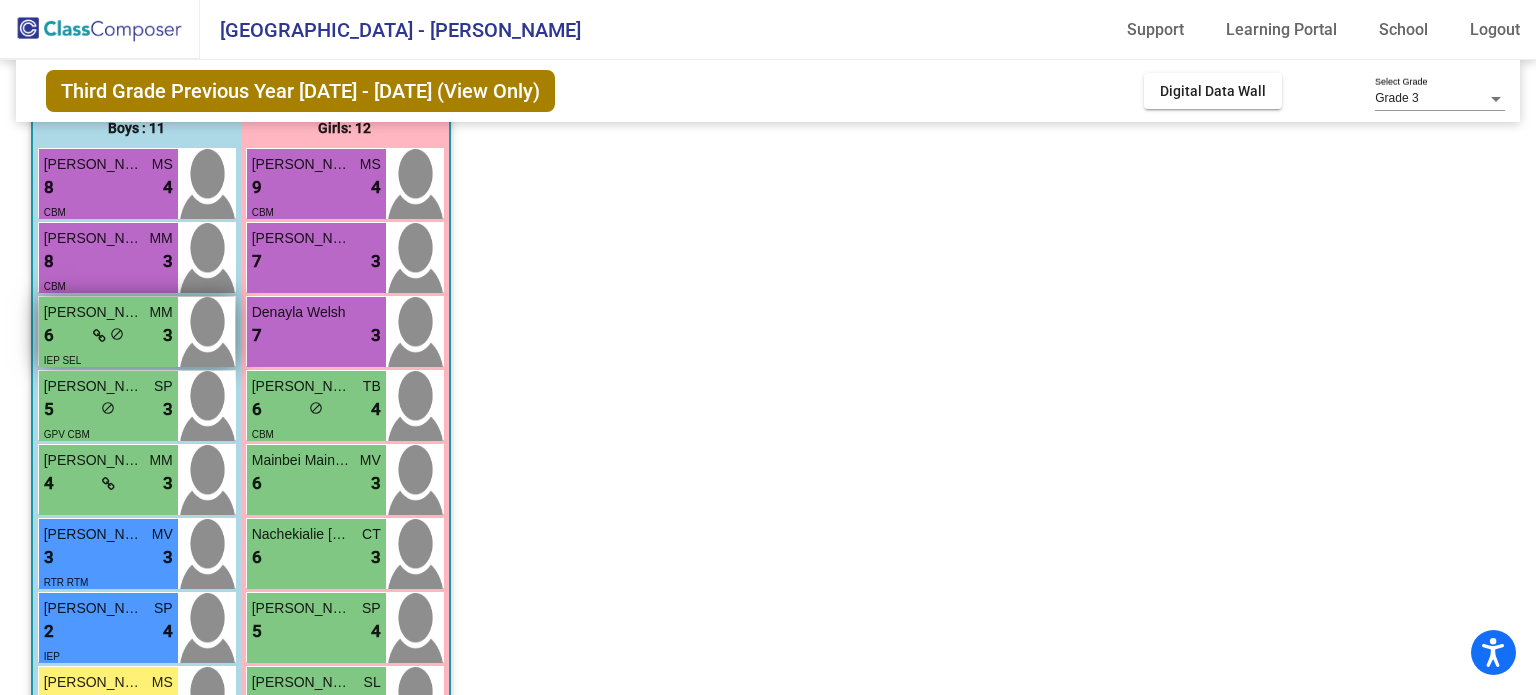 click on "6 lock do_not_disturb_alt 3" at bounding box center (108, 336) 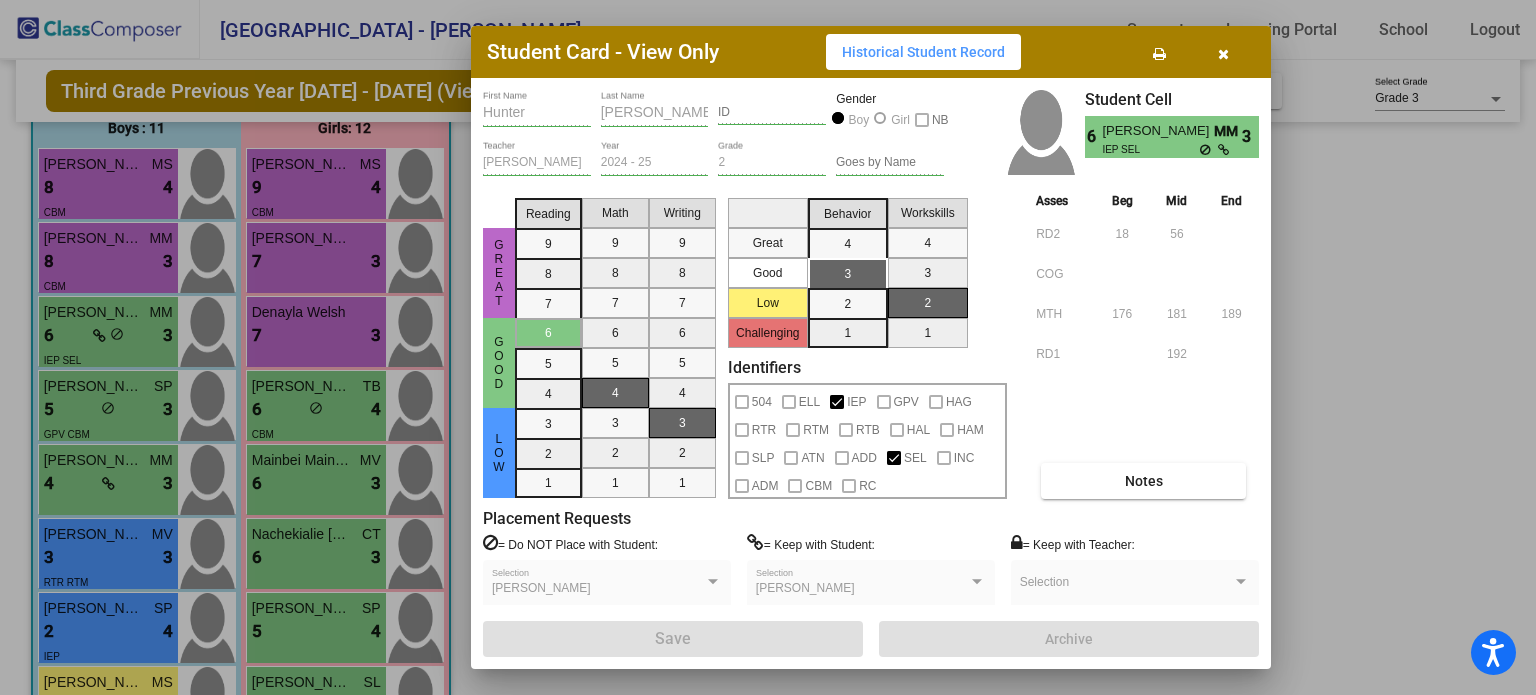 click on "Notes" at bounding box center (1143, 481) 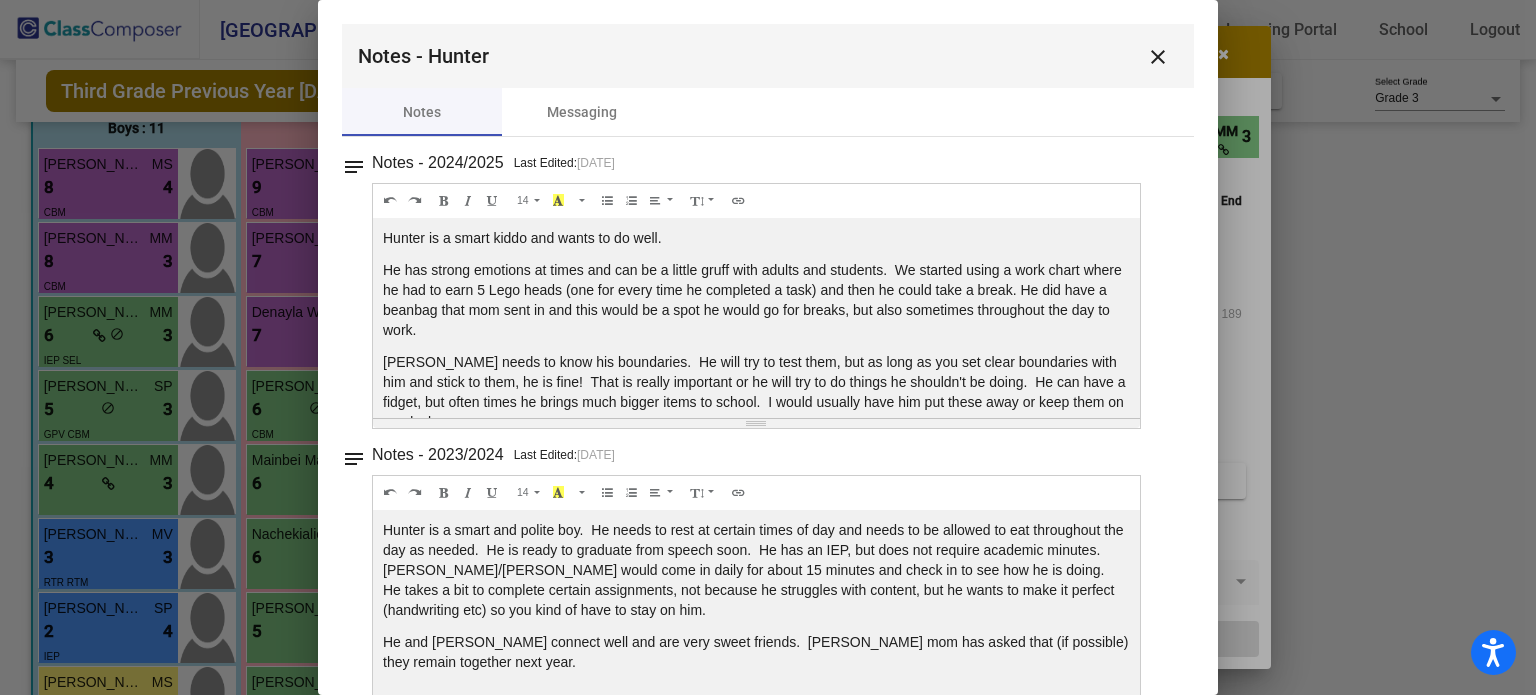 scroll, scrollTop: 48, scrollLeft: 0, axis: vertical 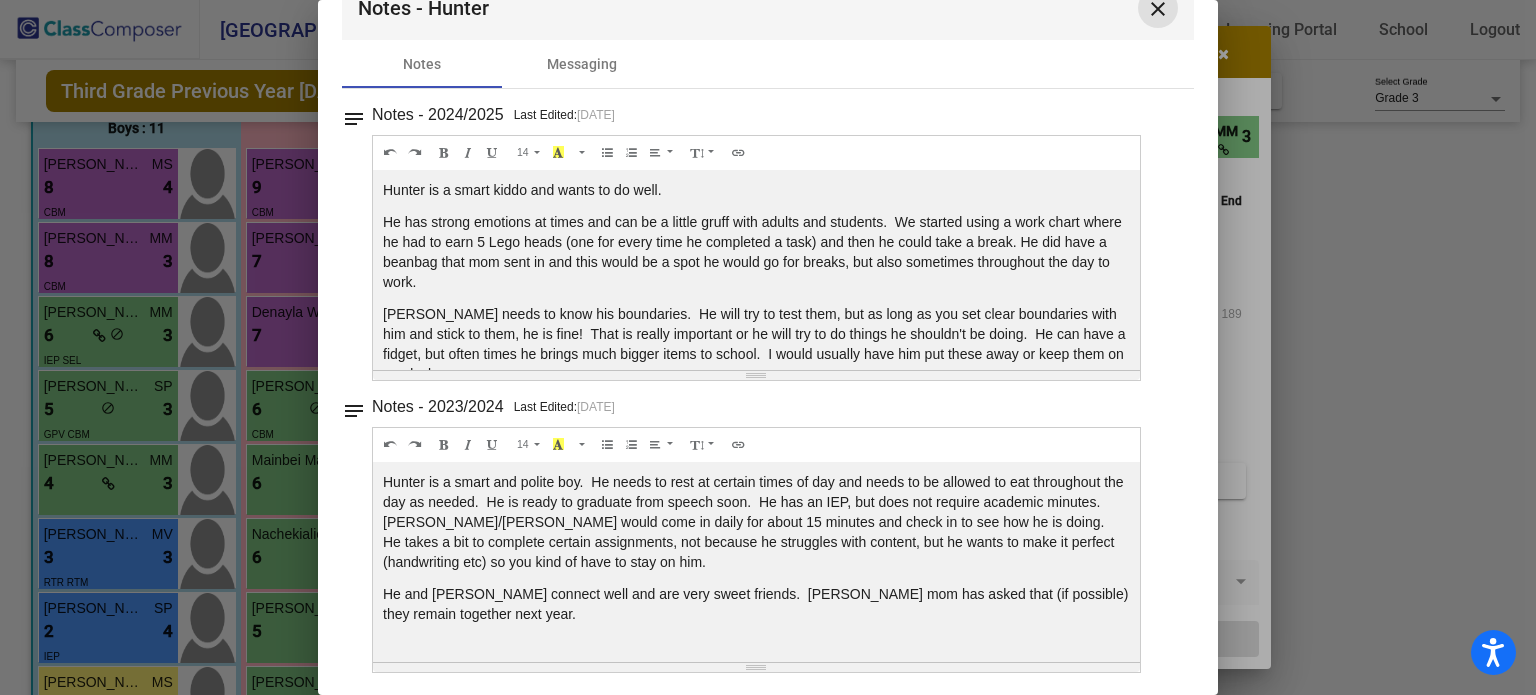click on "close" at bounding box center [1158, 9] 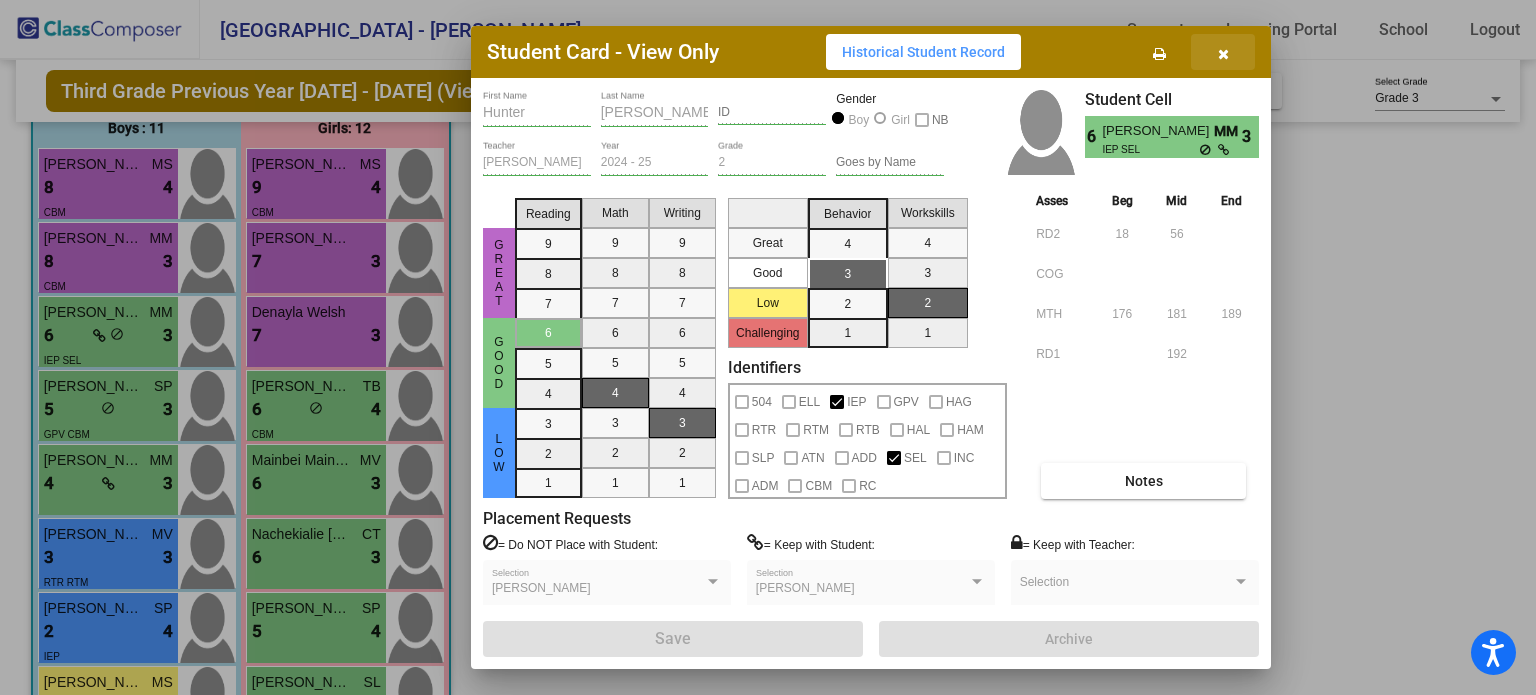 click at bounding box center (1223, 54) 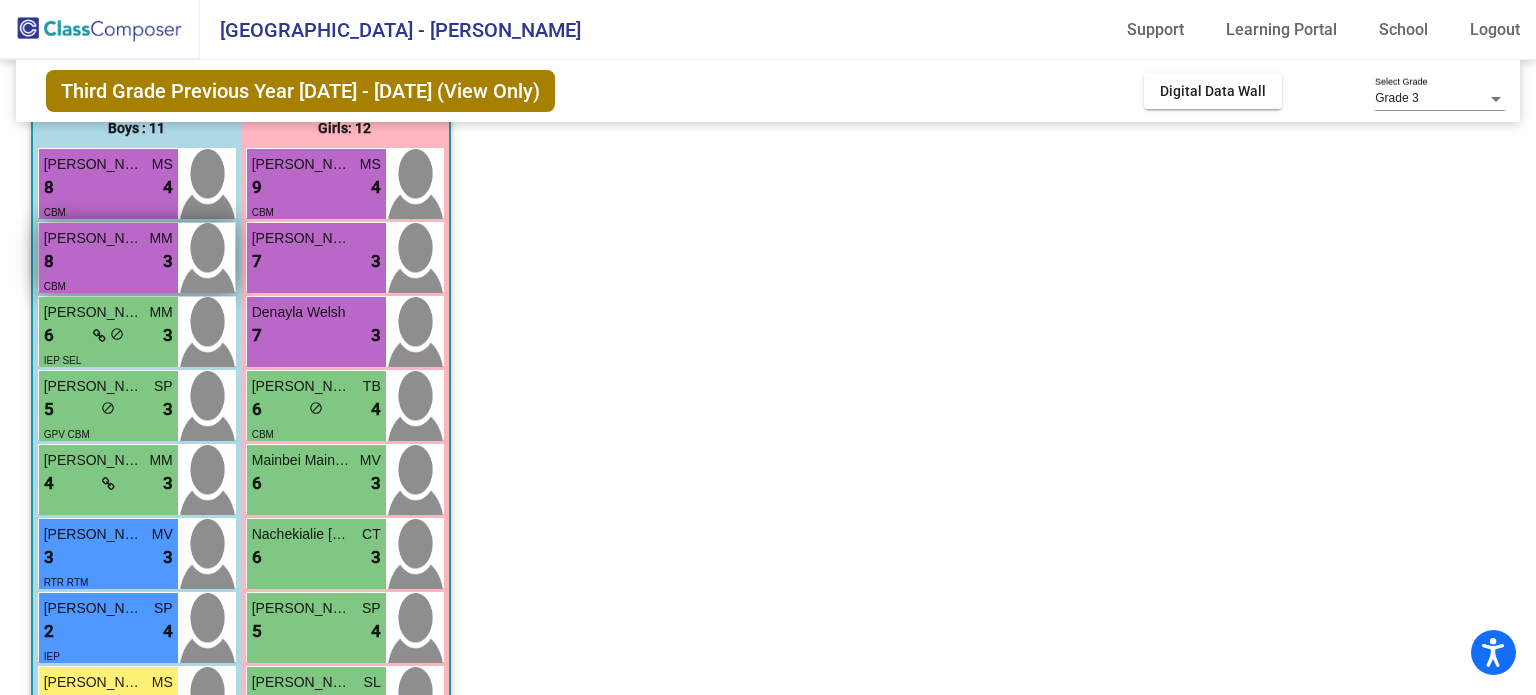click on "CBM" at bounding box center (108, 285) 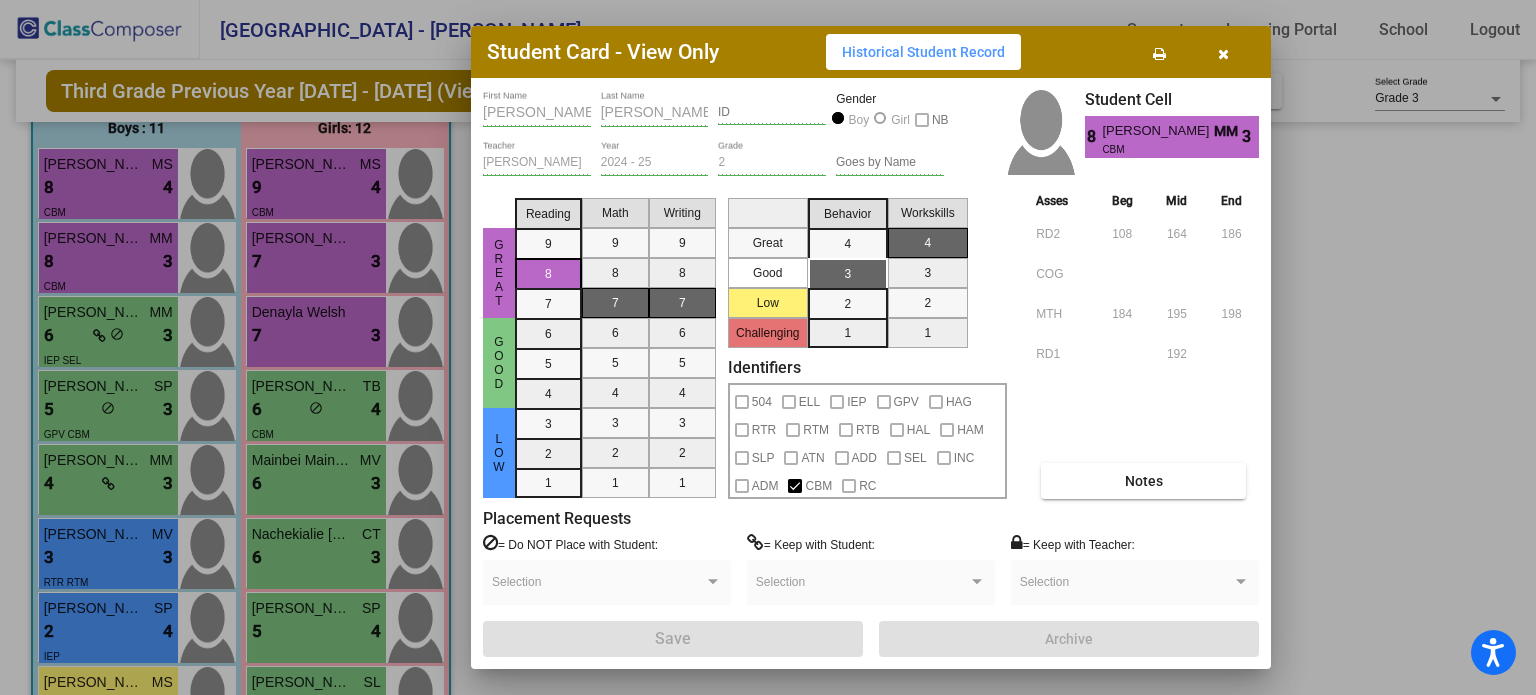 click on "Notes" at bounding box center [1144, 481] 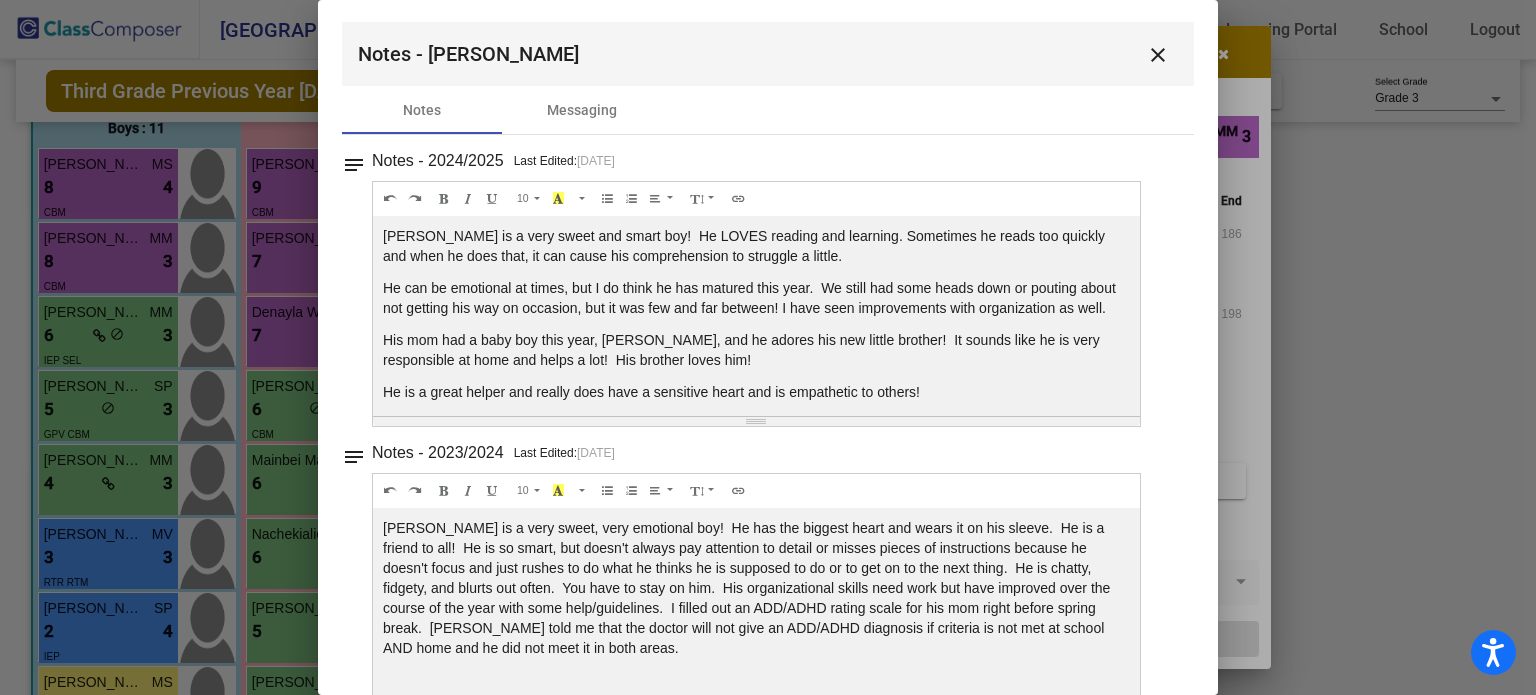 scroll, scrollTop: 0, scrollLeft: 0, axis: both 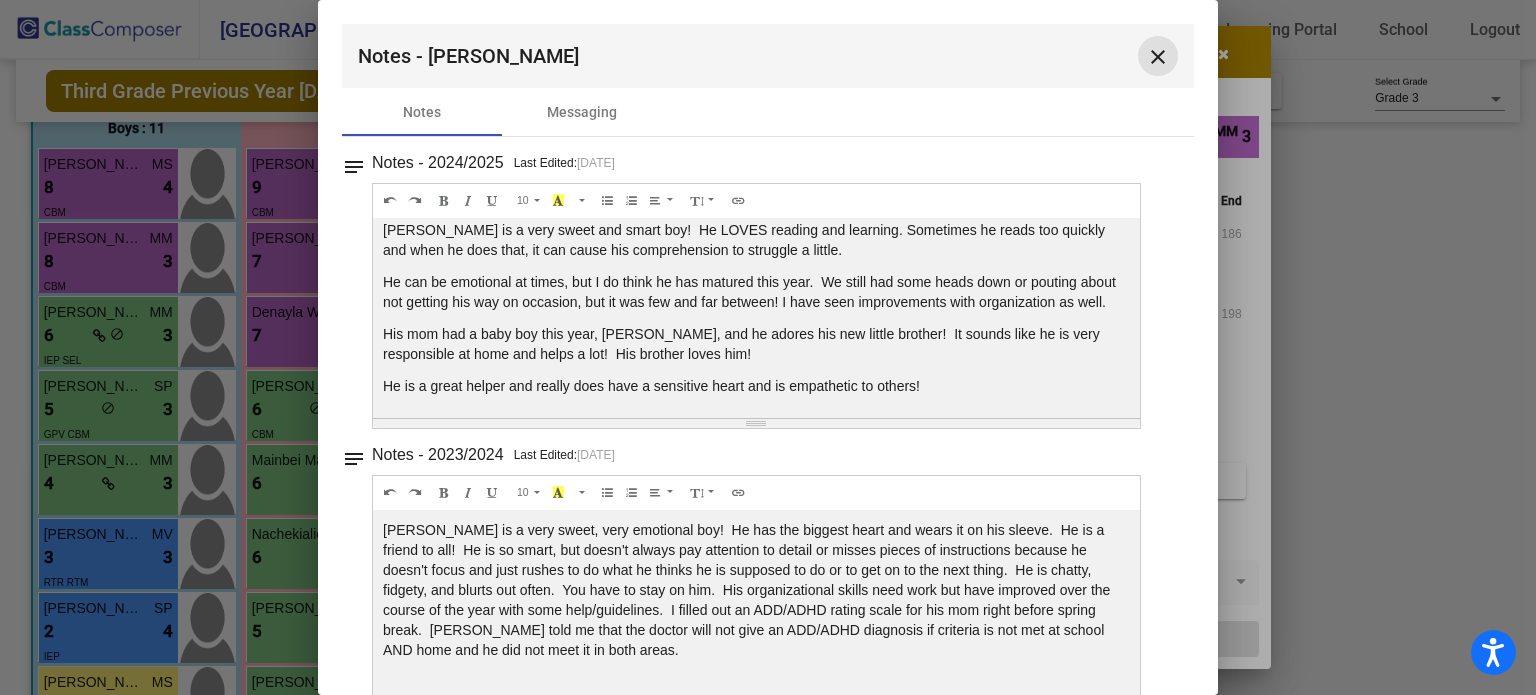 click on "close" at bounding box center [1158, 57] 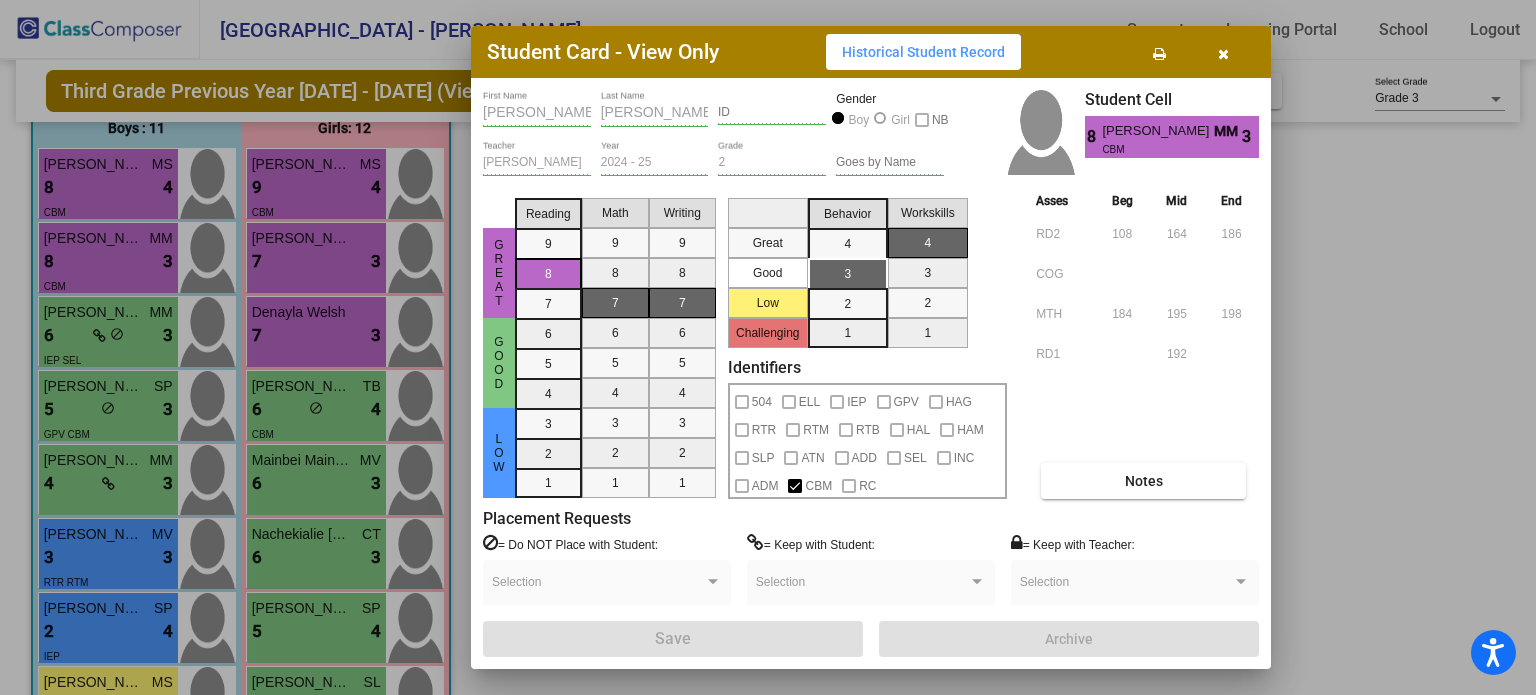 click at bounding box center (1223, 52) 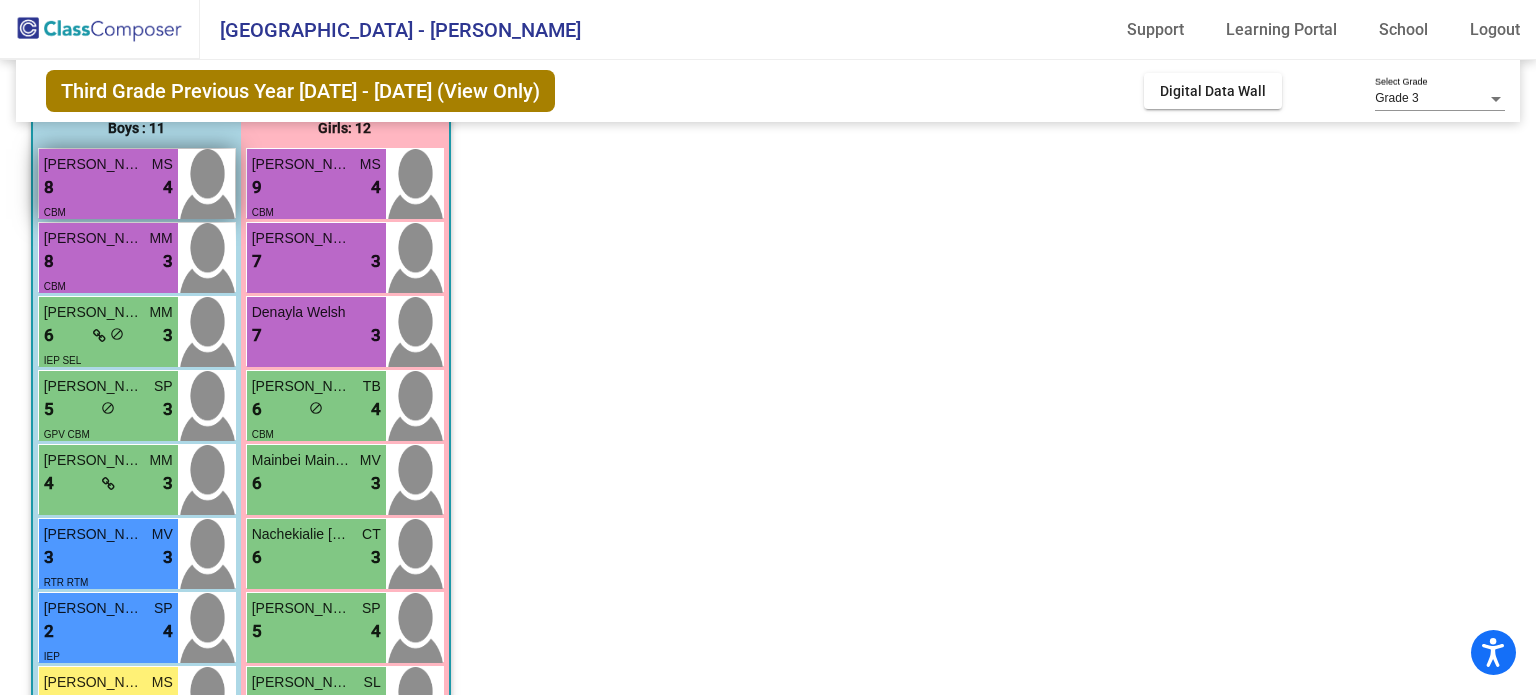 click on "8 lock do_not_disturb_alt 4" at bounding box center [108, 188] 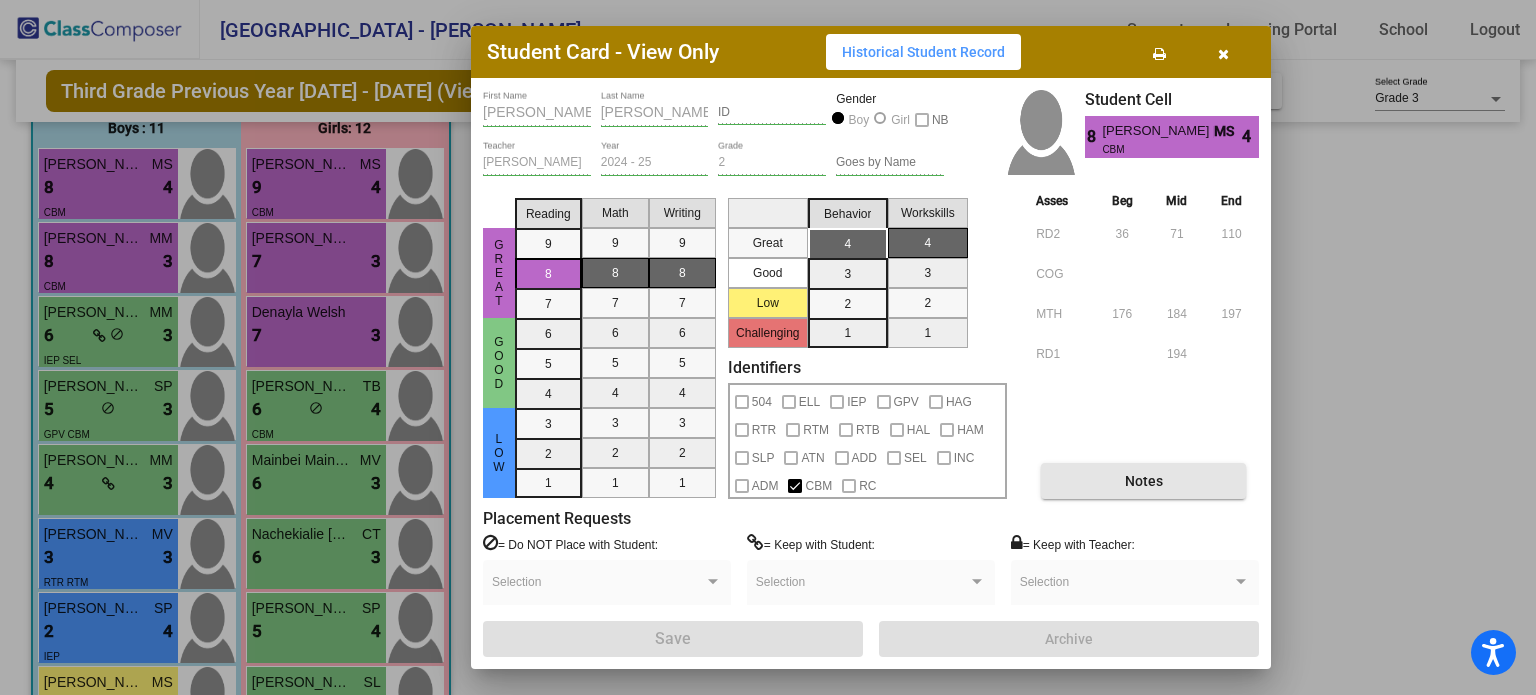 click on "Notes" at bounding box center [1144, 481] 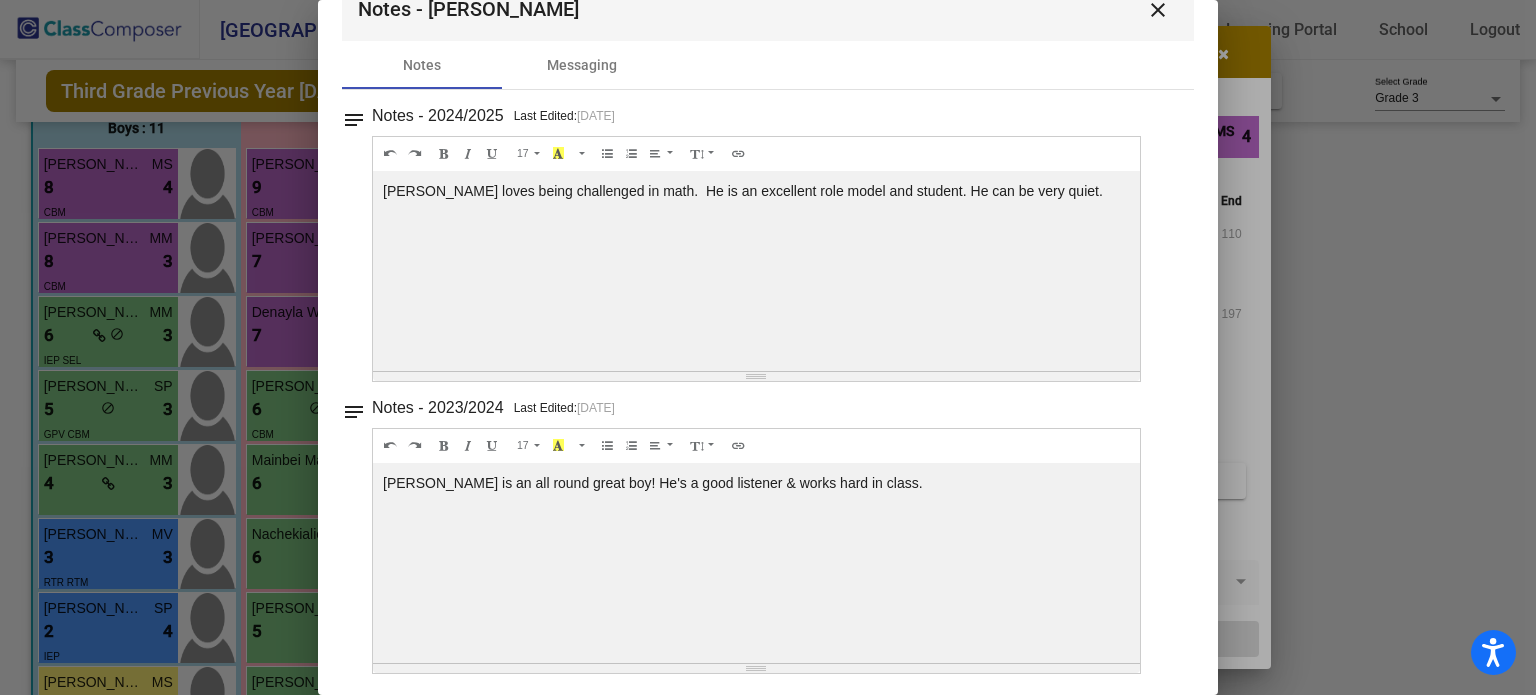 scroll, scrollTop: 0, scrollLeft: 0, axis: both 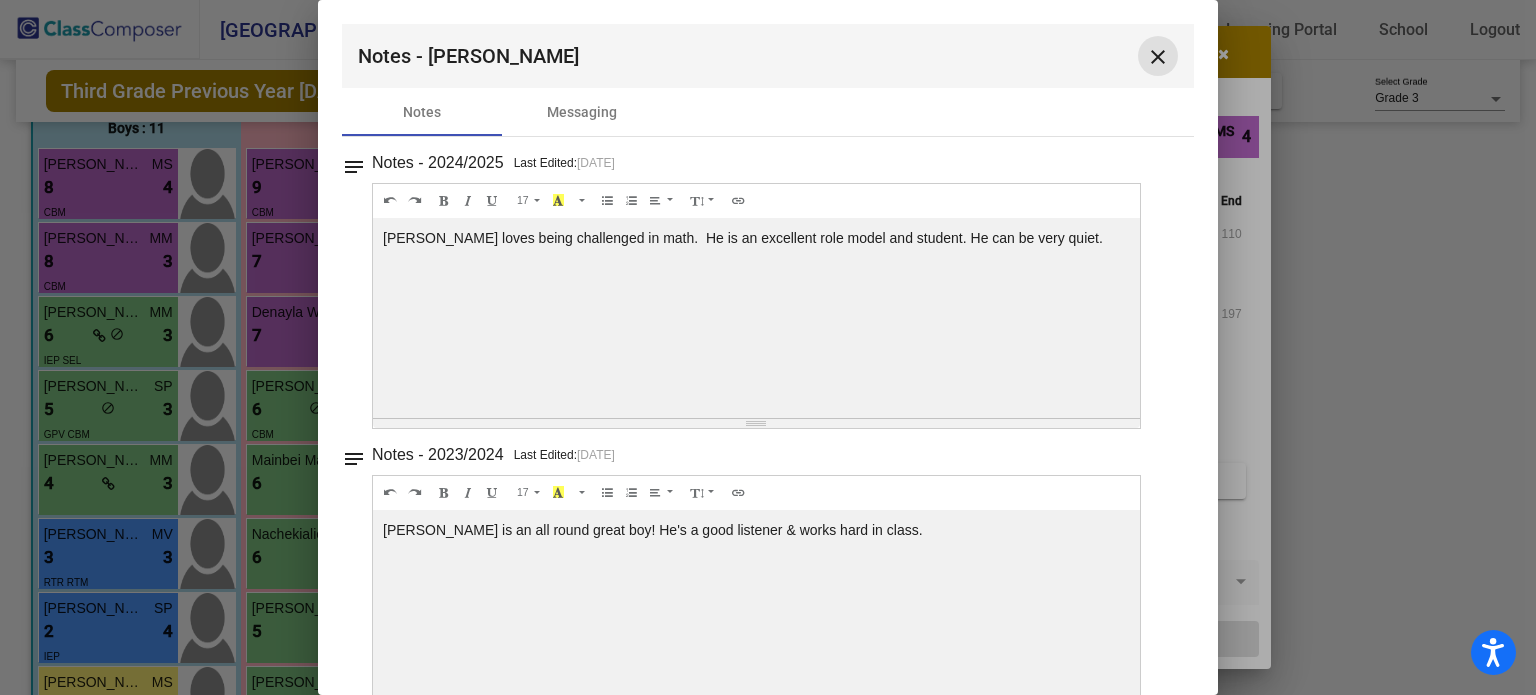 click on "close" at bounding box center (1158, 57) 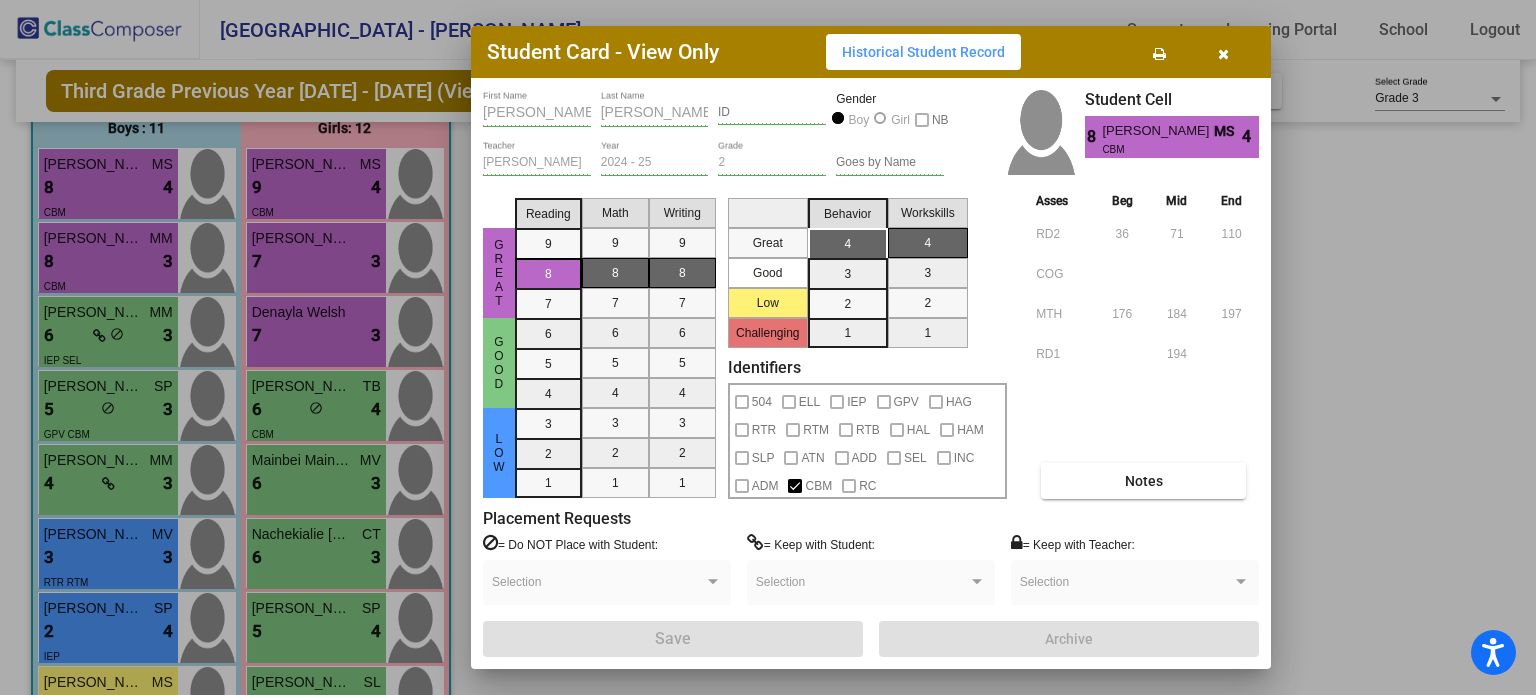 click at bounding box center [1223, 52] 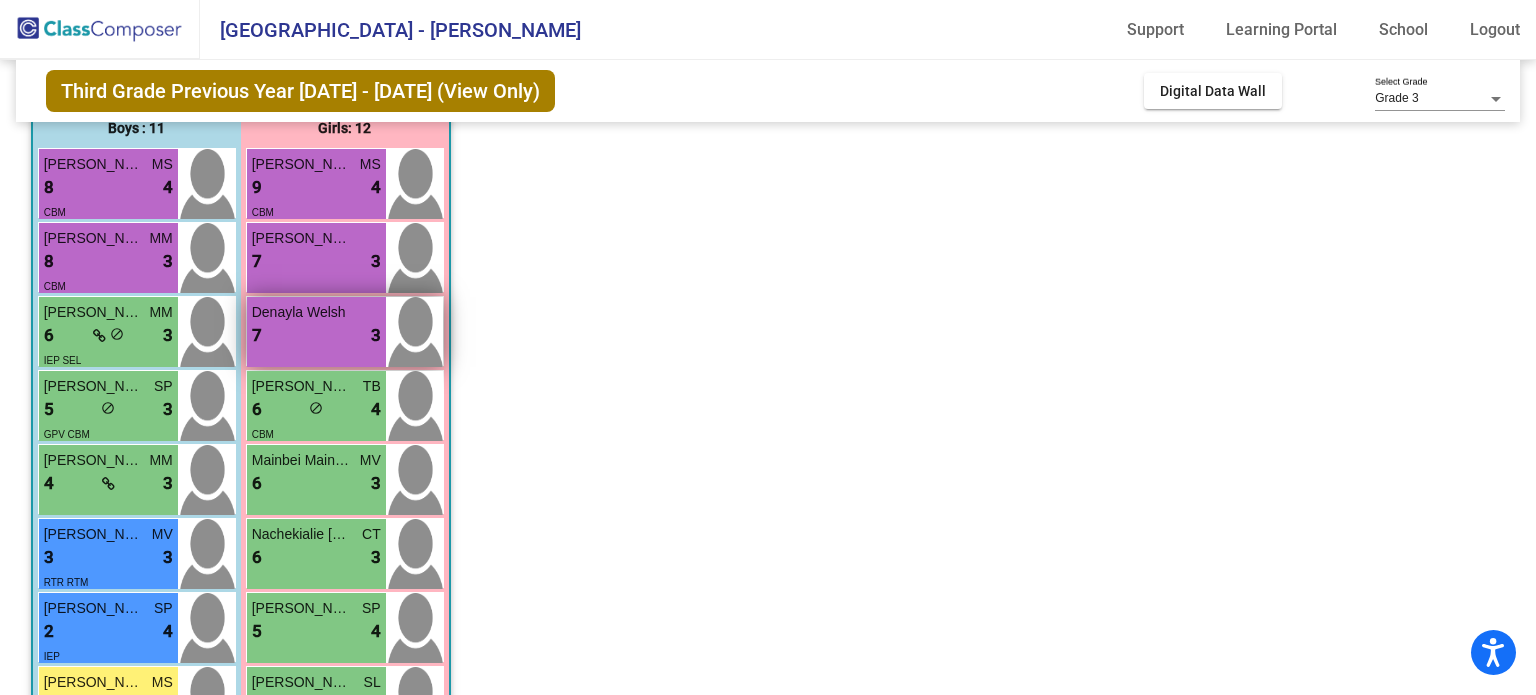 scroll, scrollTop: 544, scrollLeft: 0, axis: vertical 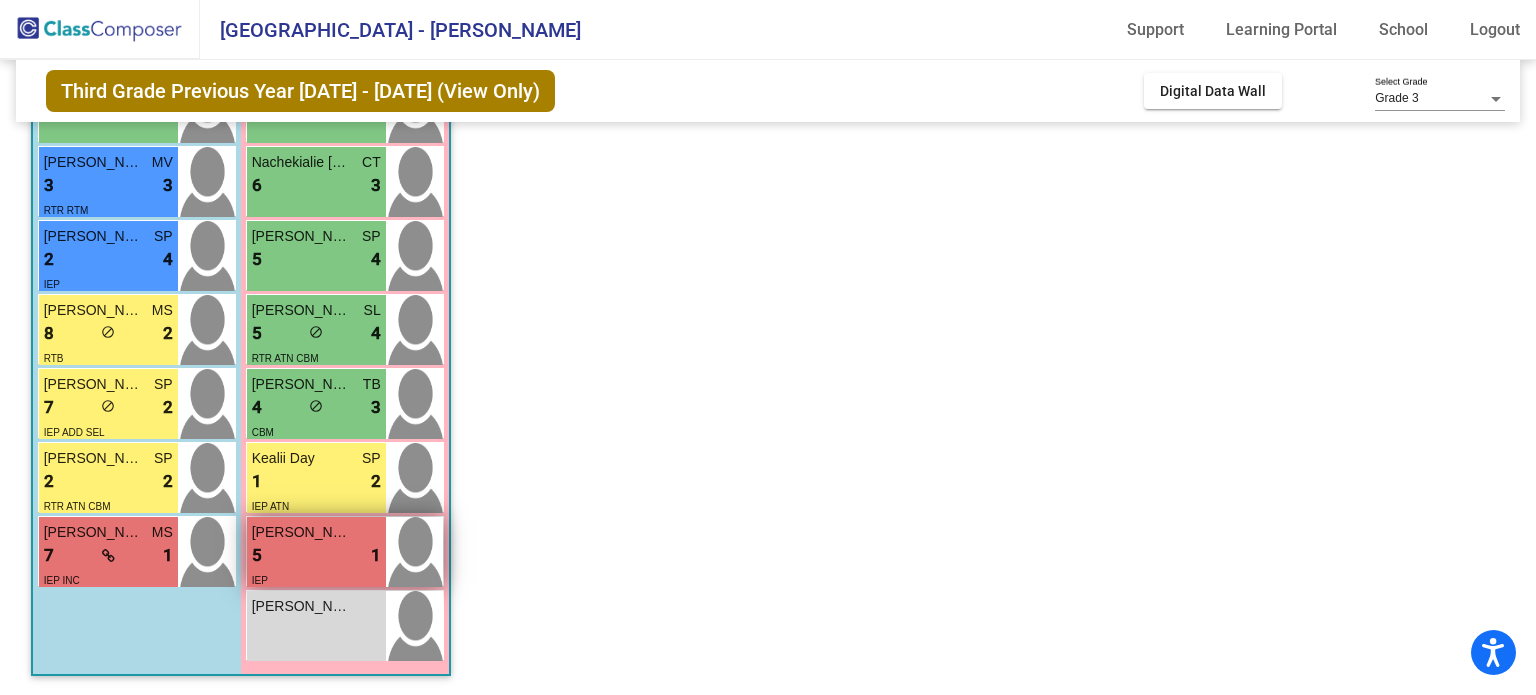 click on "[PERSON_NAME]" at bounding box center [316, 532] 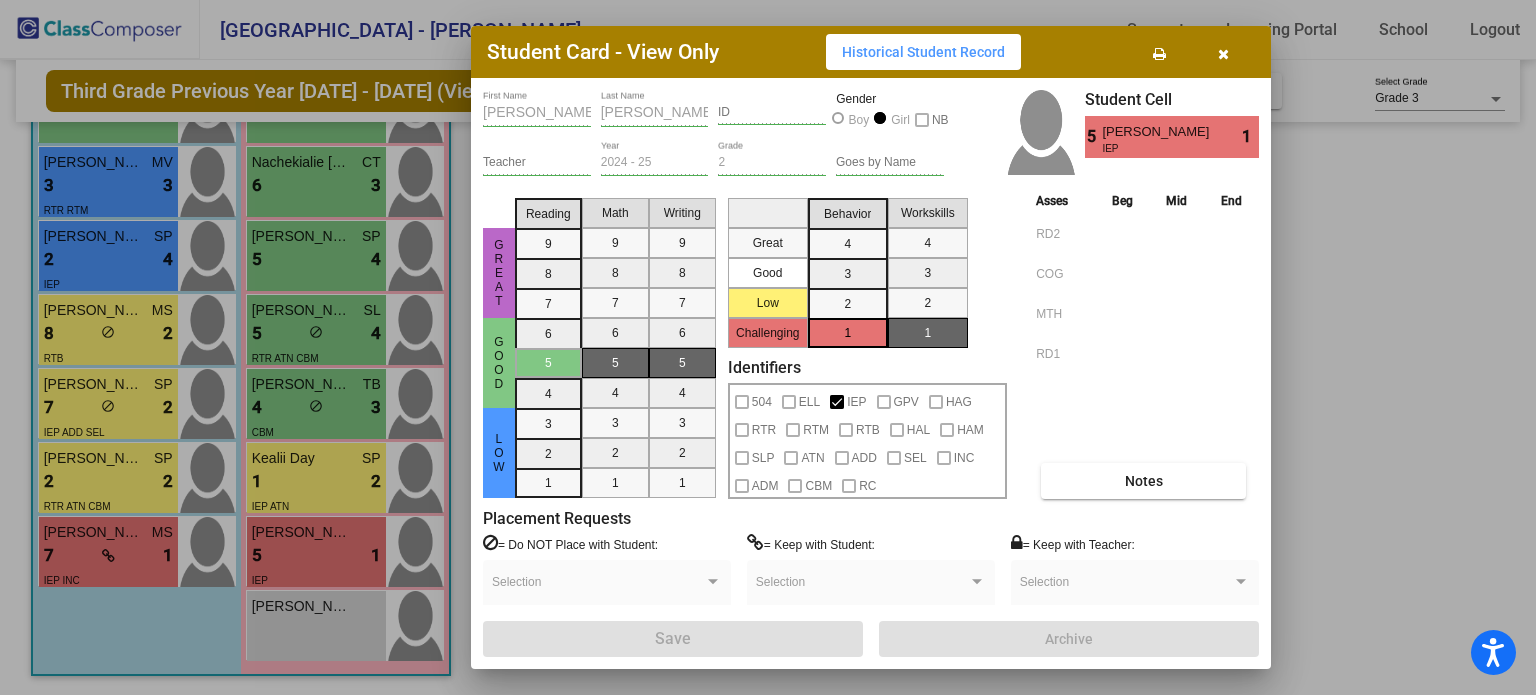 click at bounding box center [1223, 52] 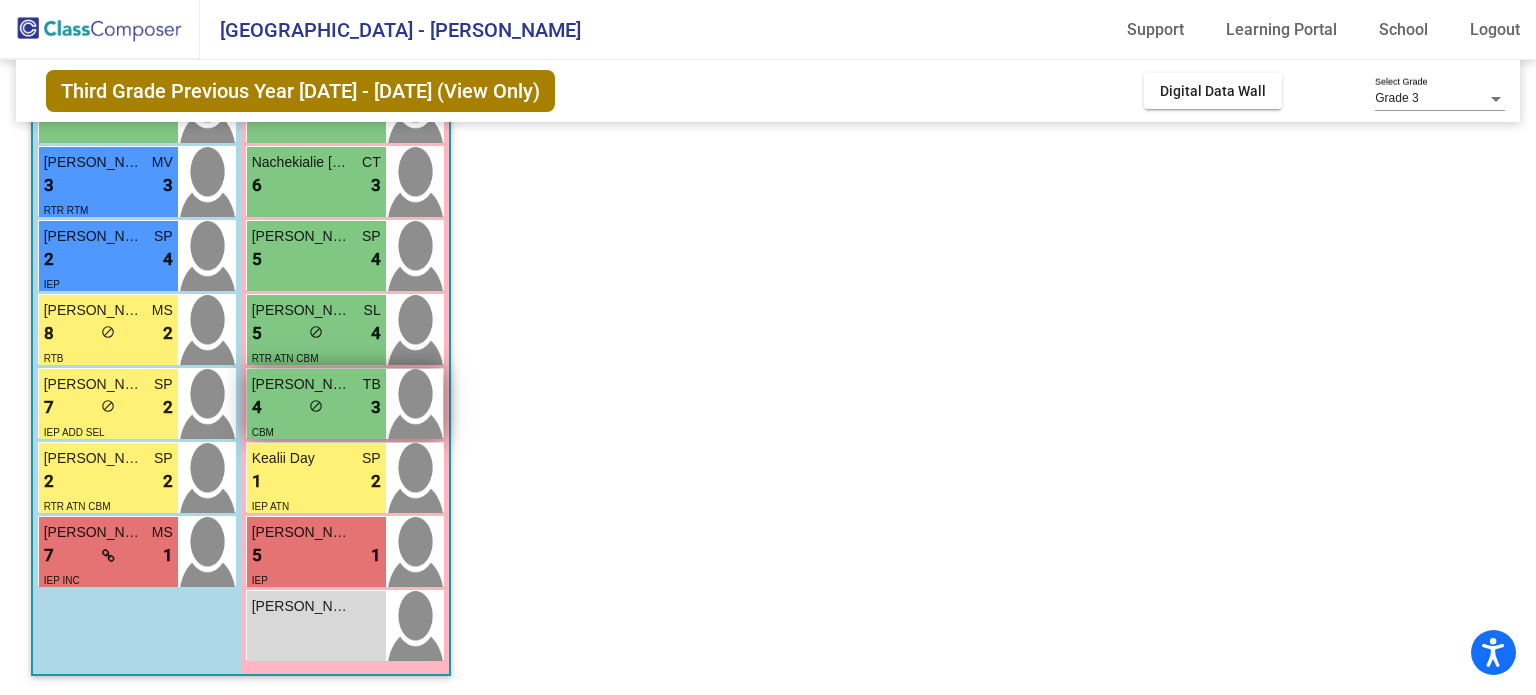click on "3" at bounding box center (376, 408) 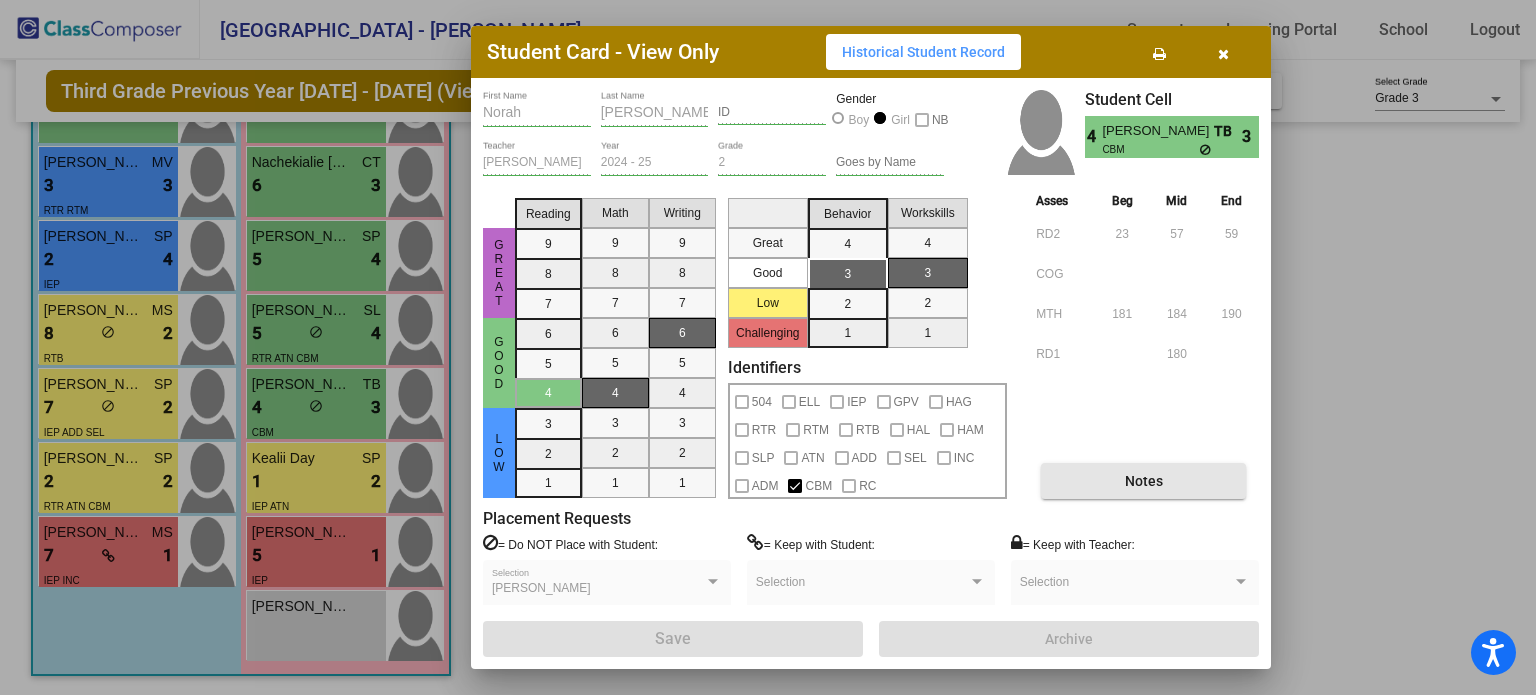 click on "Notes" at bounding box center [1143, 481] 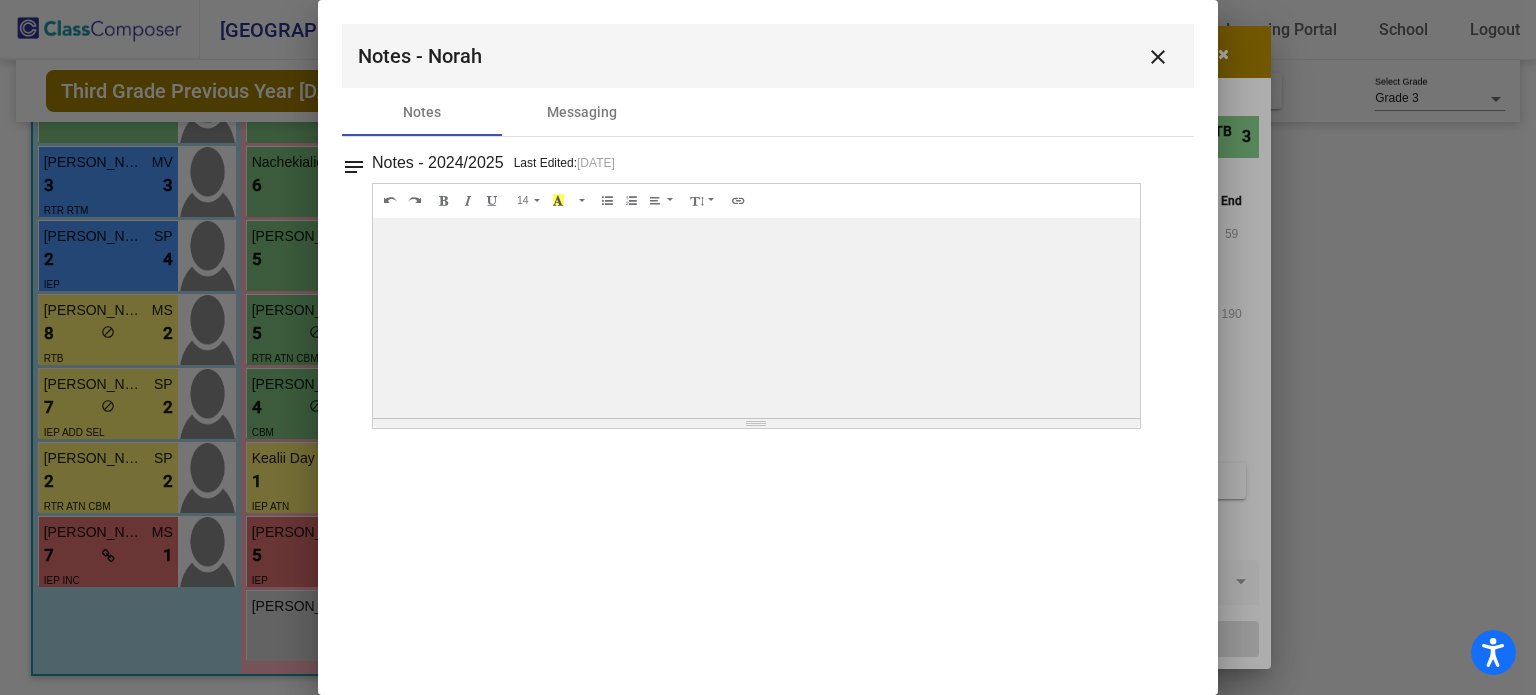 click on "close" at bounding box center (1158, 57) 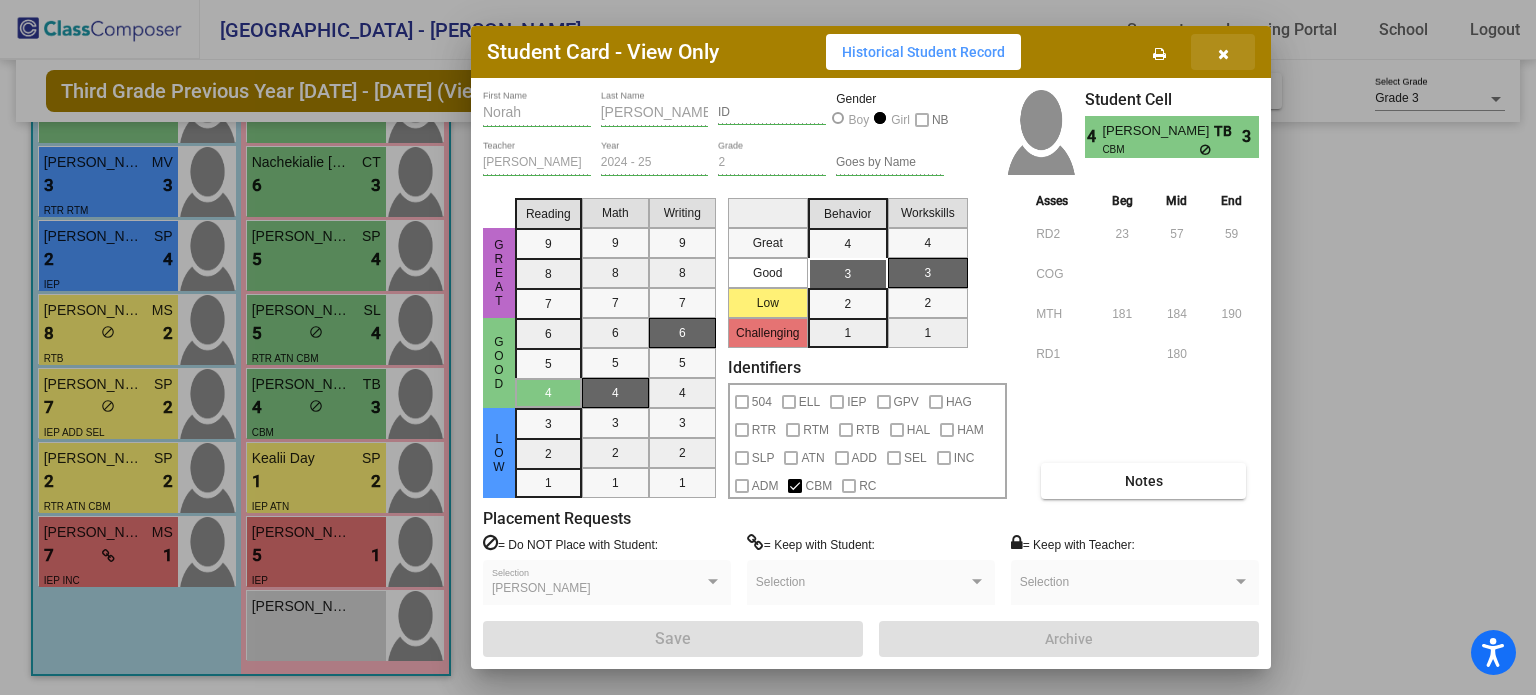 click at bounding box center [1223, 54] 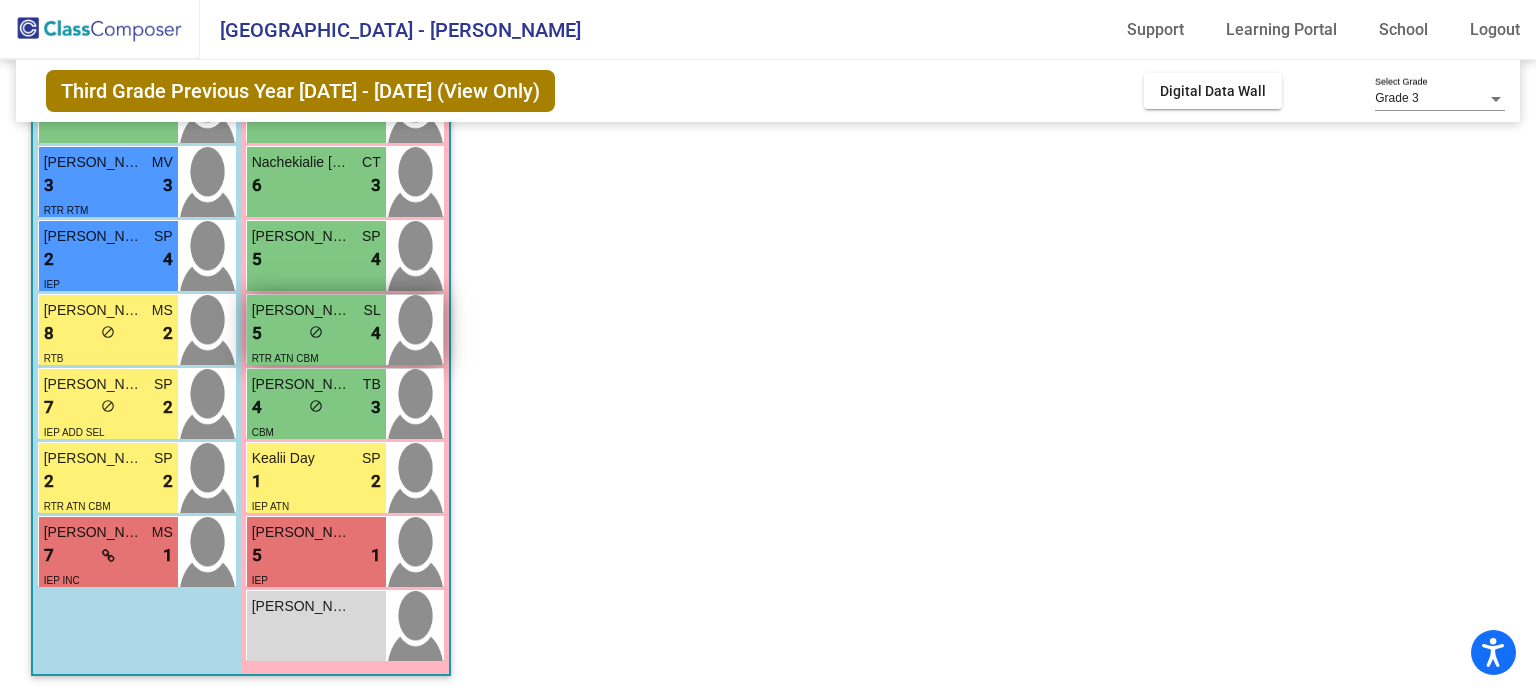 click on "5 lock do_not_disturb_alt 4" at bounding box center [316, 334] 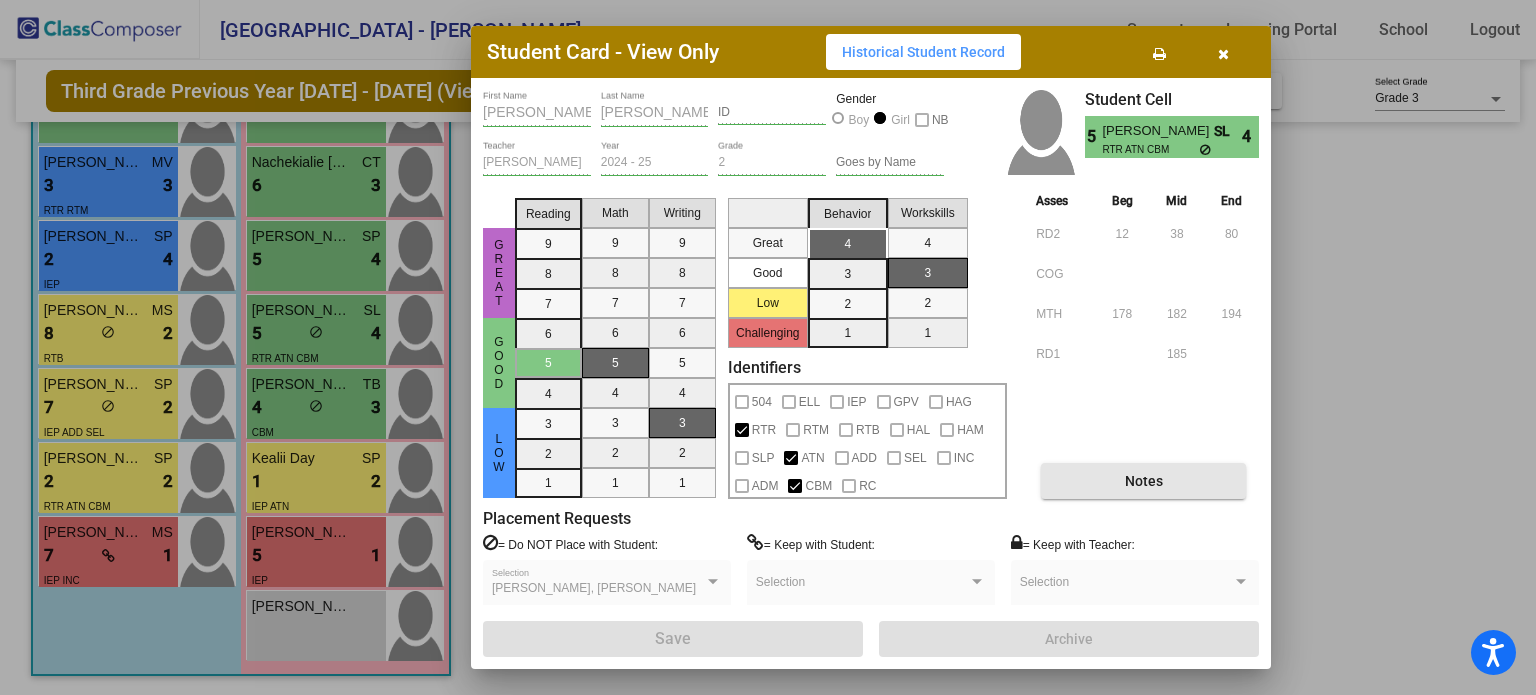 click on "Notes" at bounding box center (1143, 481) 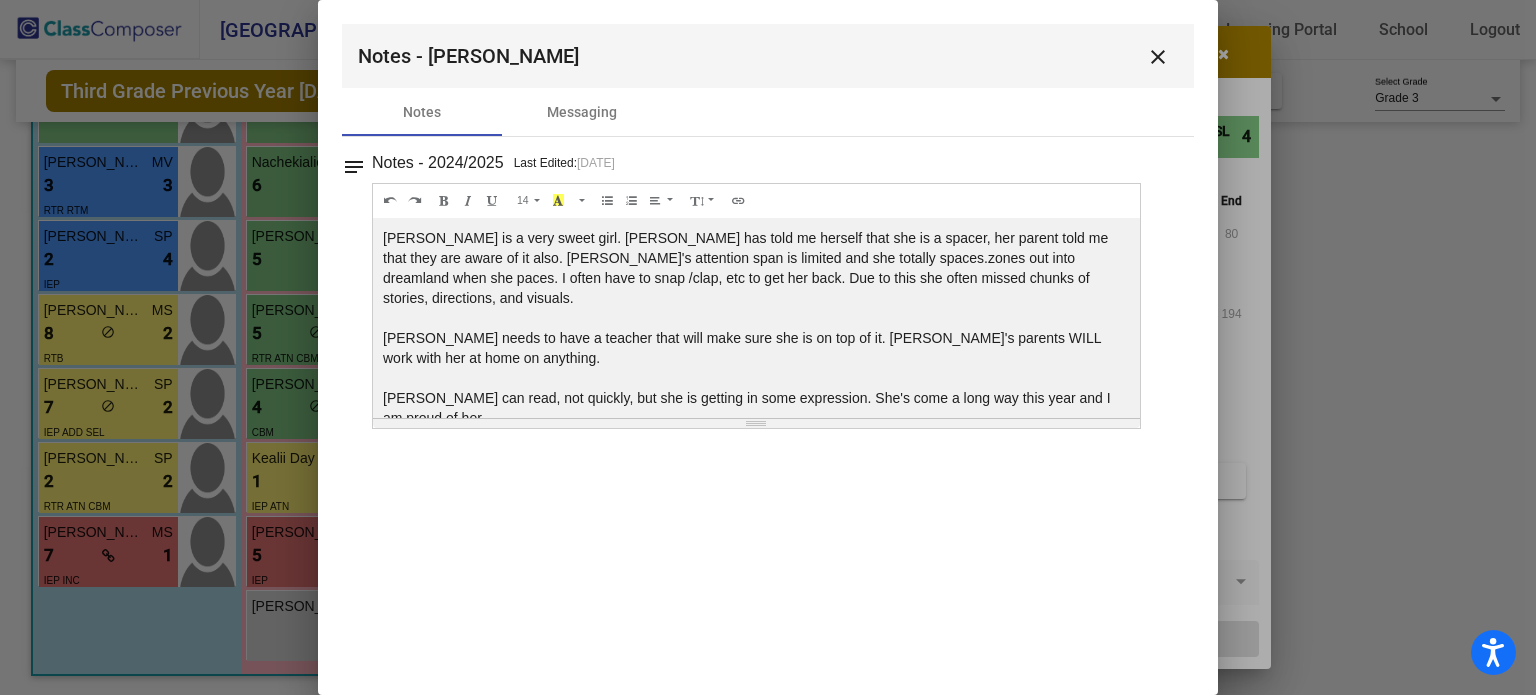 click on "close" at bounding box center (1158, 57) 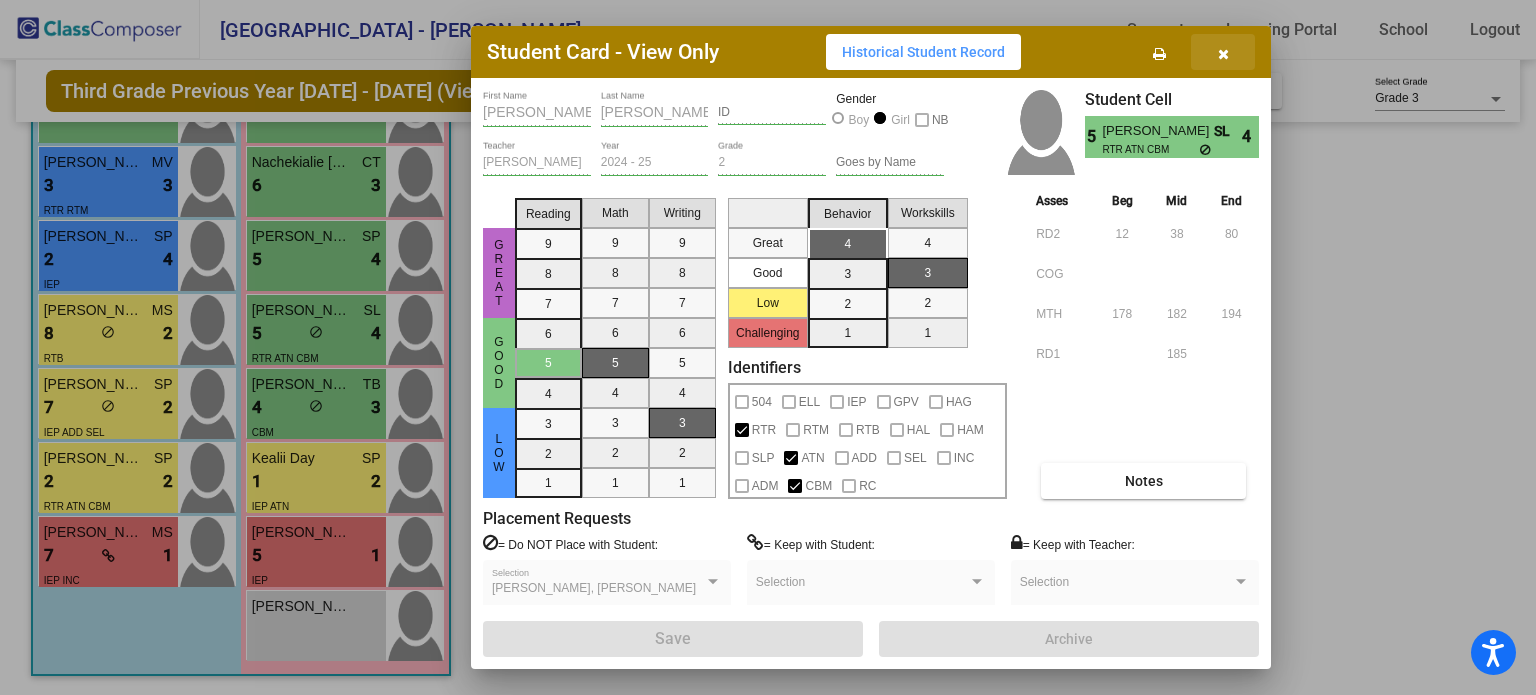click at bounding box center [1223, 54] 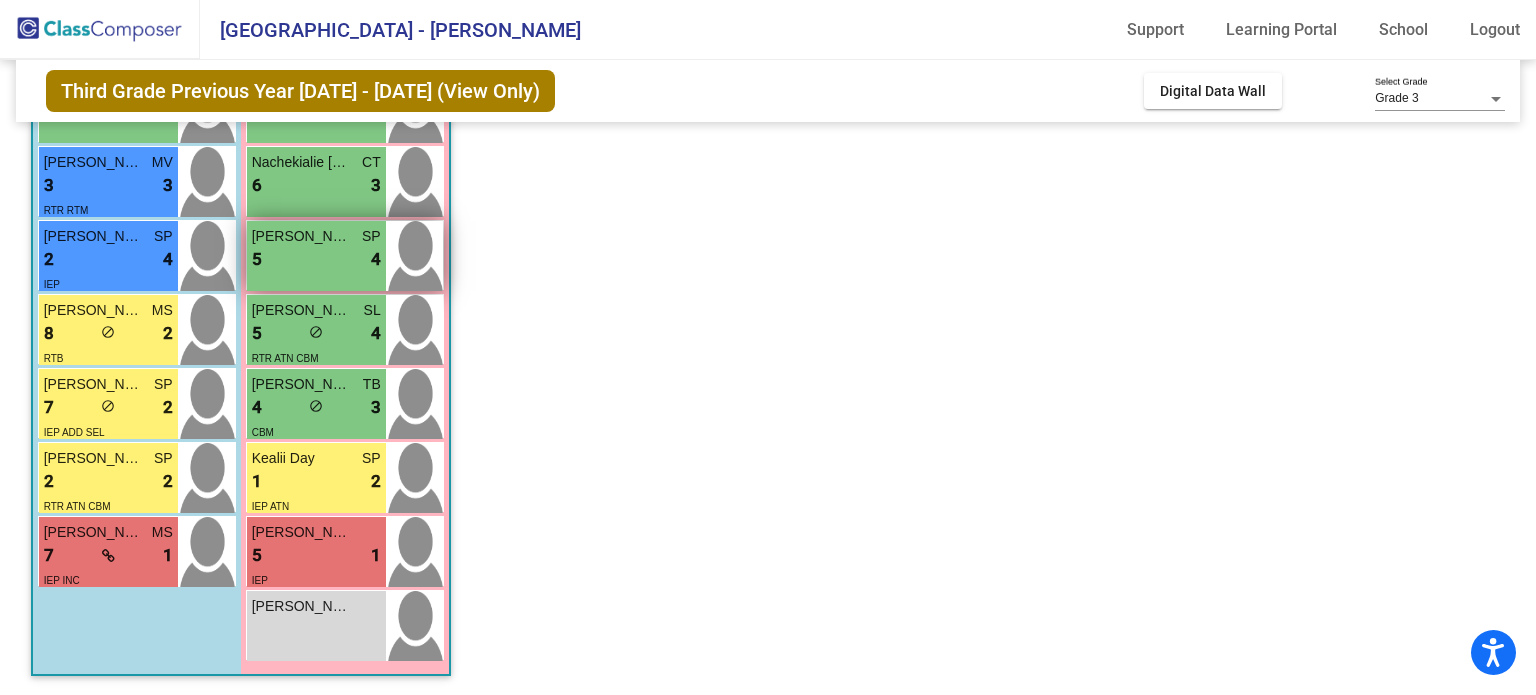 click on "5 lock do_not_disturb_alt 4" at bounding box center (316, 260) 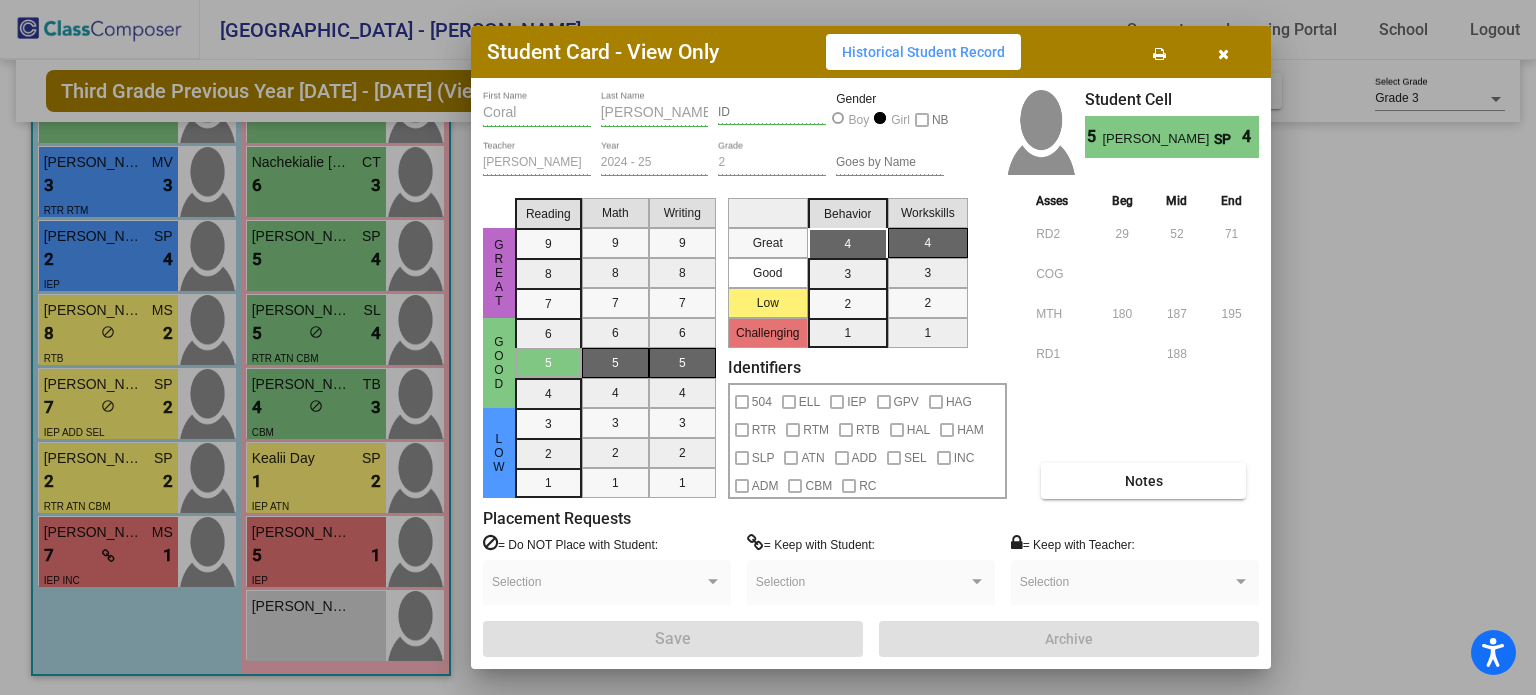 click on "Notes" at bounding box center (1143, 481) 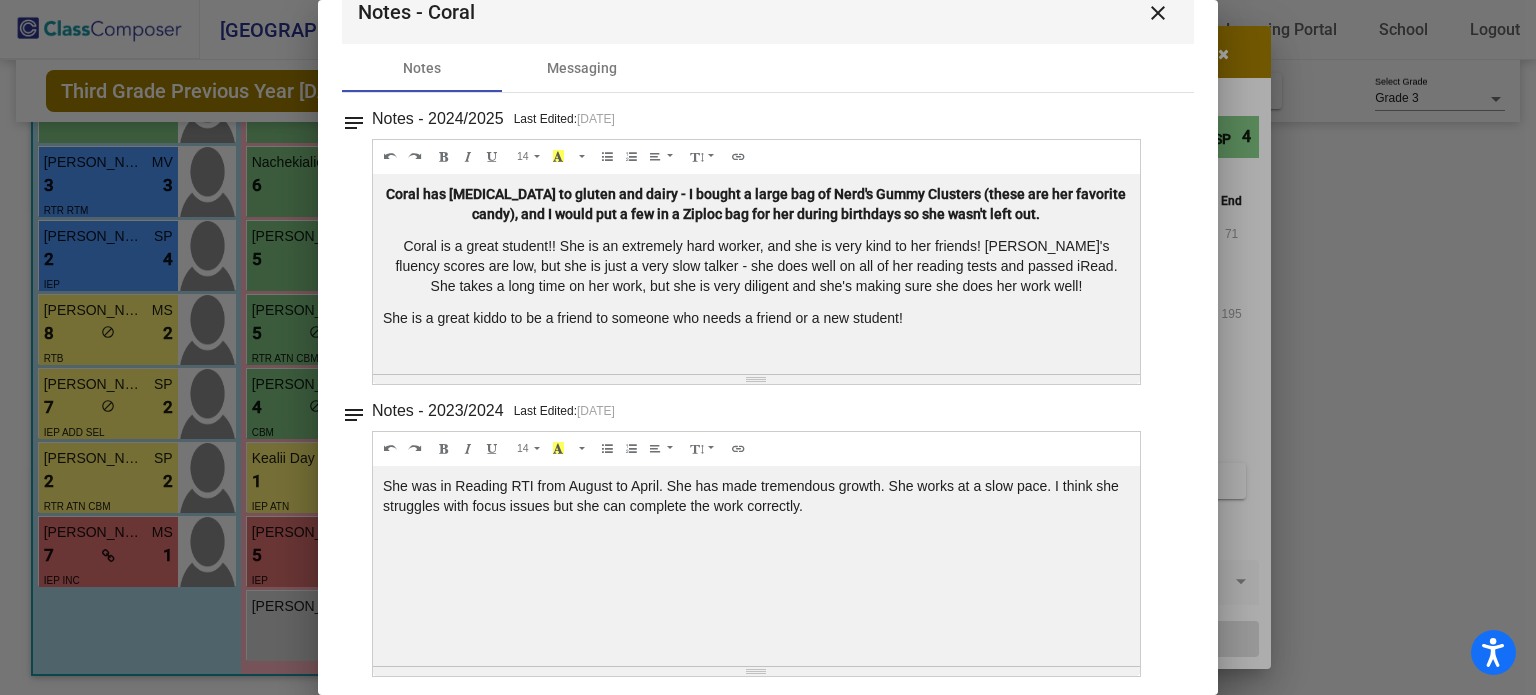 scroll, scrollTop: 48, scrollLeft: 0, axis: vertical 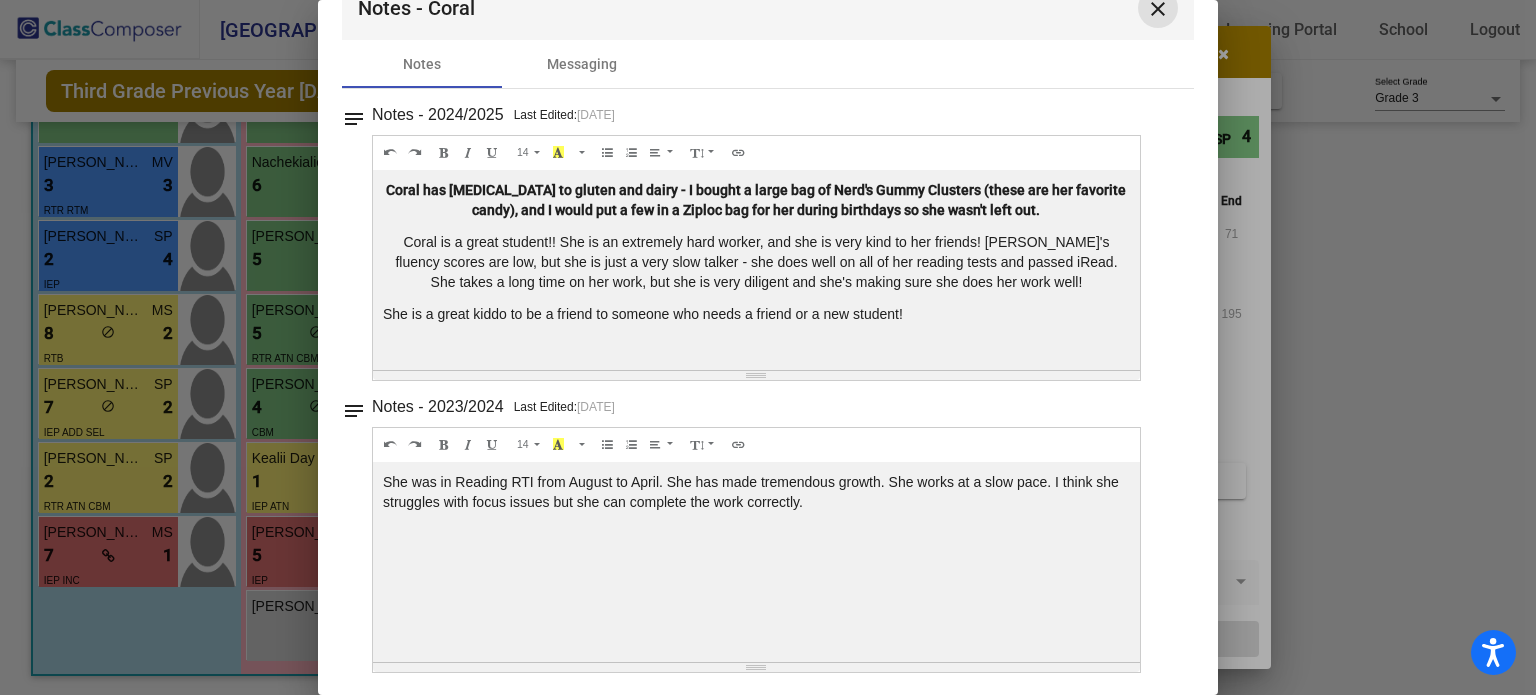 click on "close" at bounding box center [1158, 9] 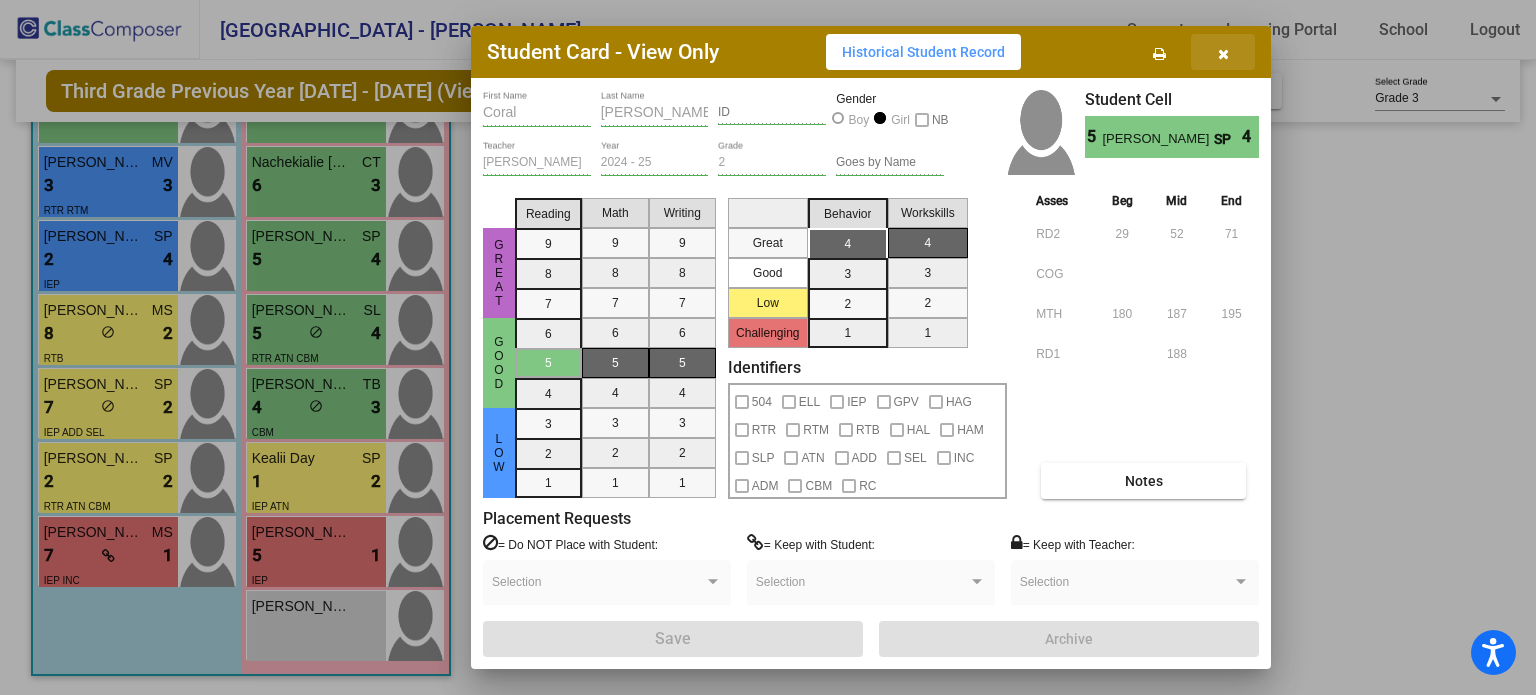 click at bounding box center (1223, 52) 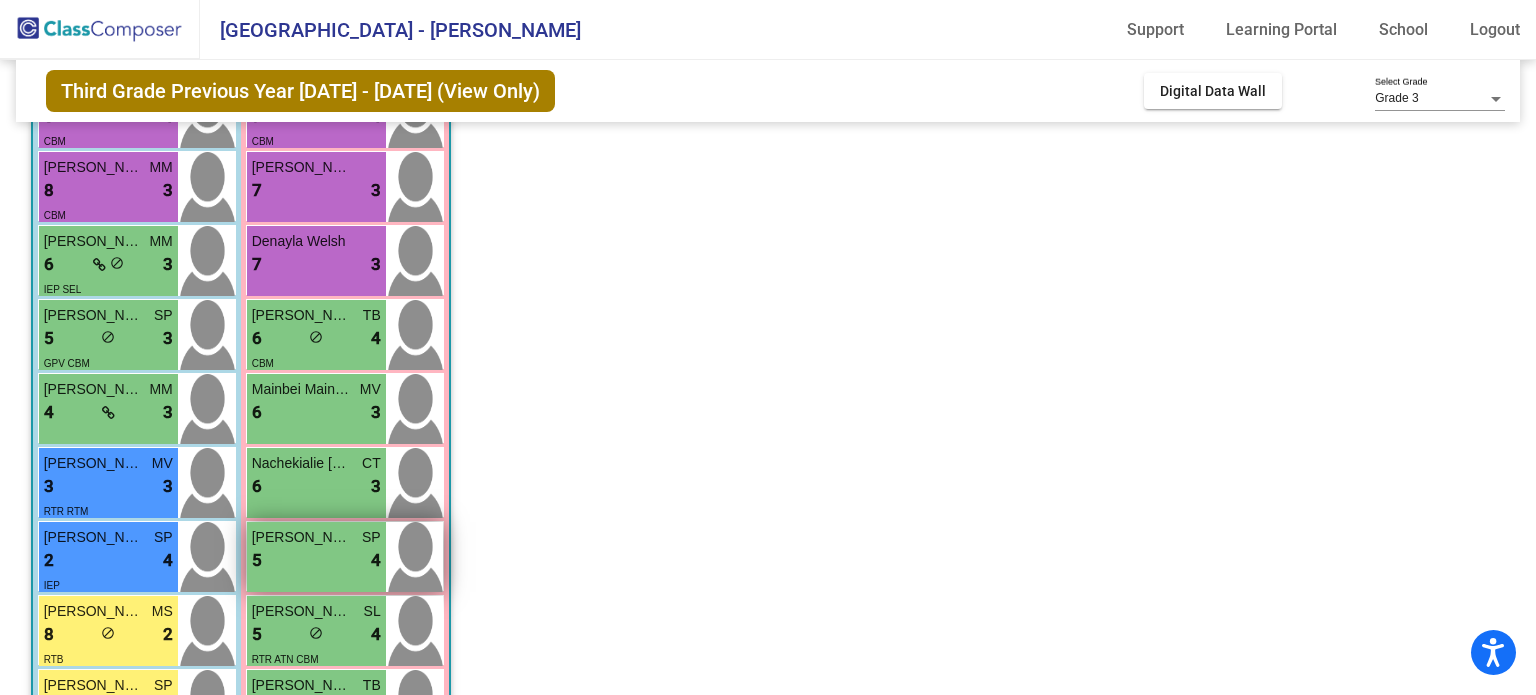 scroll, scrollTop: 227, scrollLeft: 0, axis: vertical 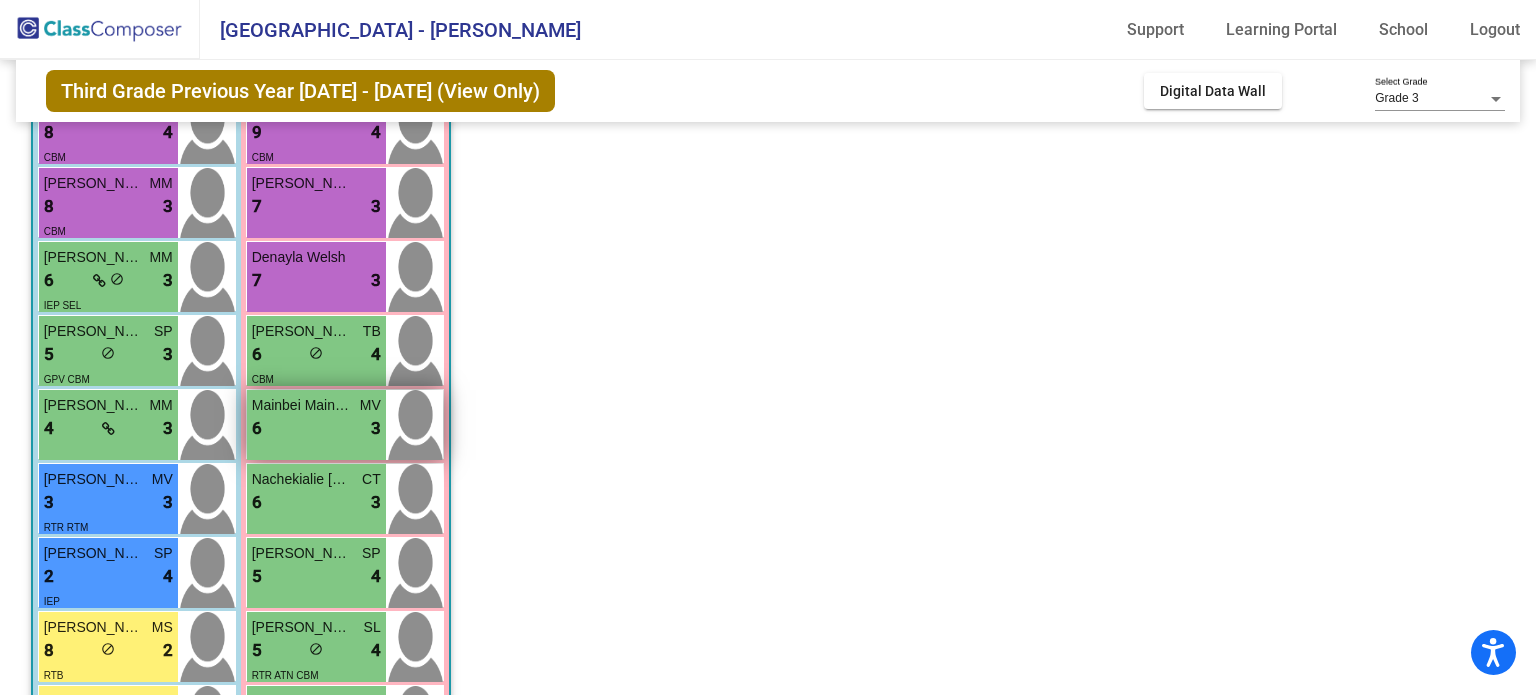 click on "6 lock do_not_disturb_alt 3" at bounding box center [316, 429] 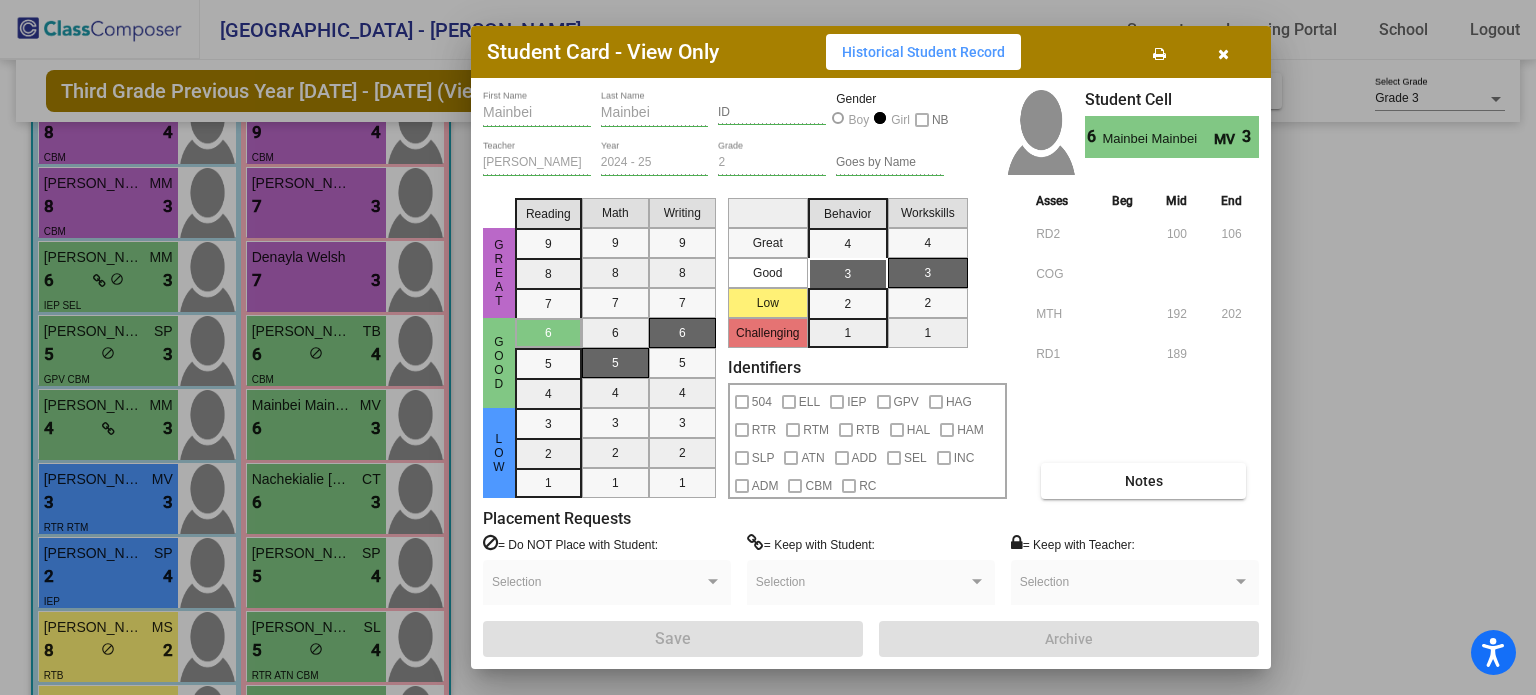 click on "Notes" at bounding box center (1143, 481) 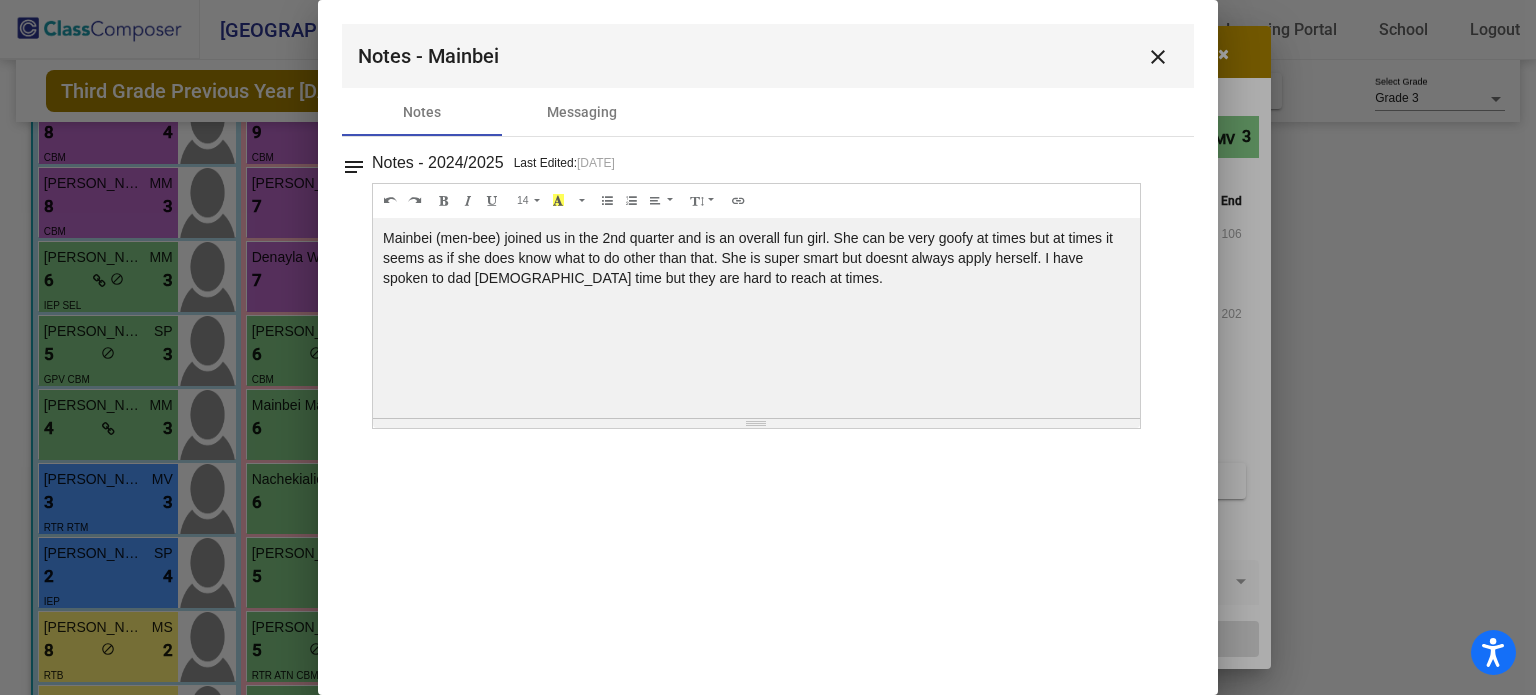 click on "close" at bounding box center [1158, 57] 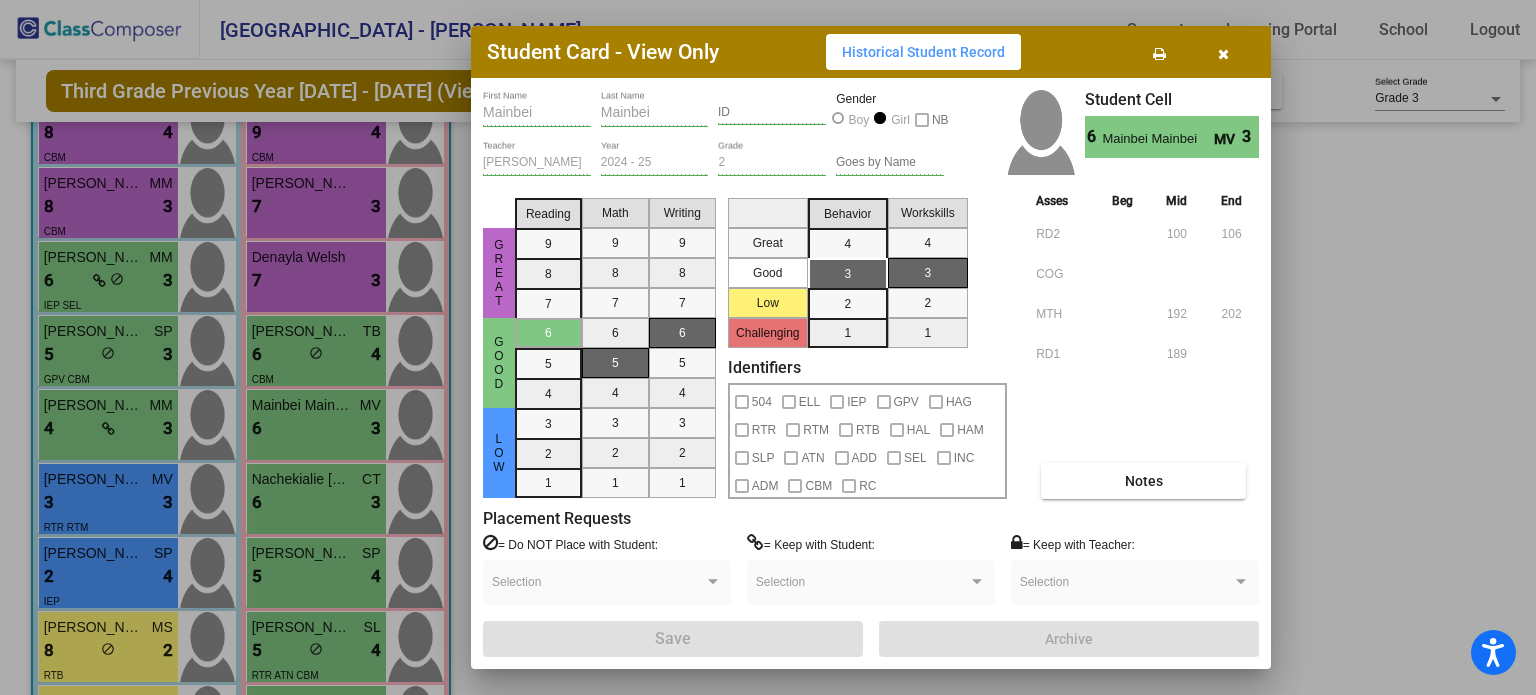 click at bounding box center (1223, 52) 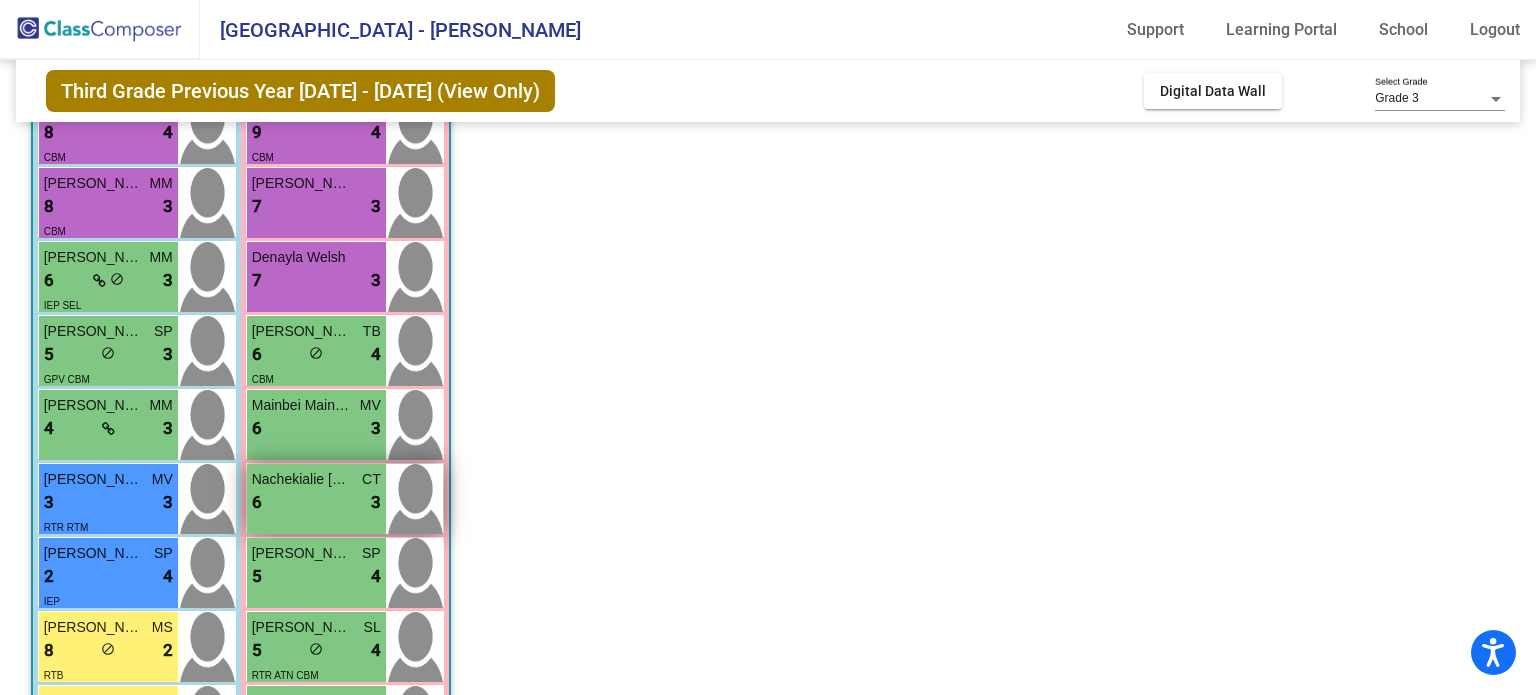 click at bounding box center (414, 499) 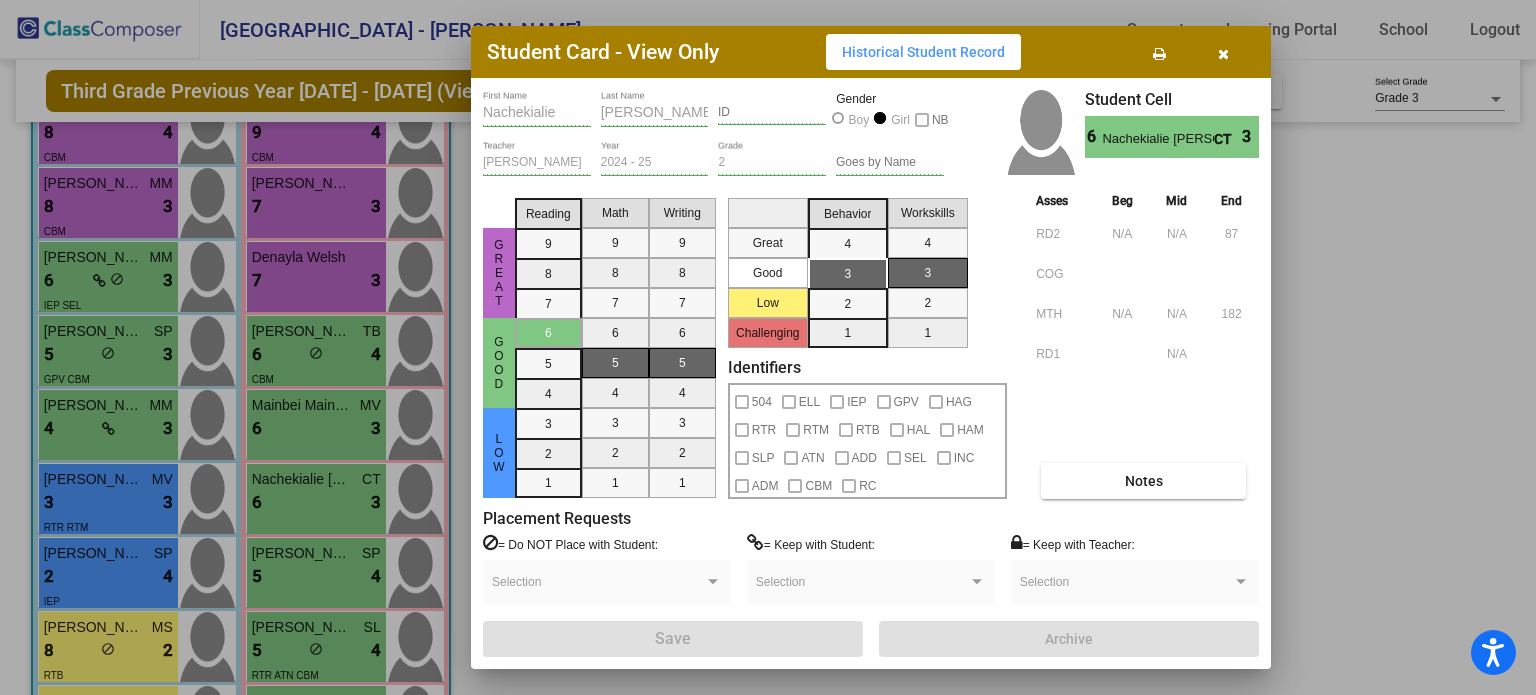 click on "Notes" at bounding box center [1143, 481] 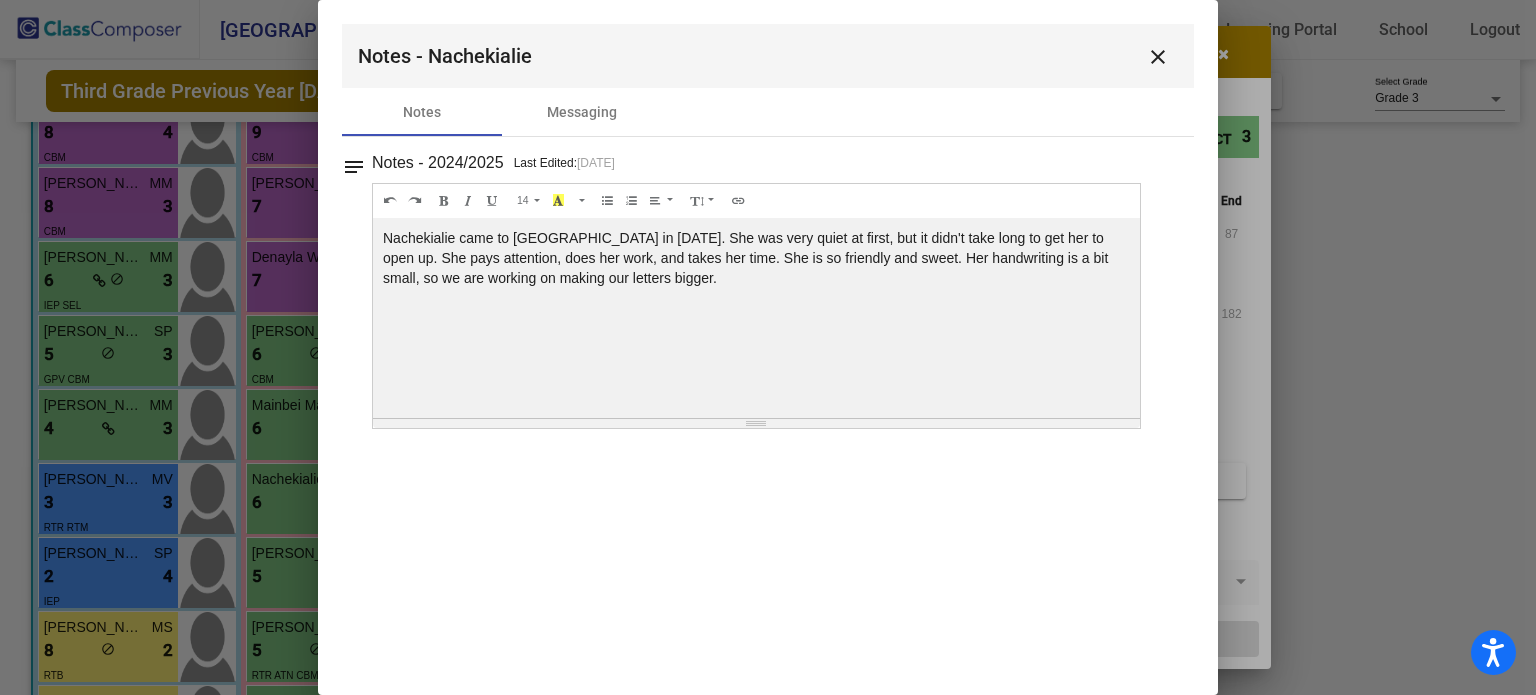 click on "close" at bounding box center [1158, 56] 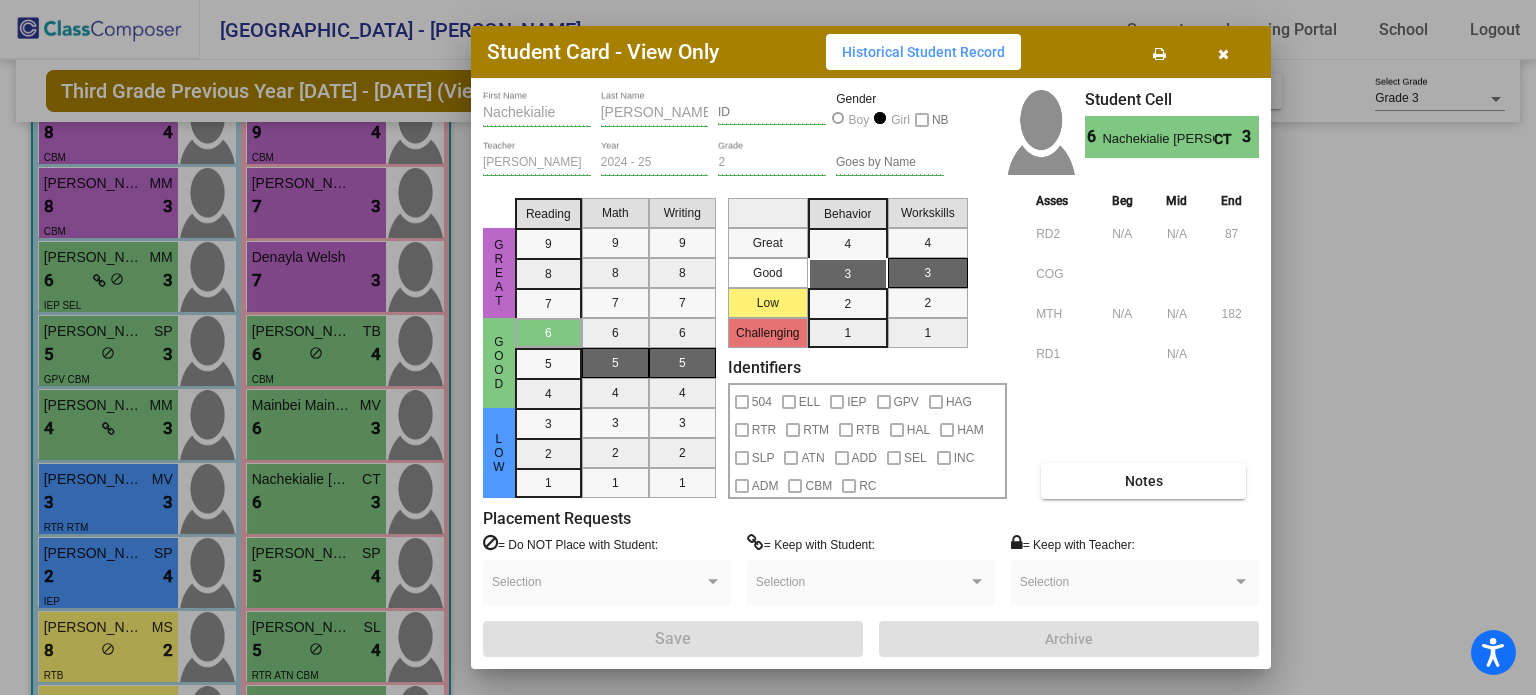 click at bounding box center (1223, 54) 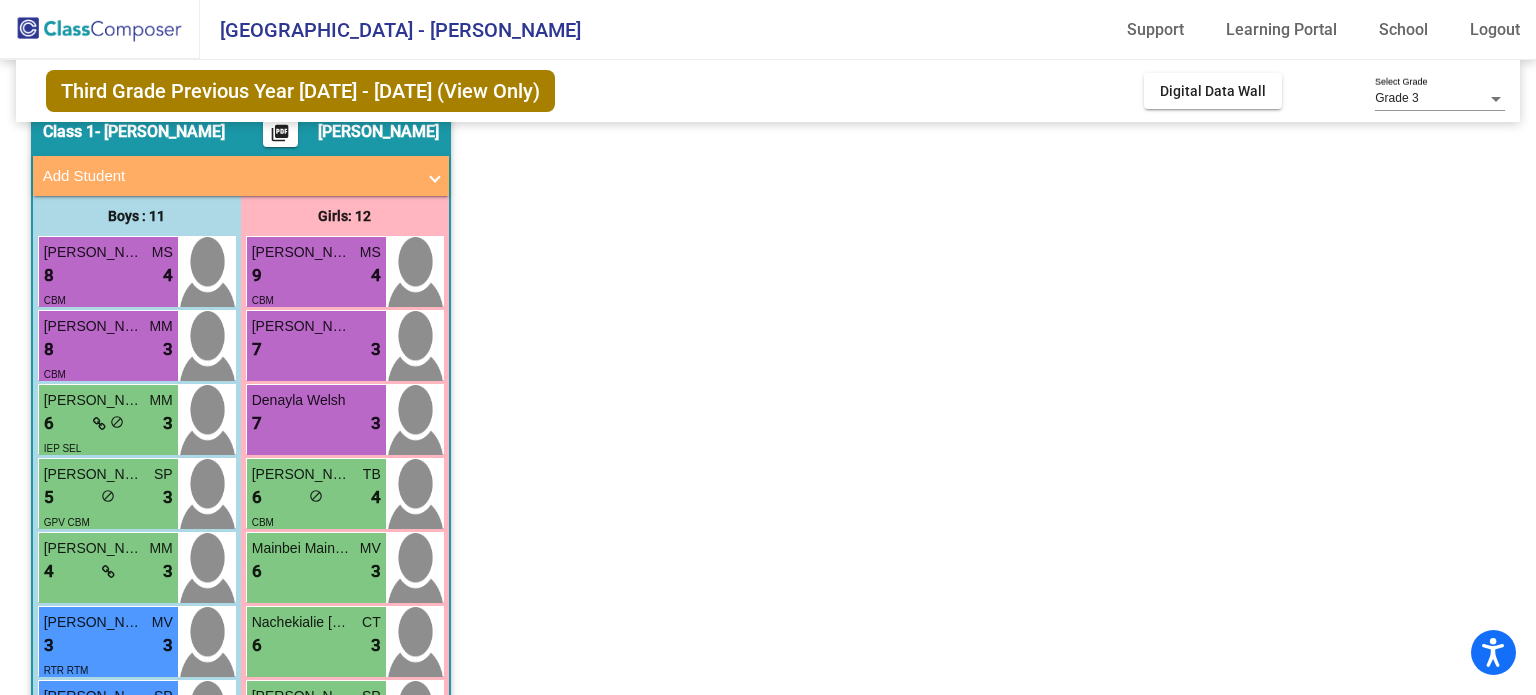 scroll, scrollTop: 10, scrollLeft: 0, axis: vertical 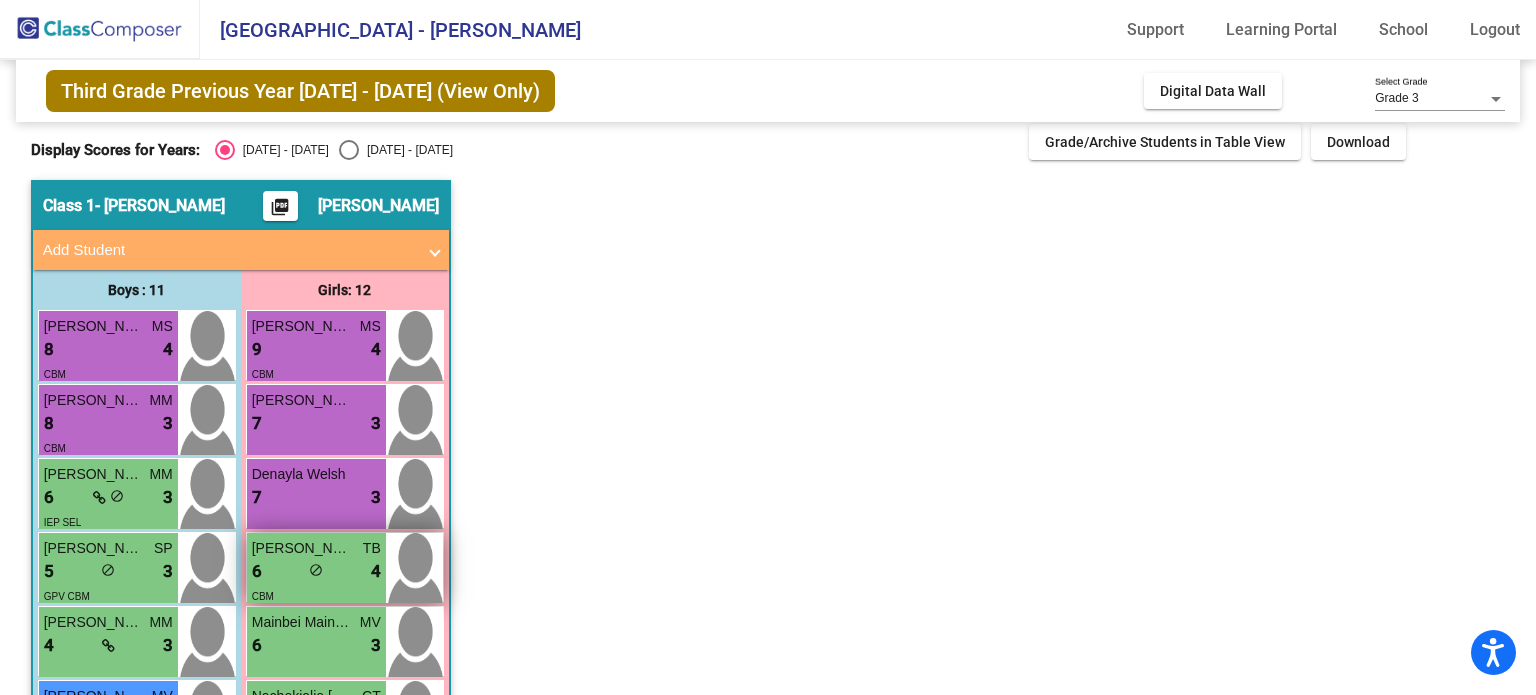click on "6 lock do_not_disturb_alt 4" at bounding box center [316, 572] 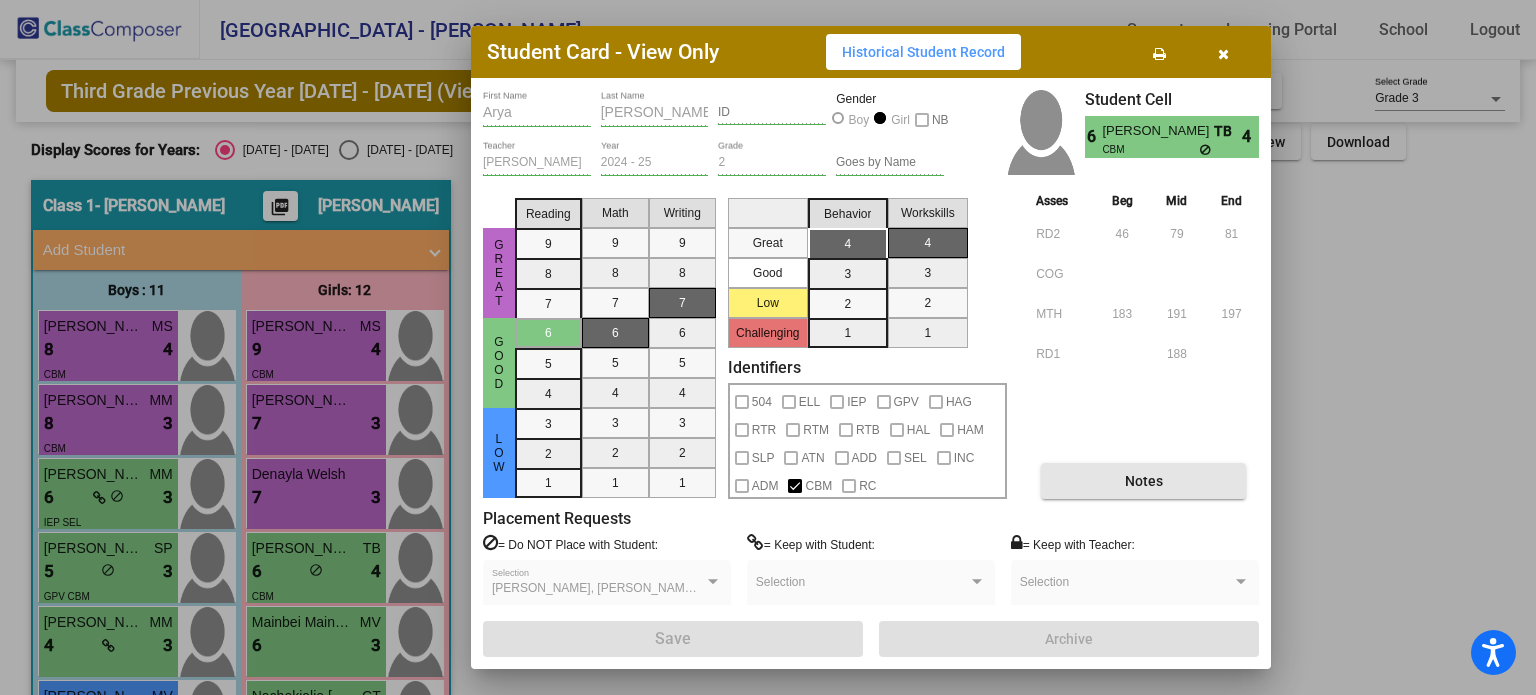 click on "Notes" at bounding box center [1143, 481] 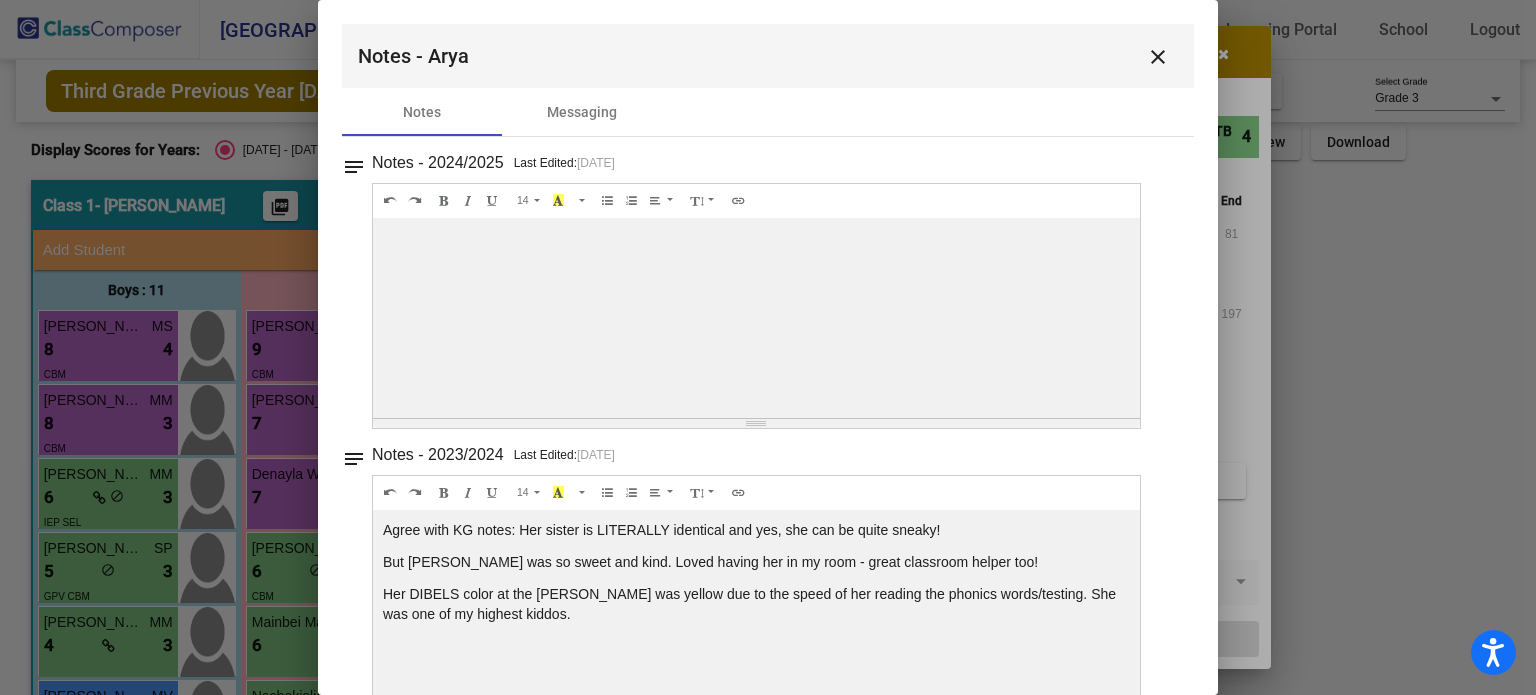 scroll, scrollTop: 0, scrollLeft: 0, axis: both 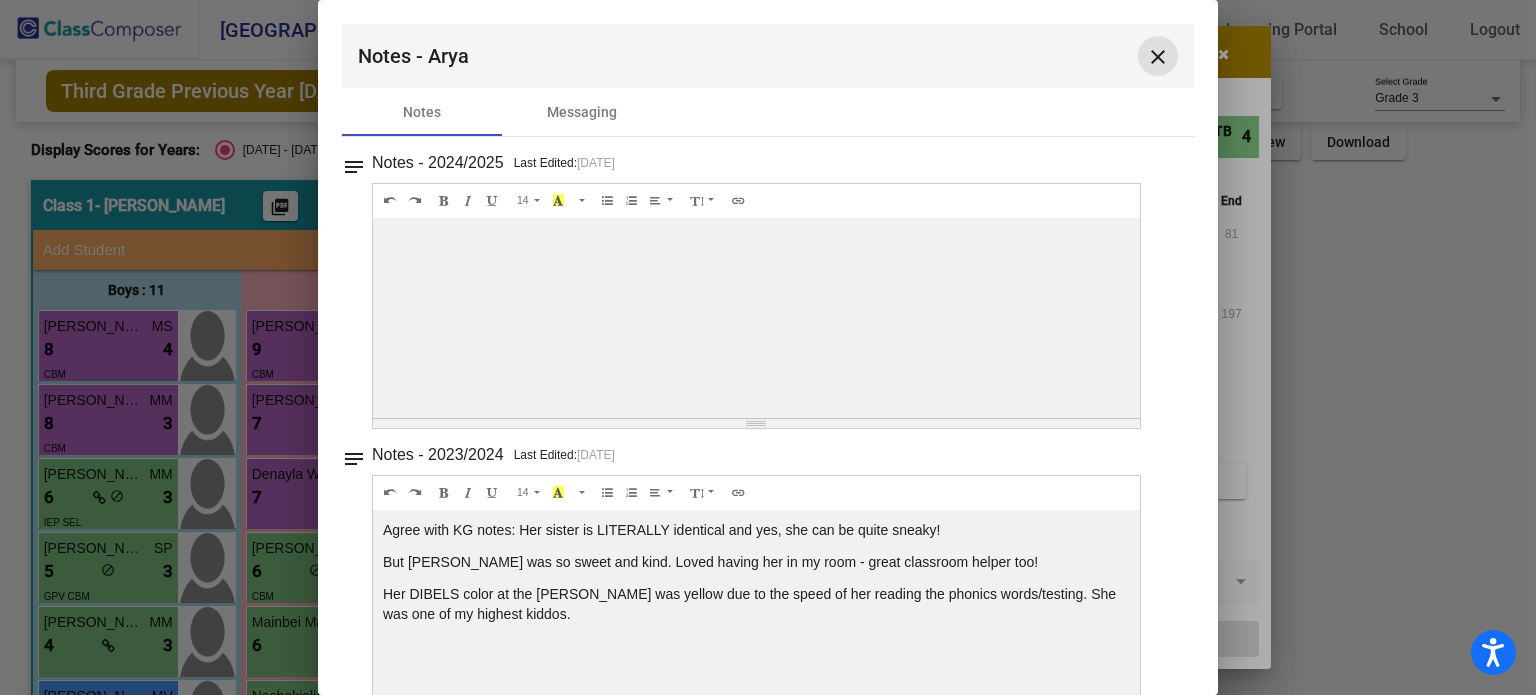 click on "close" at bounding box center (1158, 57) 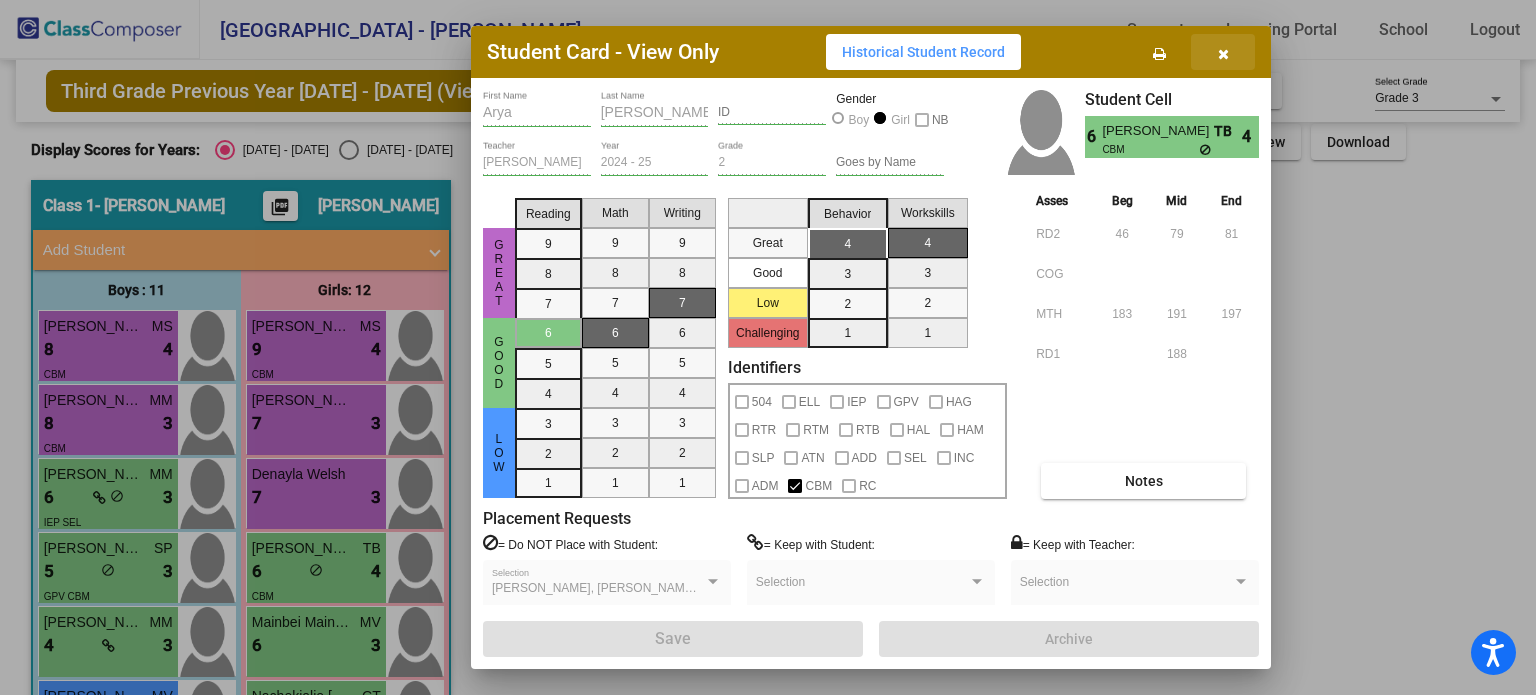 click at bounding box center [1223, 52] 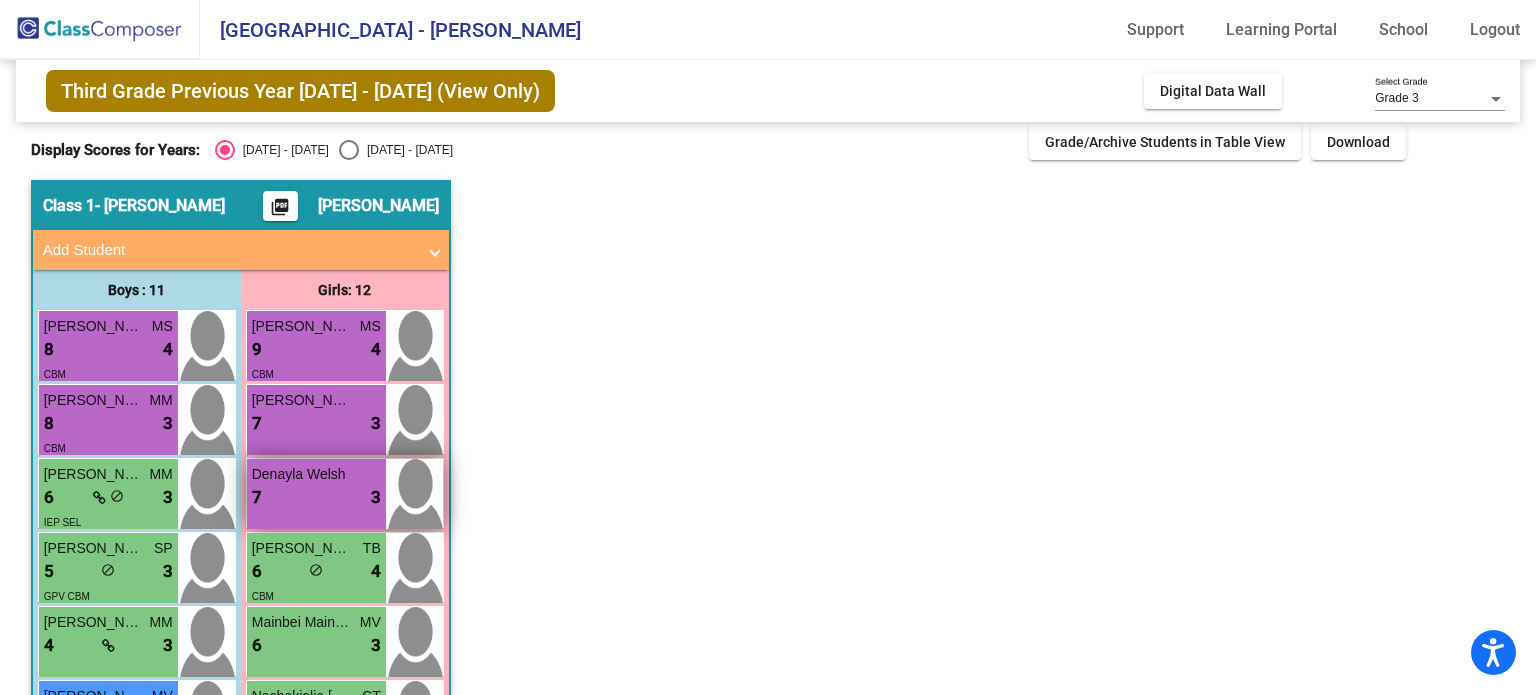 click on "7 lock do_not_disturb_alt 3" at bounding box center (316, 498) 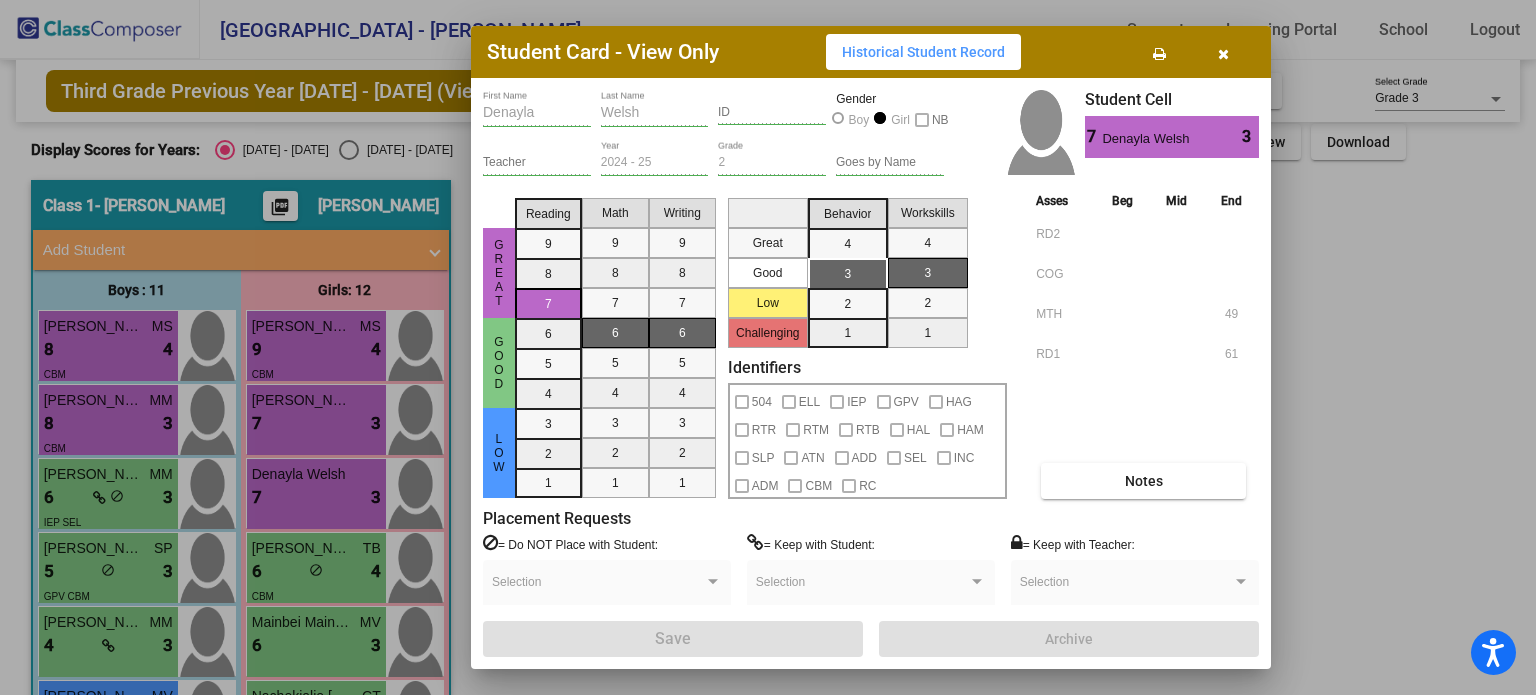 click on "Notes" at bounding box center [1144, 481] 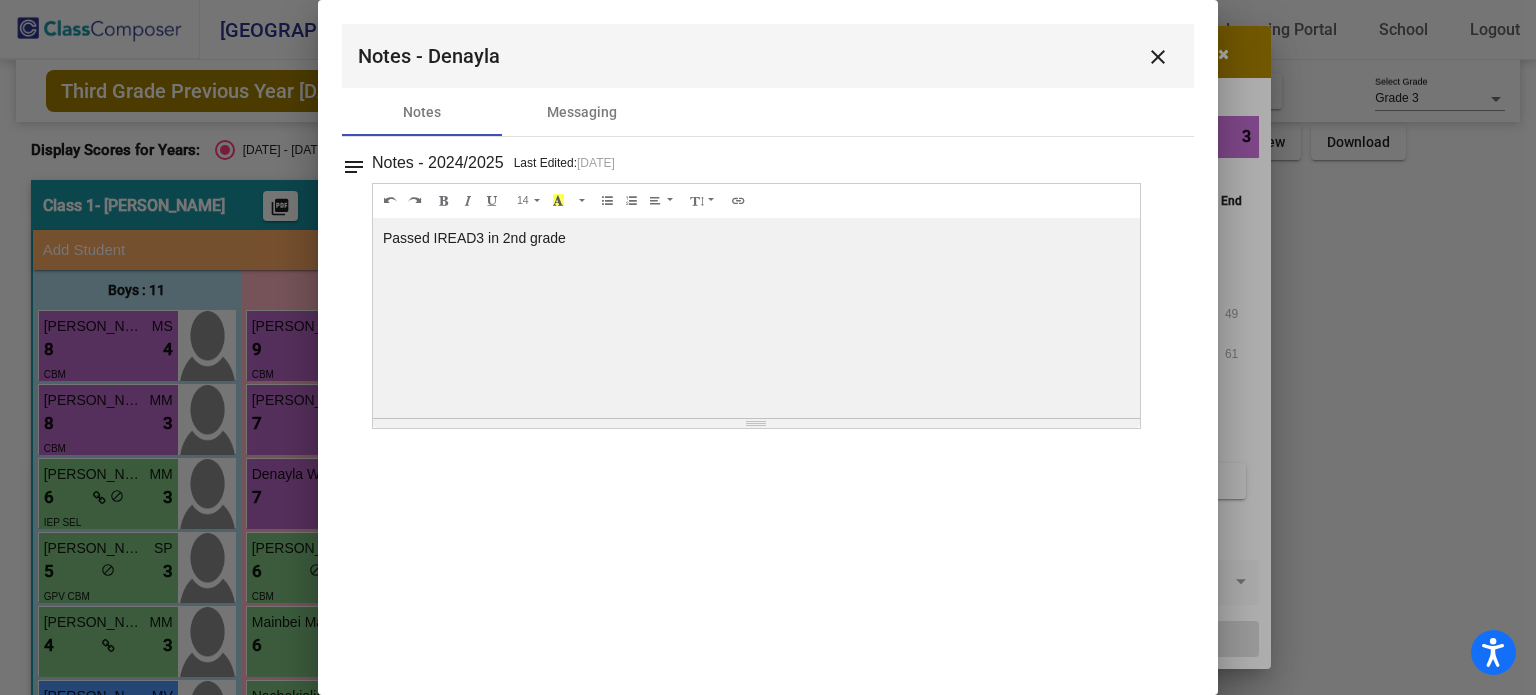 click on "close" at bounding box center [1158, 56] 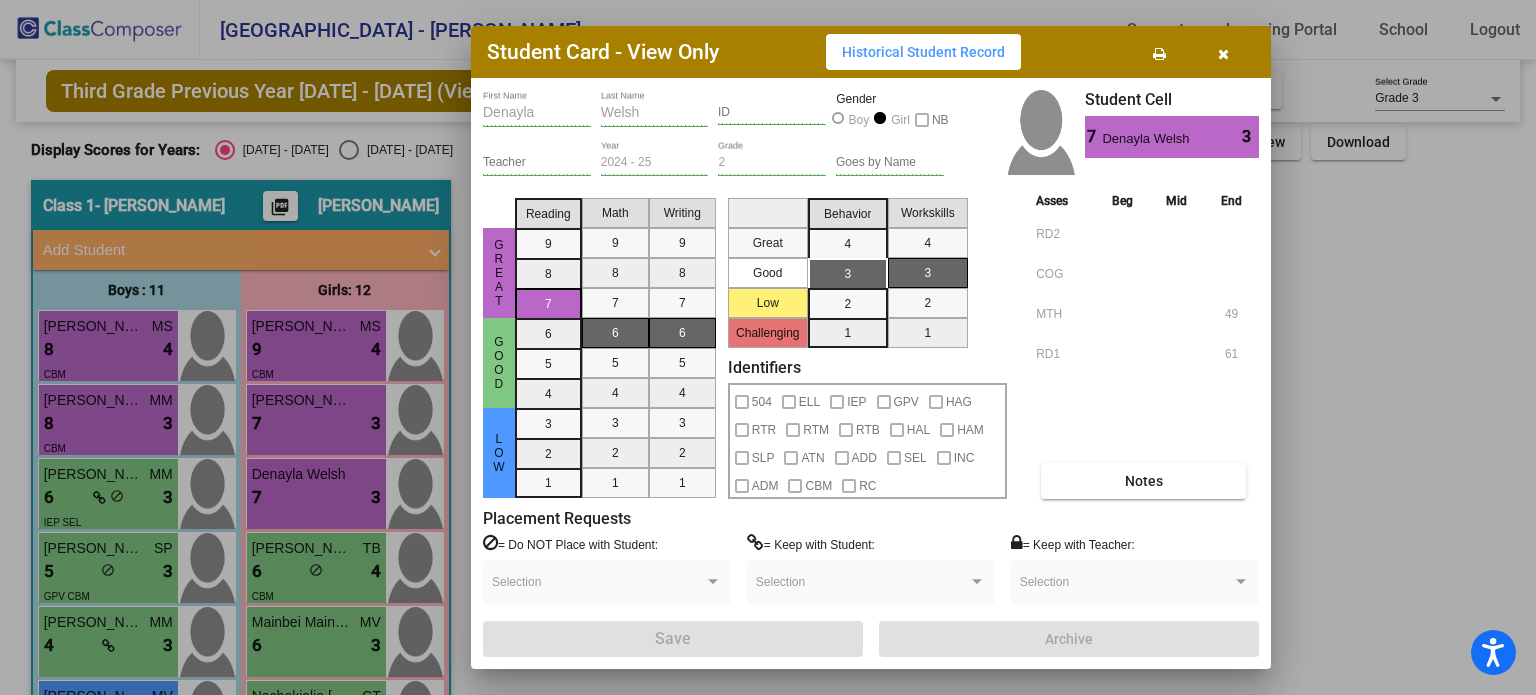 click at bounding box center [1223, 54] 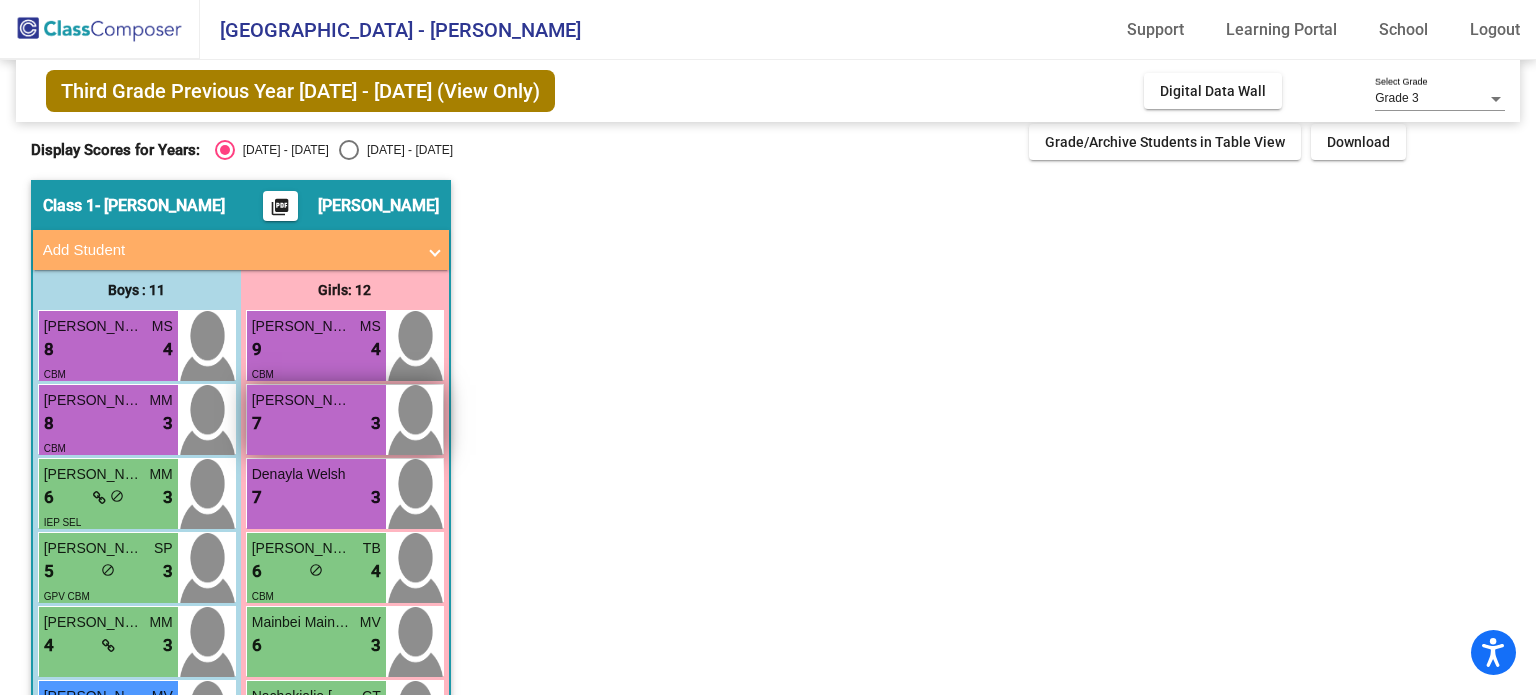 click on "[PERSON_NAME] 7 lock do_not_disturb_alt 3" at bounding box center [316, 420] 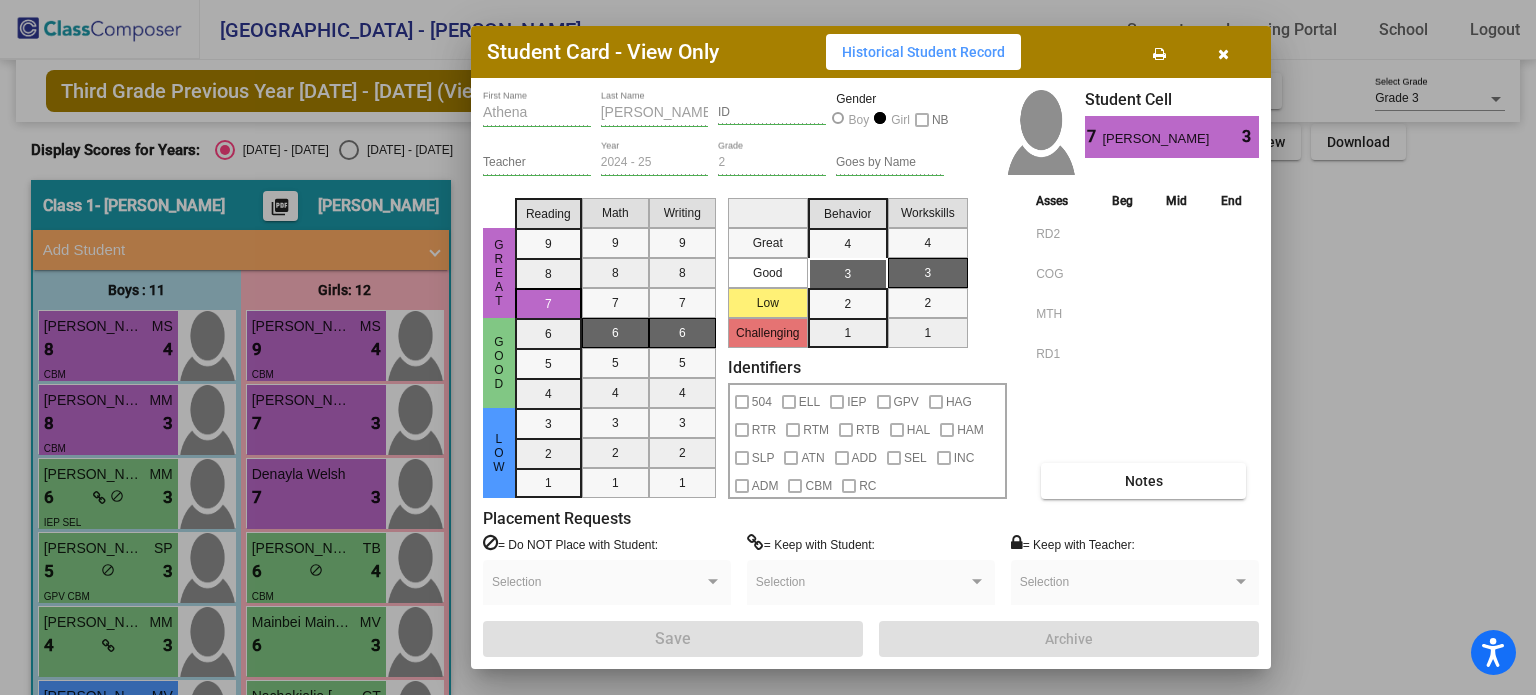 click at bounding box center (1223, 52) 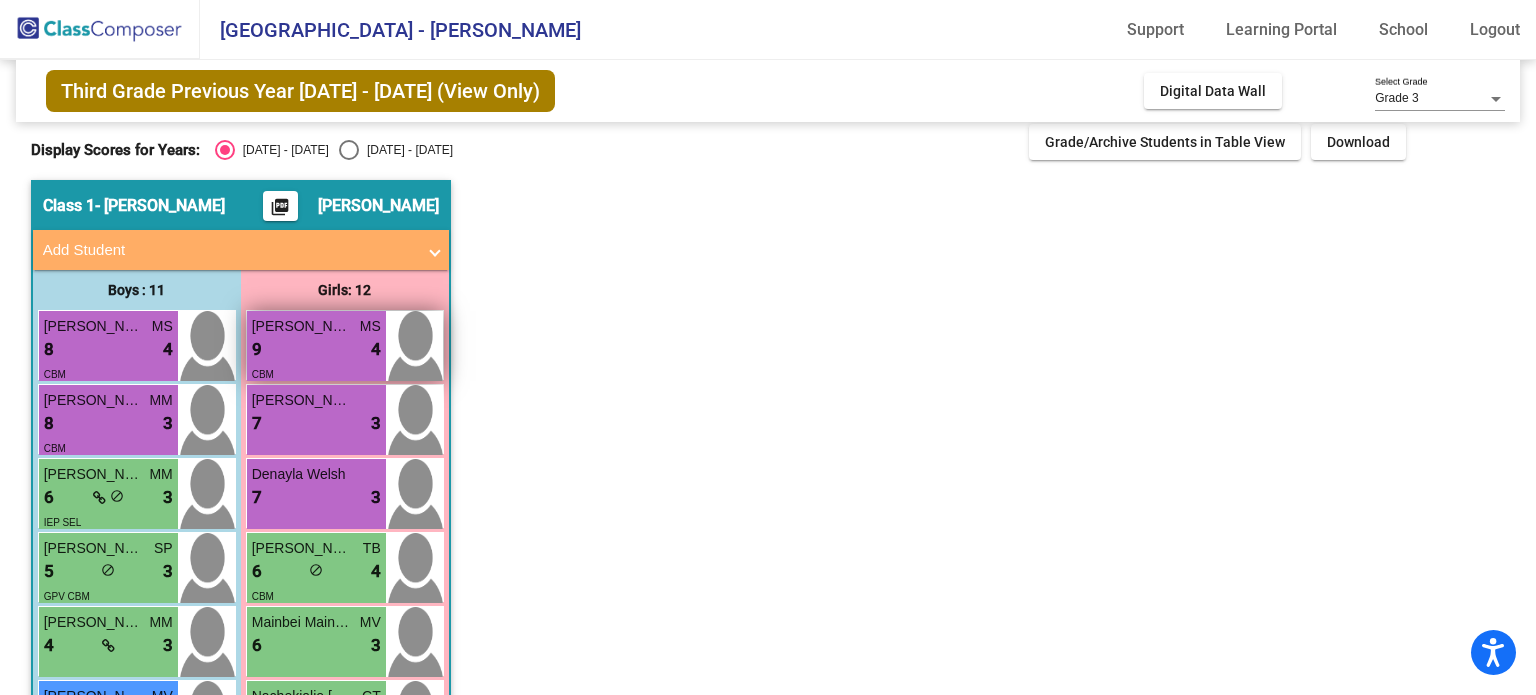 click on "9 lock do_not_disturb_alt 4" at bounding box center [316, 350] 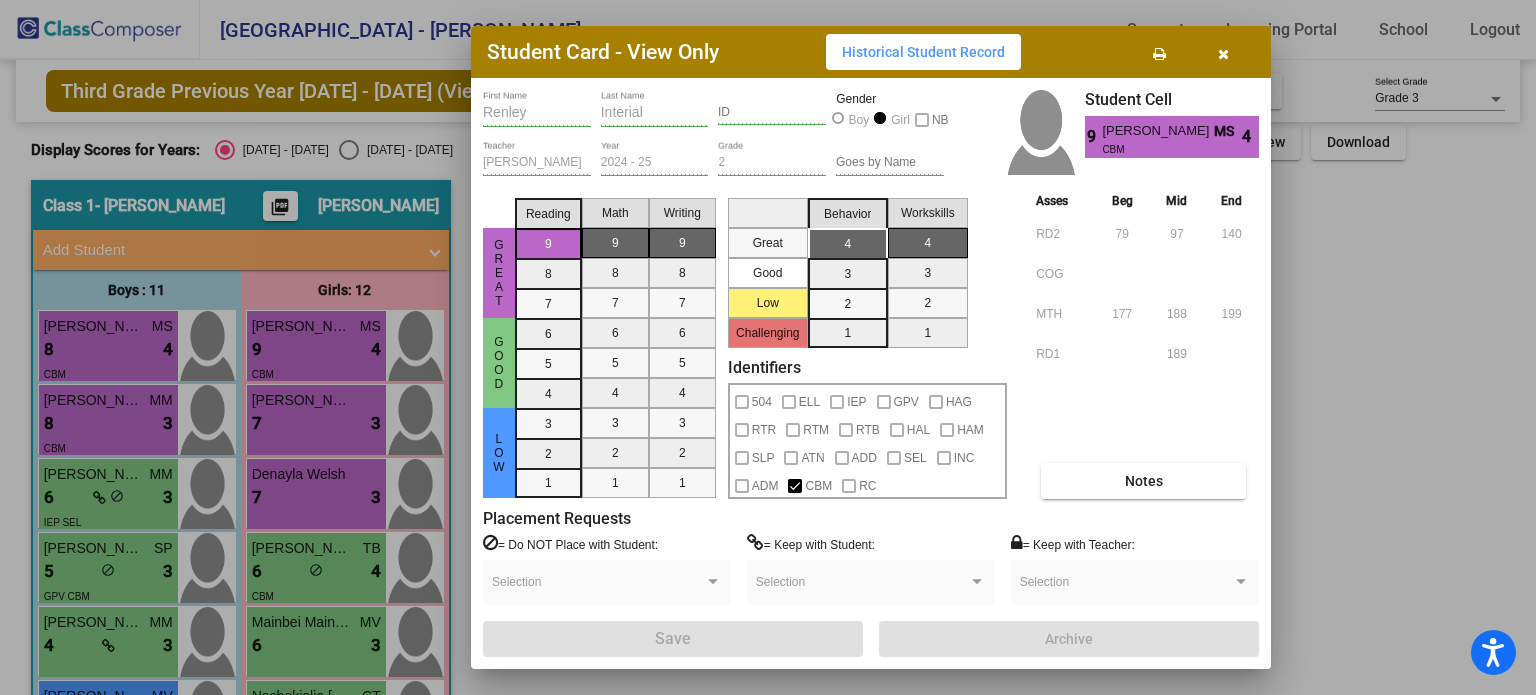 click on "Notes" at bounding box center (1143, 481) 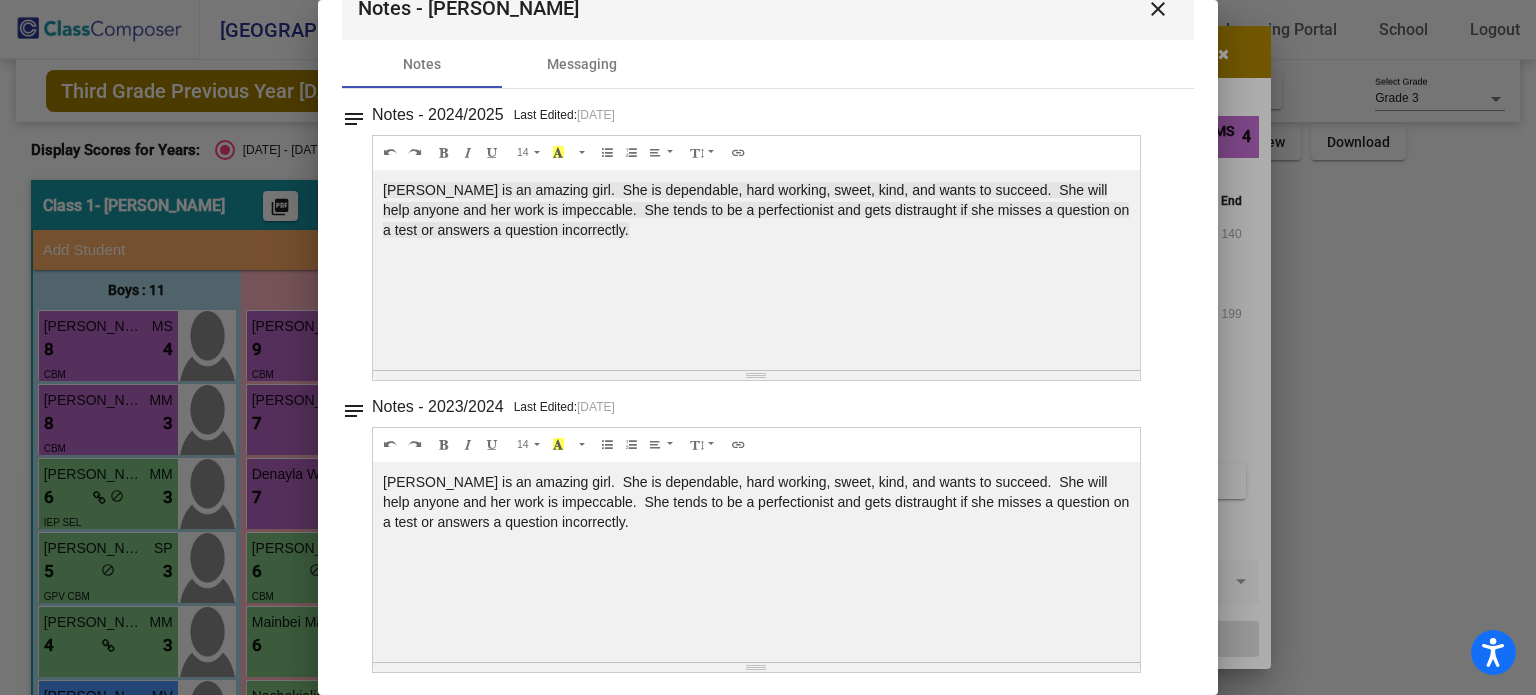 scroll, scrollTop: 0, scrollLeft: 0, axis: both 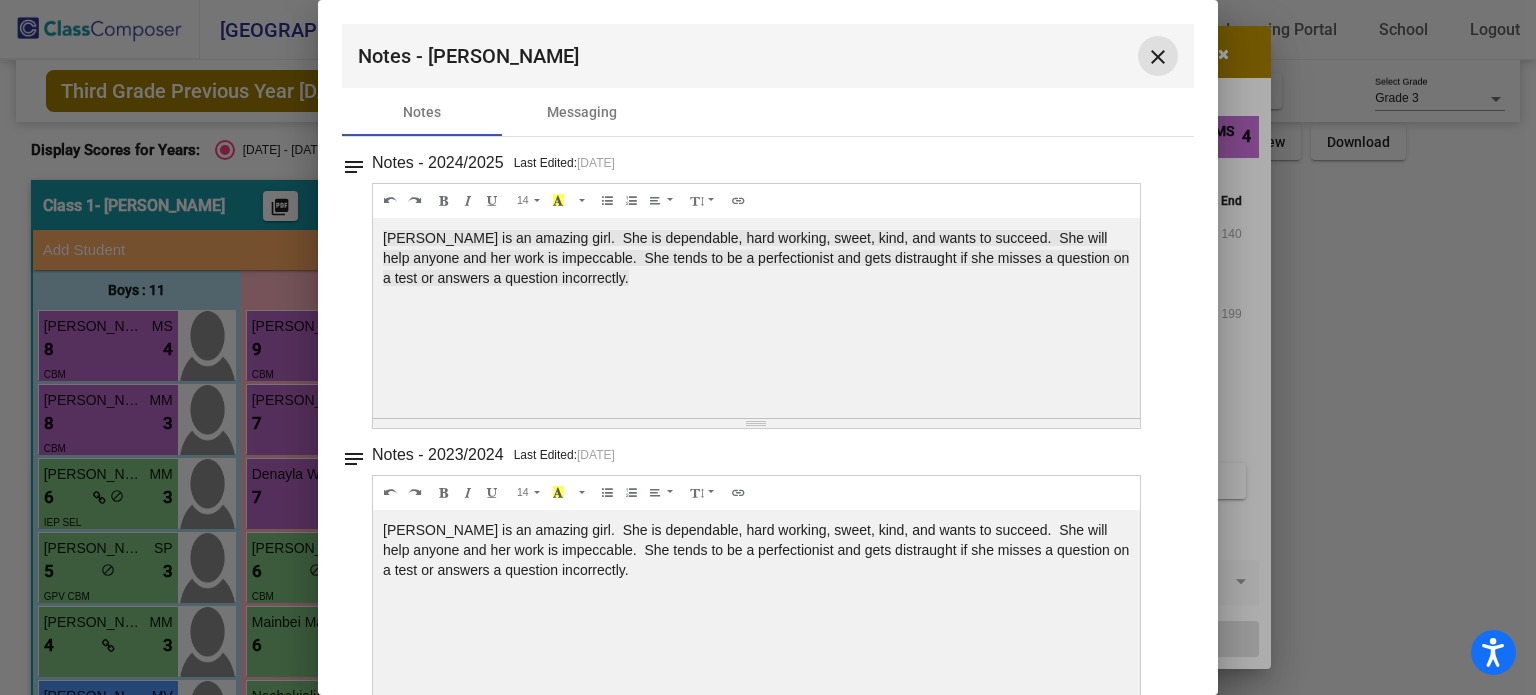 click on "close" at bounding box center (1158, 57) 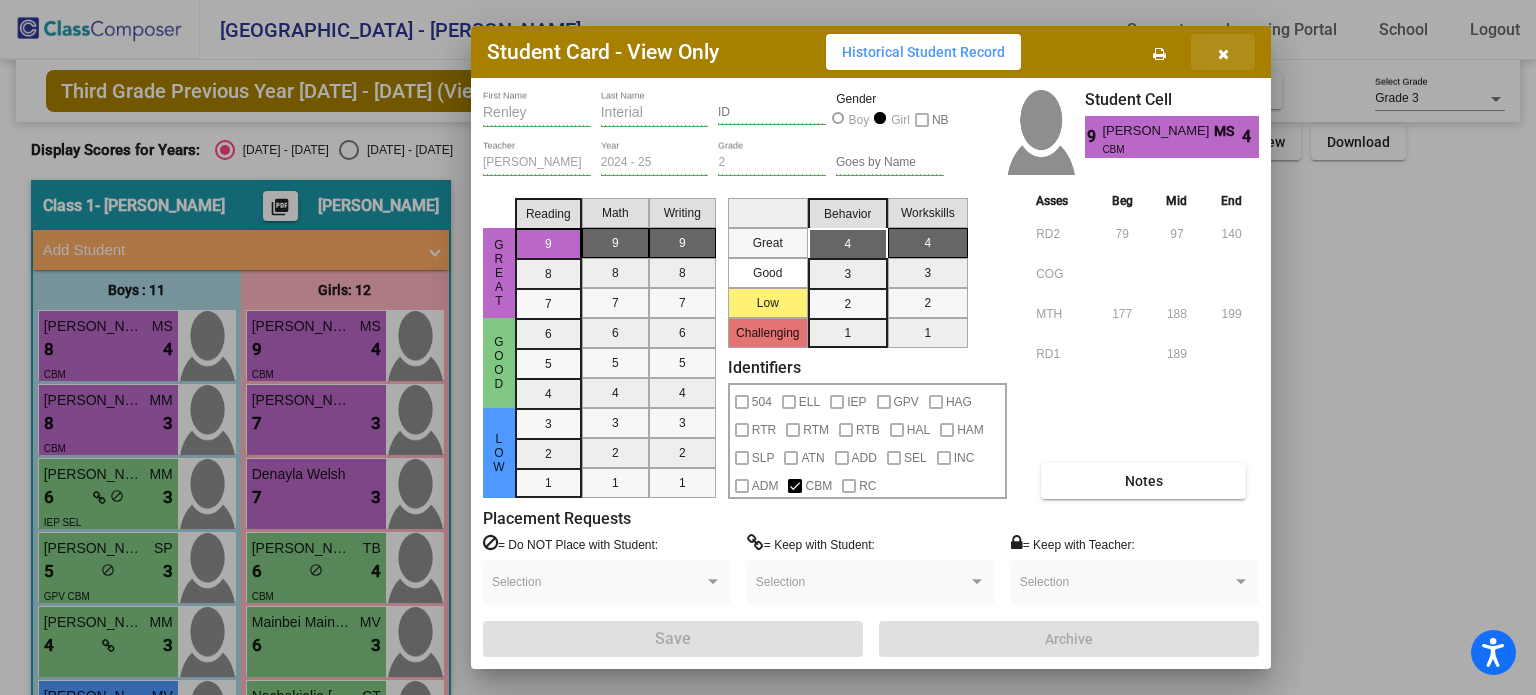 click at bounding box center (1223, 52) 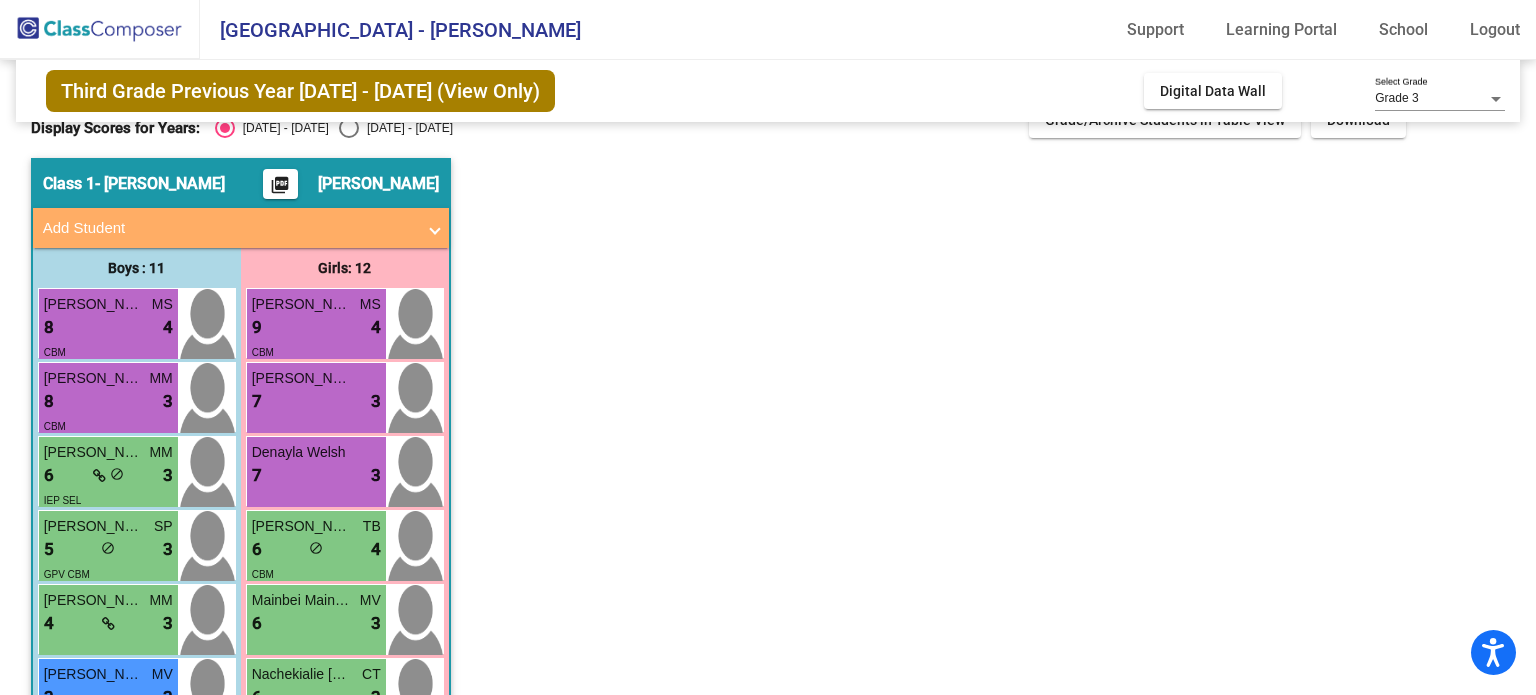 scroll, scrollTop: 0, scrollLeft: 0, axis: both 